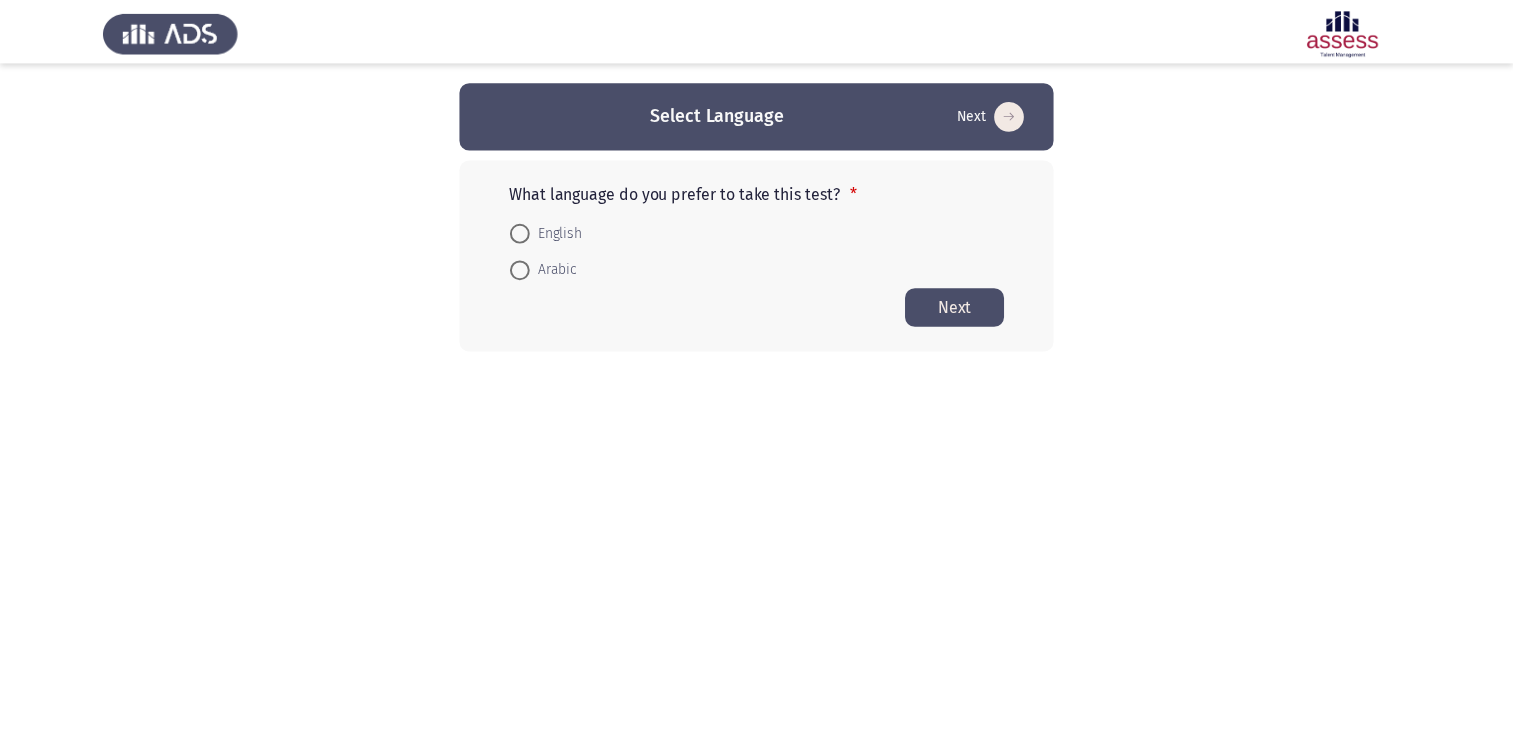 scroll, scrollTop: 0, scrollLeft: 0, axis: both 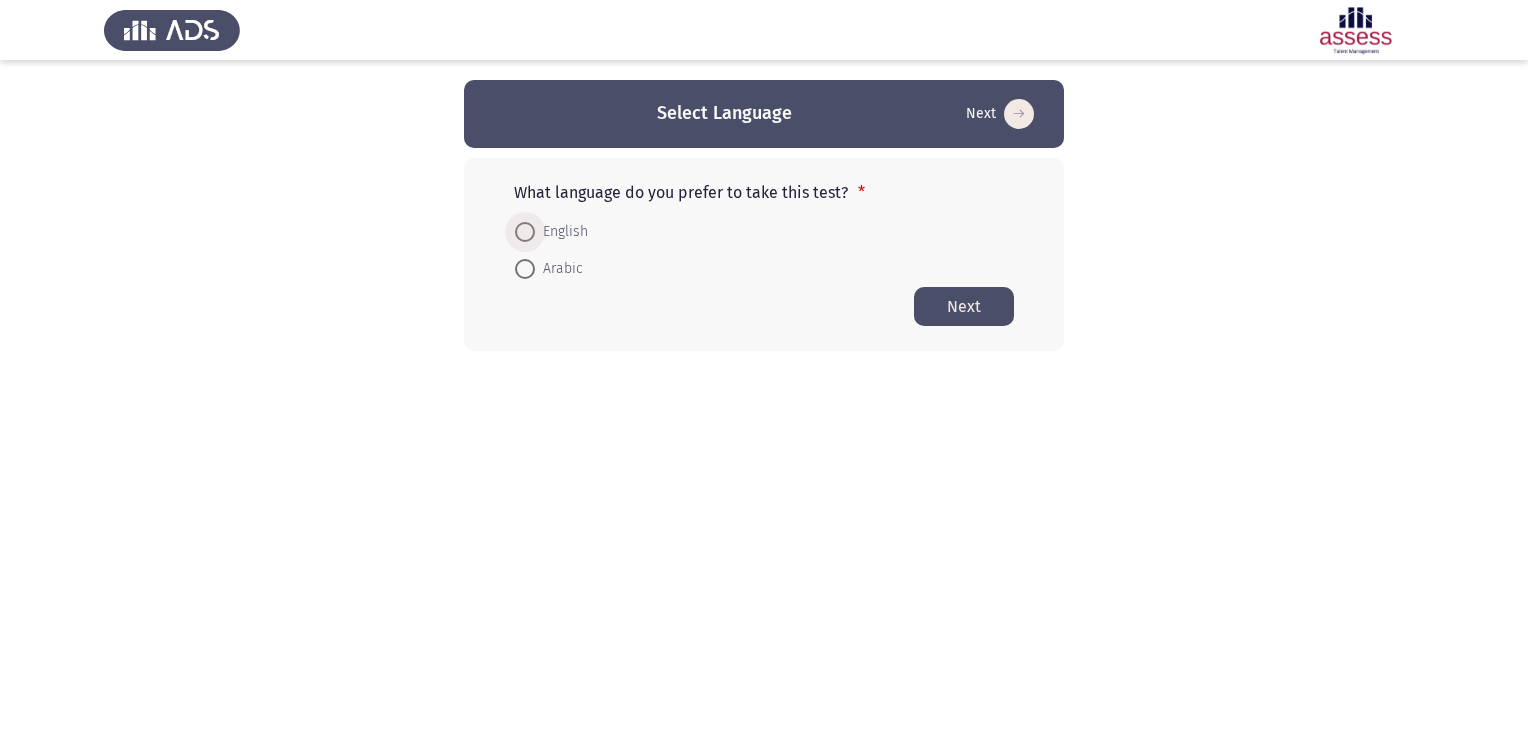 click on "English" at bounding box center (561, 232) 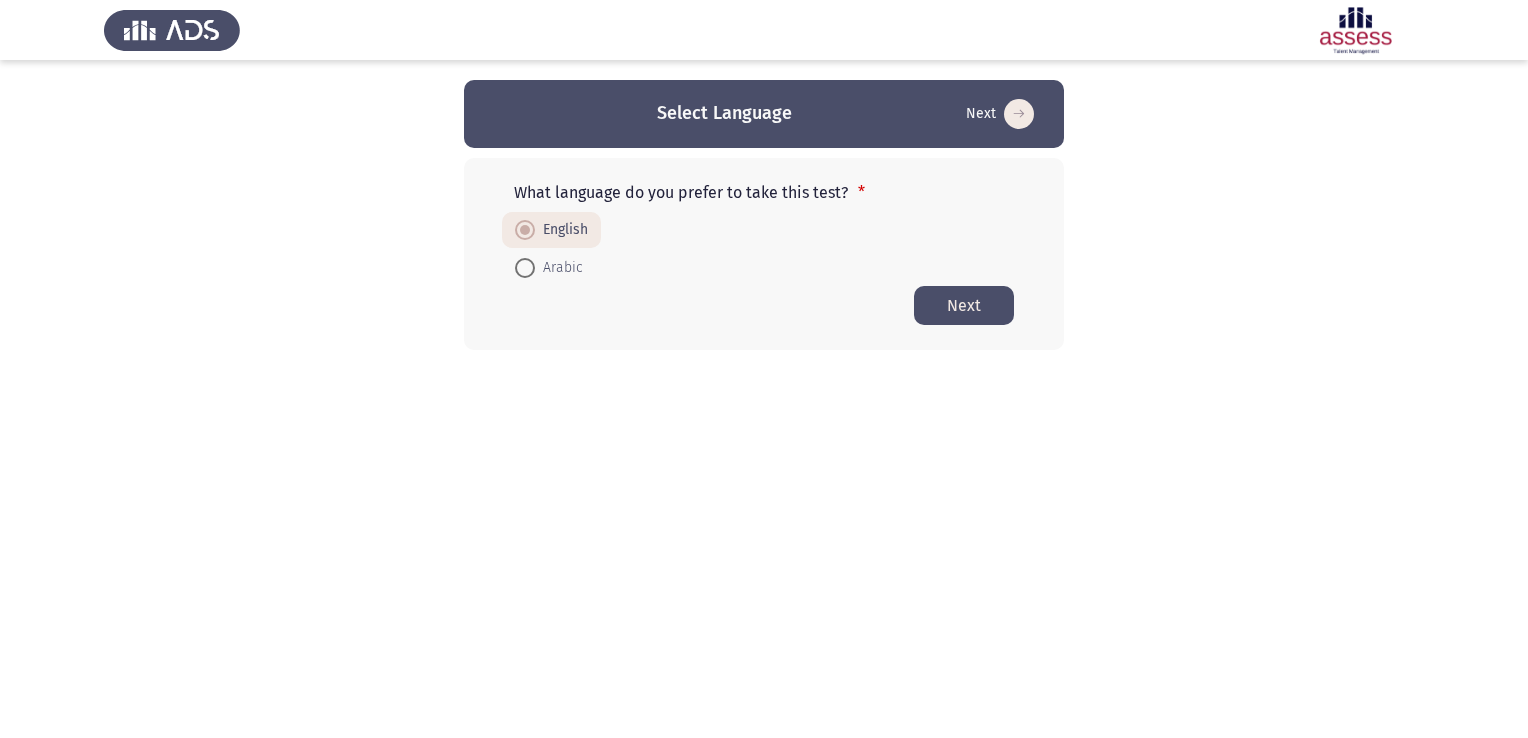 click on "Next" 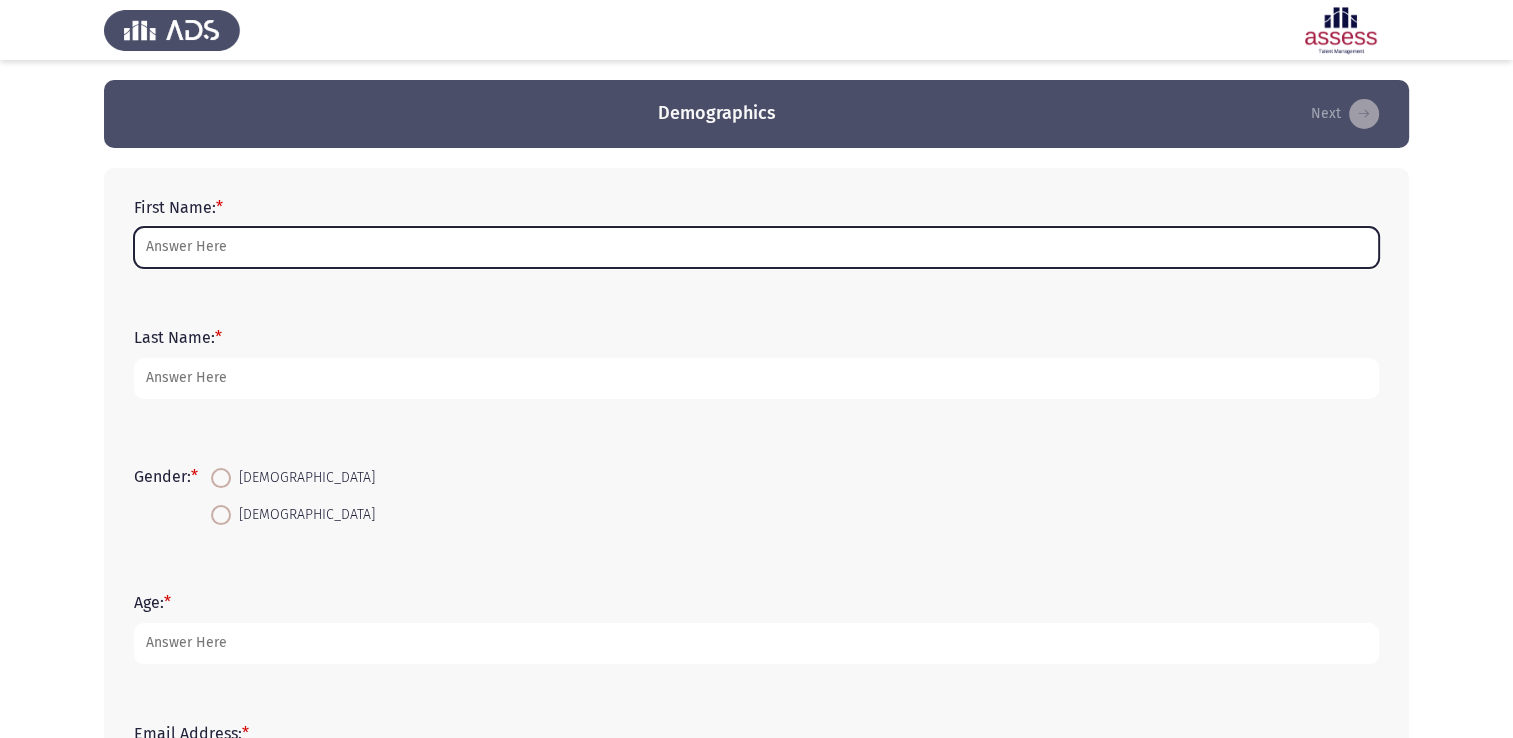 click on "First Name:   *" at bounding box center (756, 247) 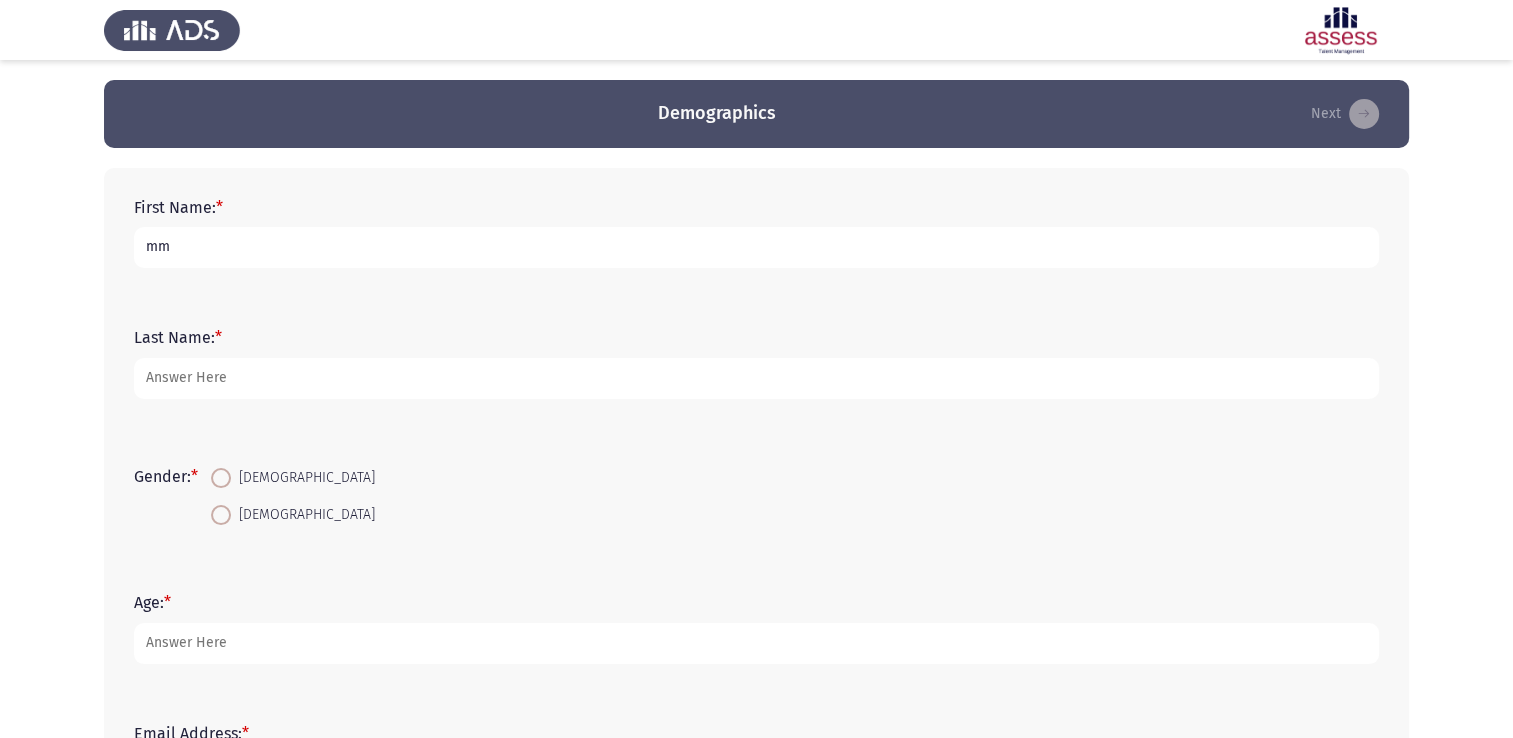 type on "mm" 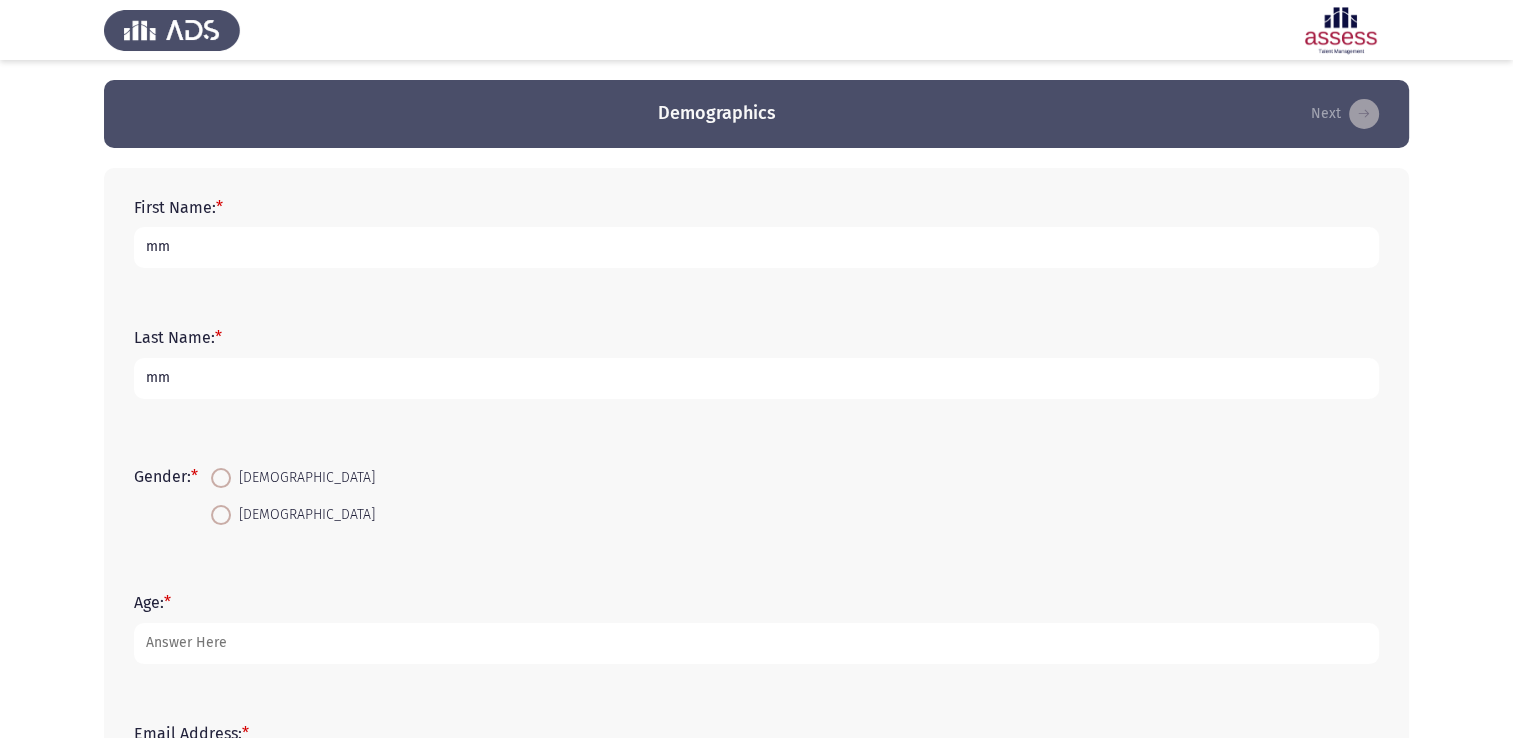 type on "mm" 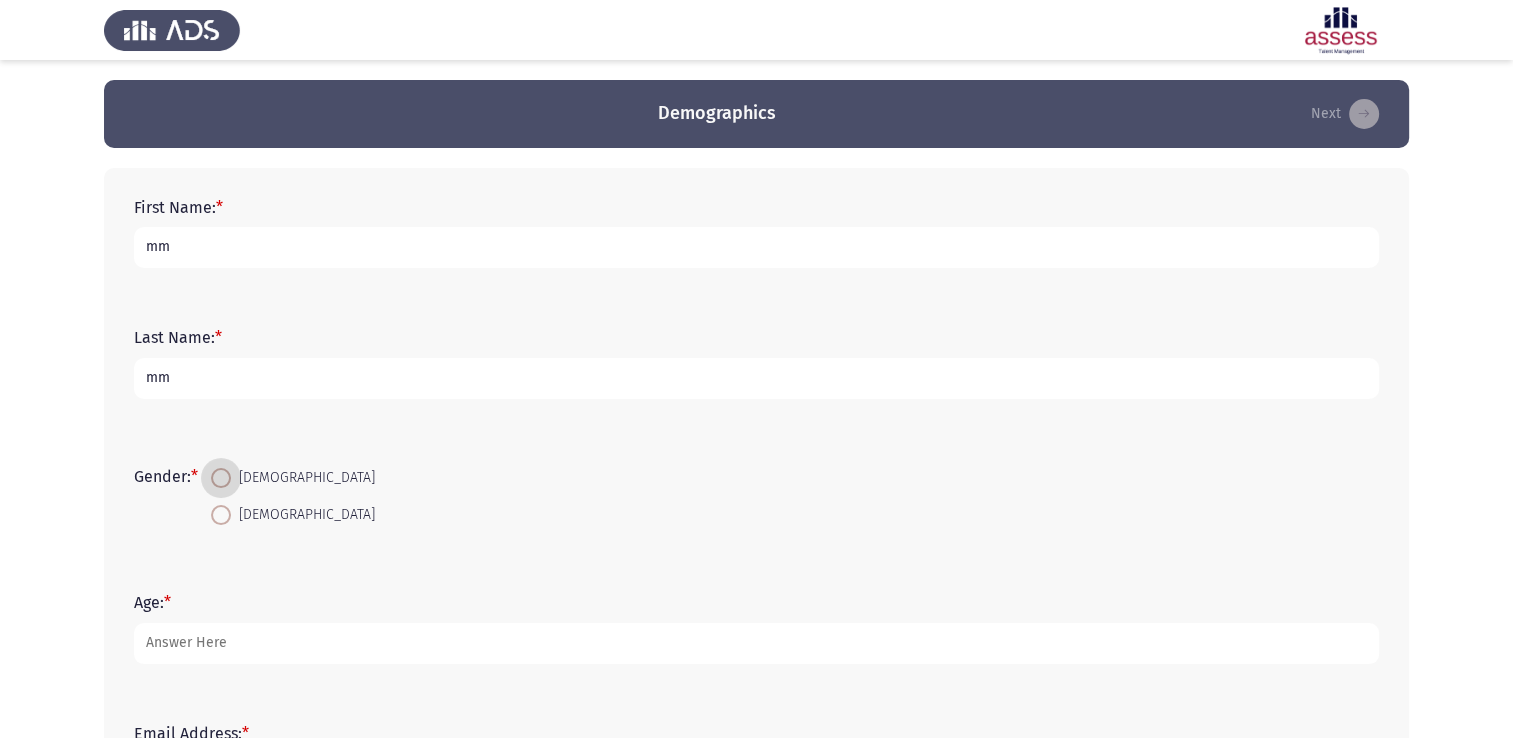click on "[DEMOGRAPHIC_DATA]" at bounding box center (303, 478) 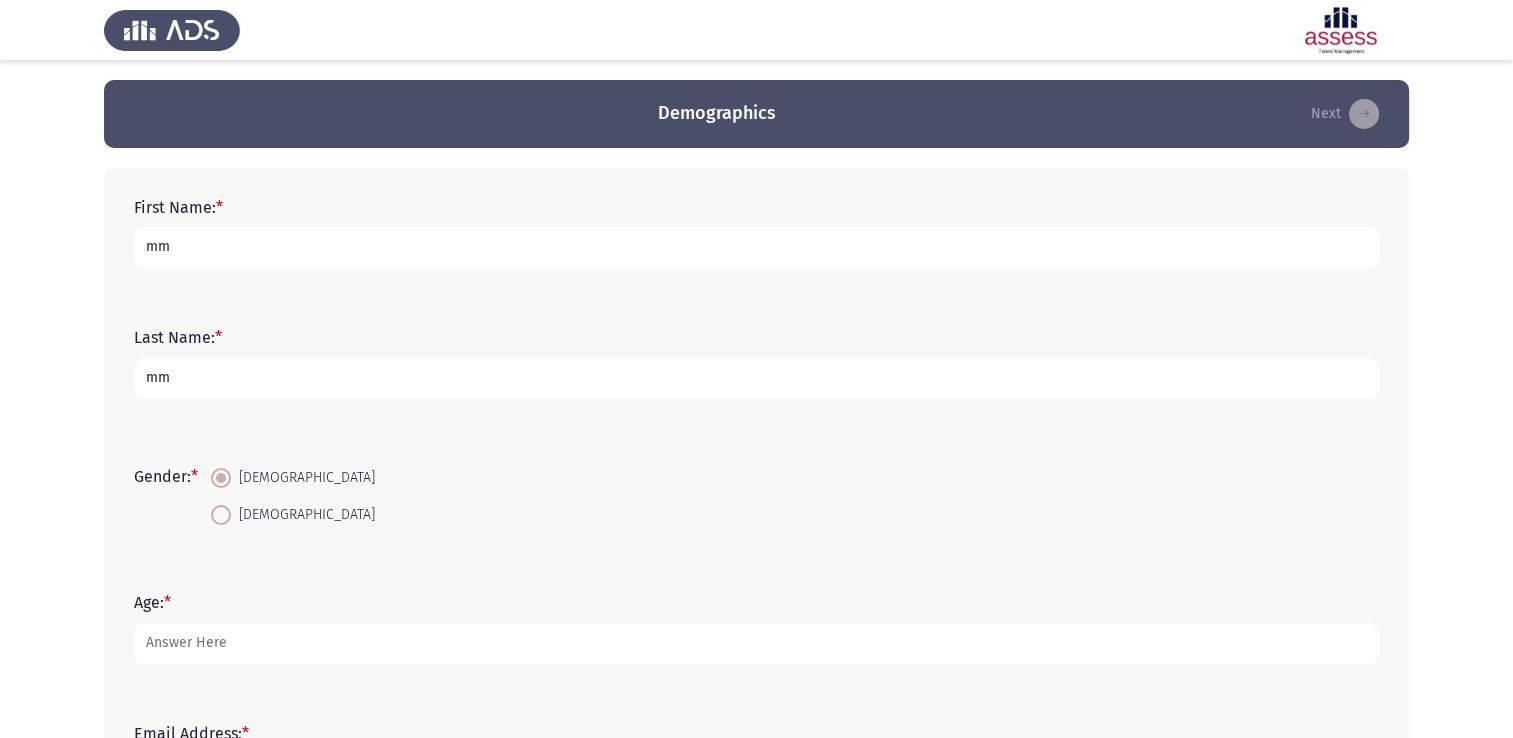 scroll, scrollTop: 147, scrollLeft: 0, axis: vertical 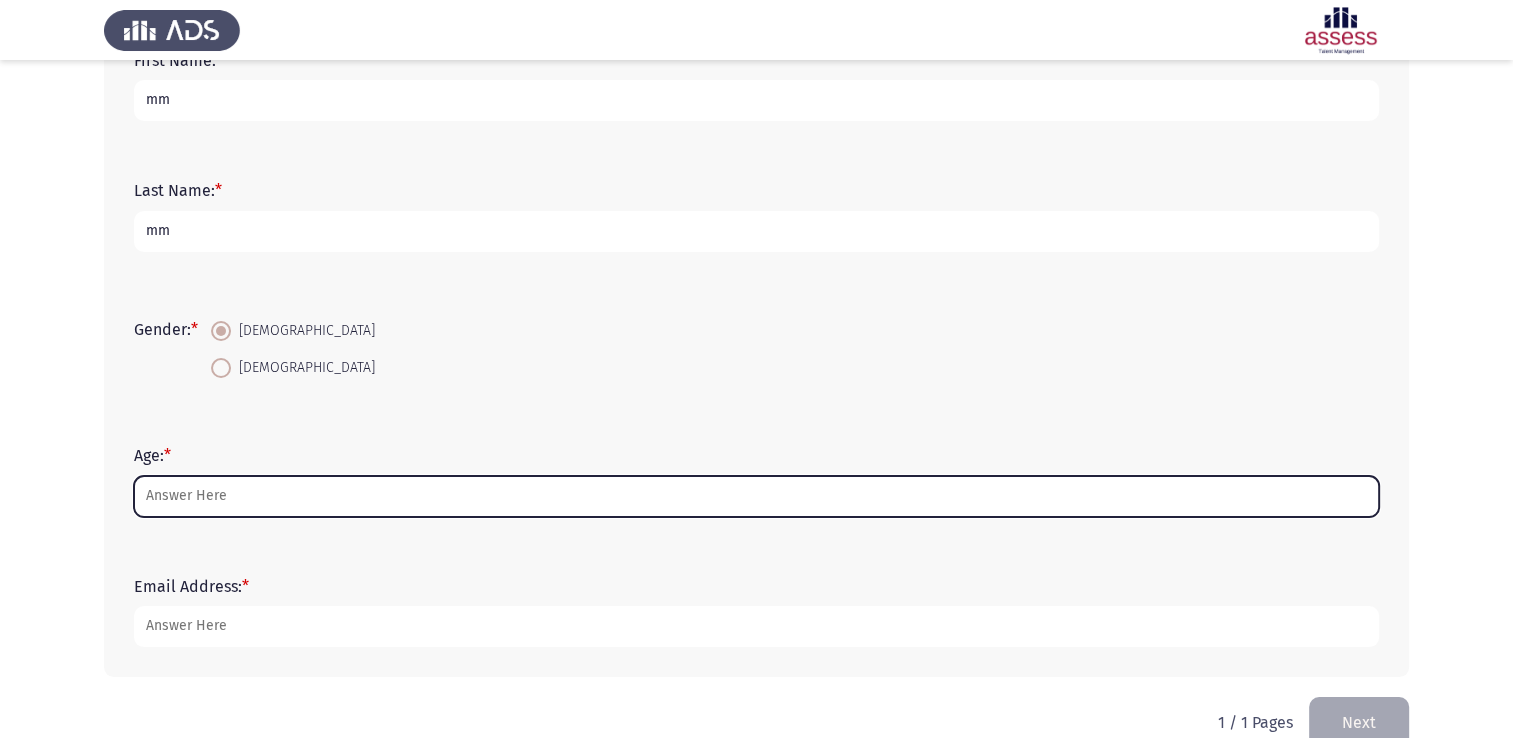 click on "Age:   *" at bounding box center (756, 496) 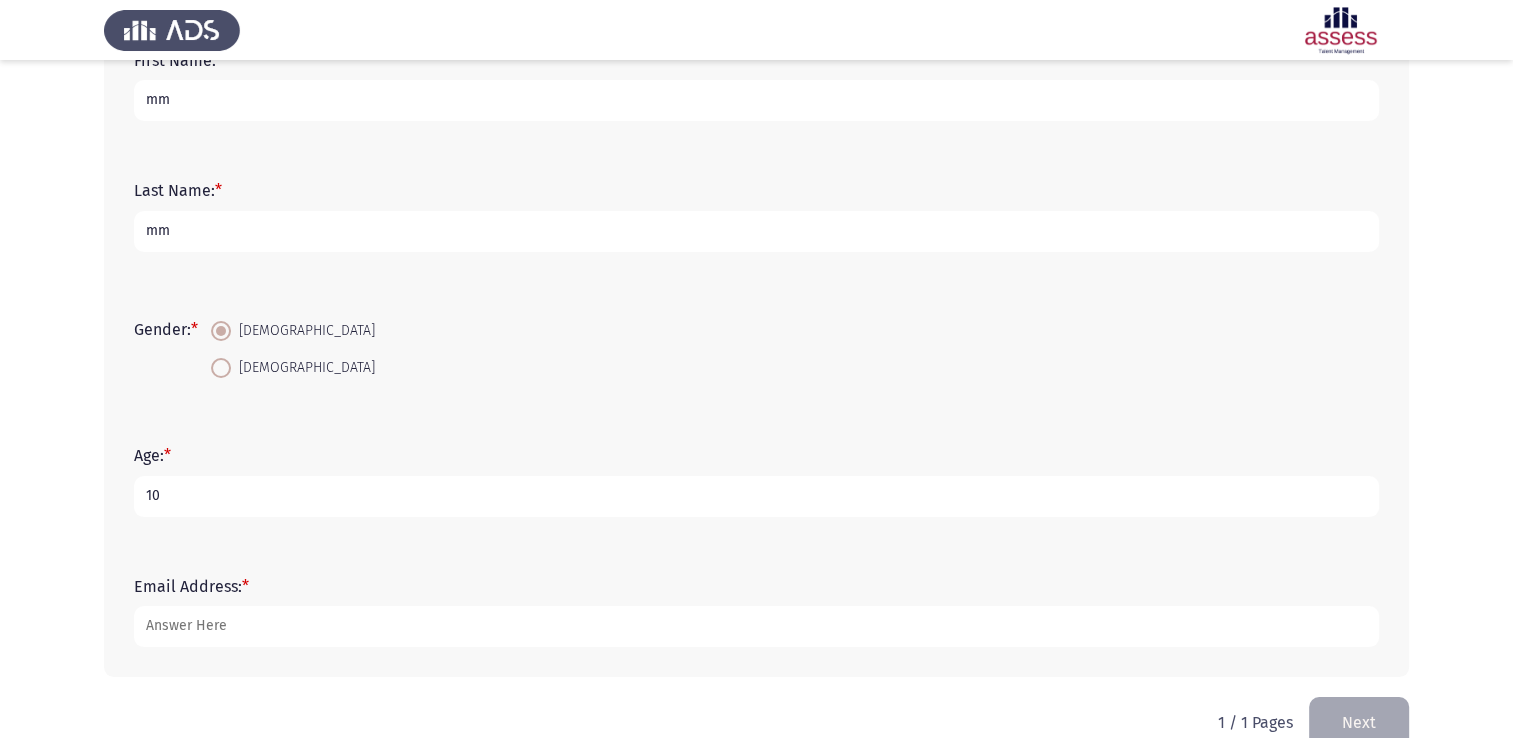 scroll, scrollTop: 184, scrollLeft: 0, axis: vertical 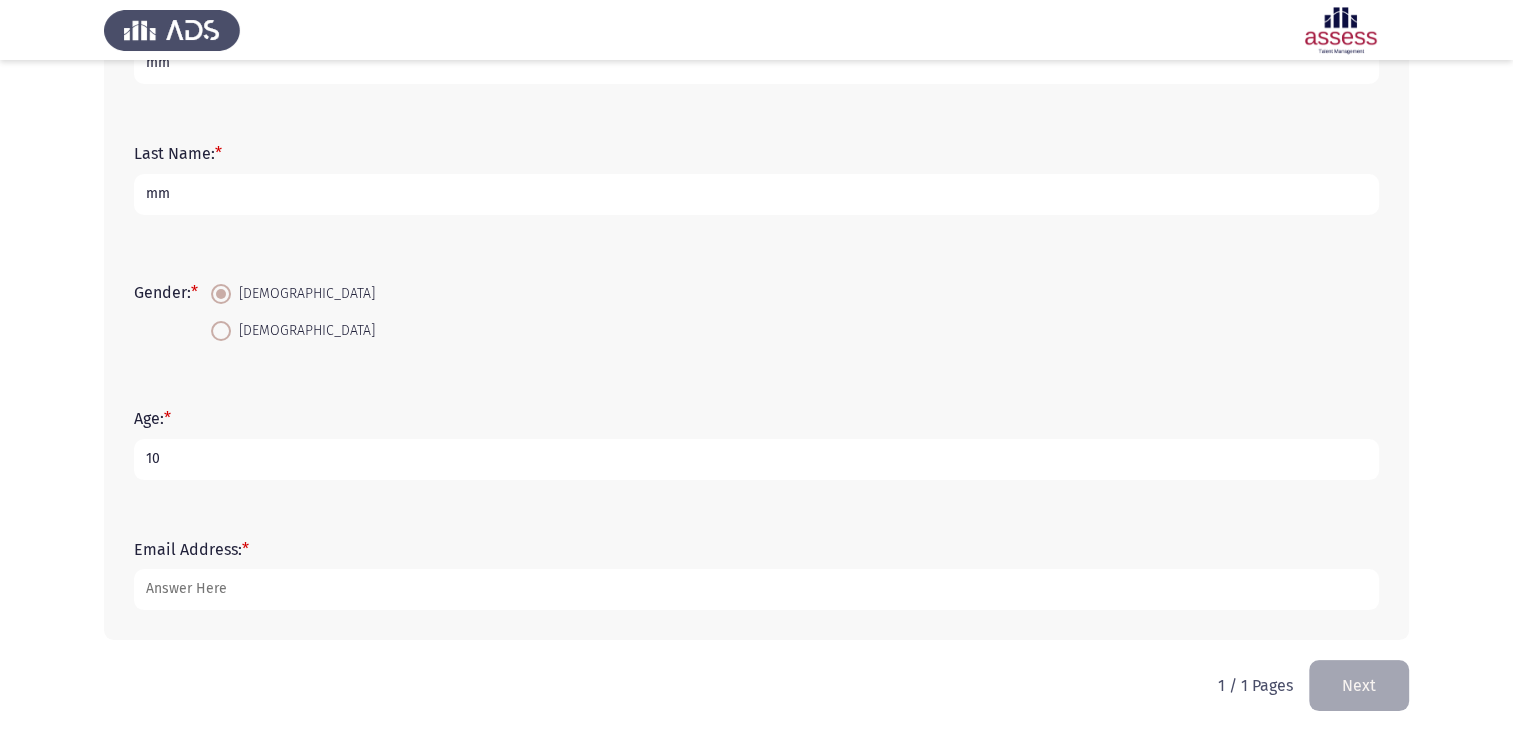type on "10" 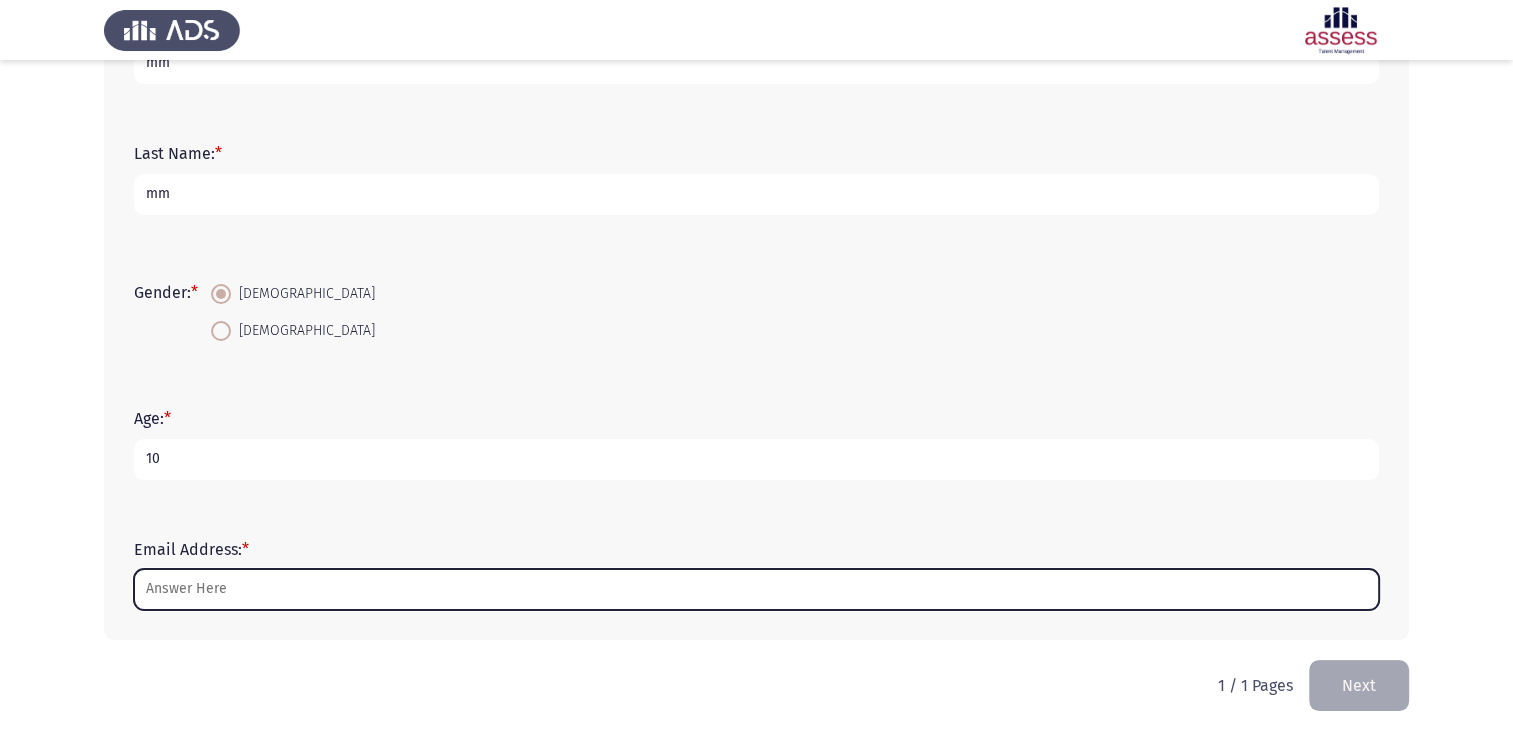 click on "Email Address:   *" at bounding box center (756, 589) 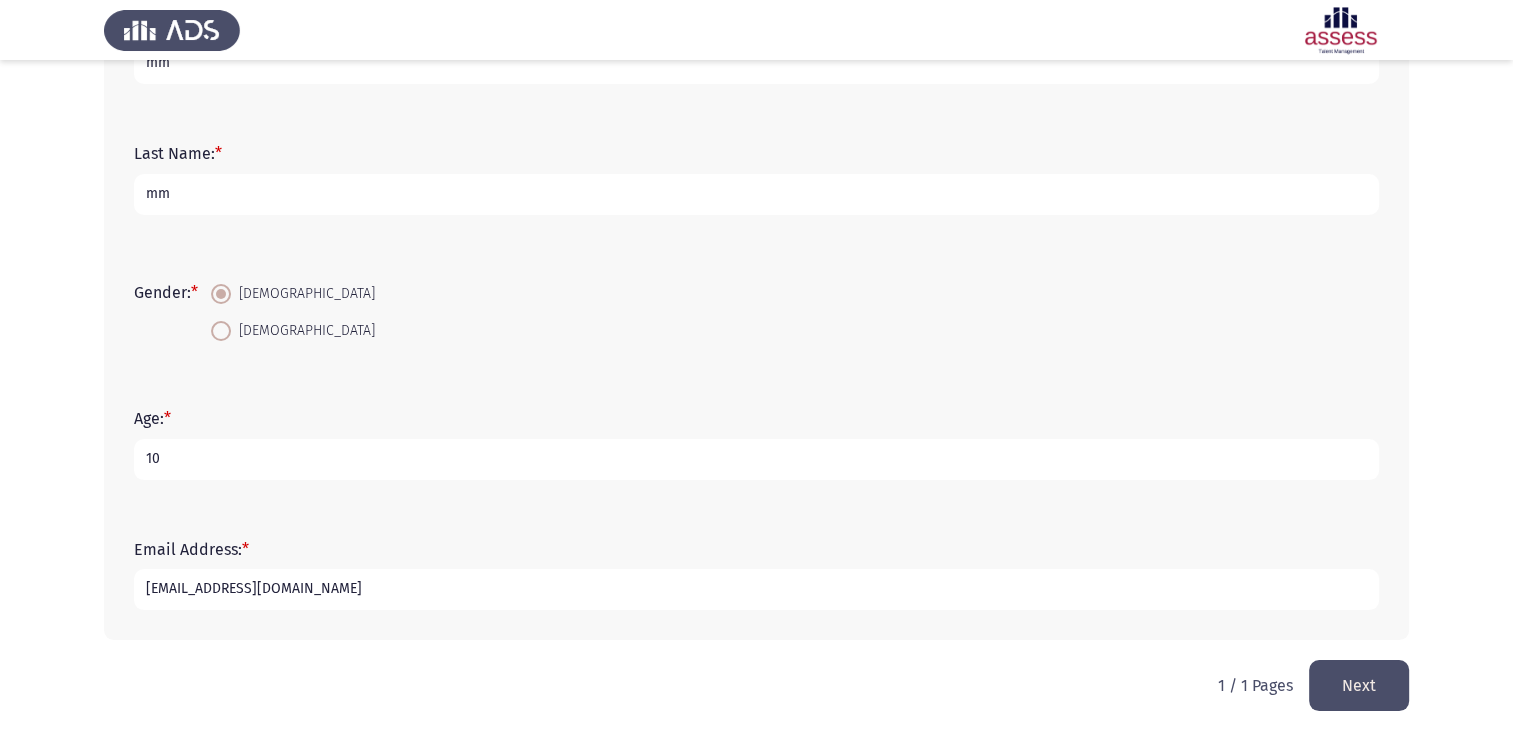type on "[EMAIL_ADDRESS][DOMAIN_NAME]" 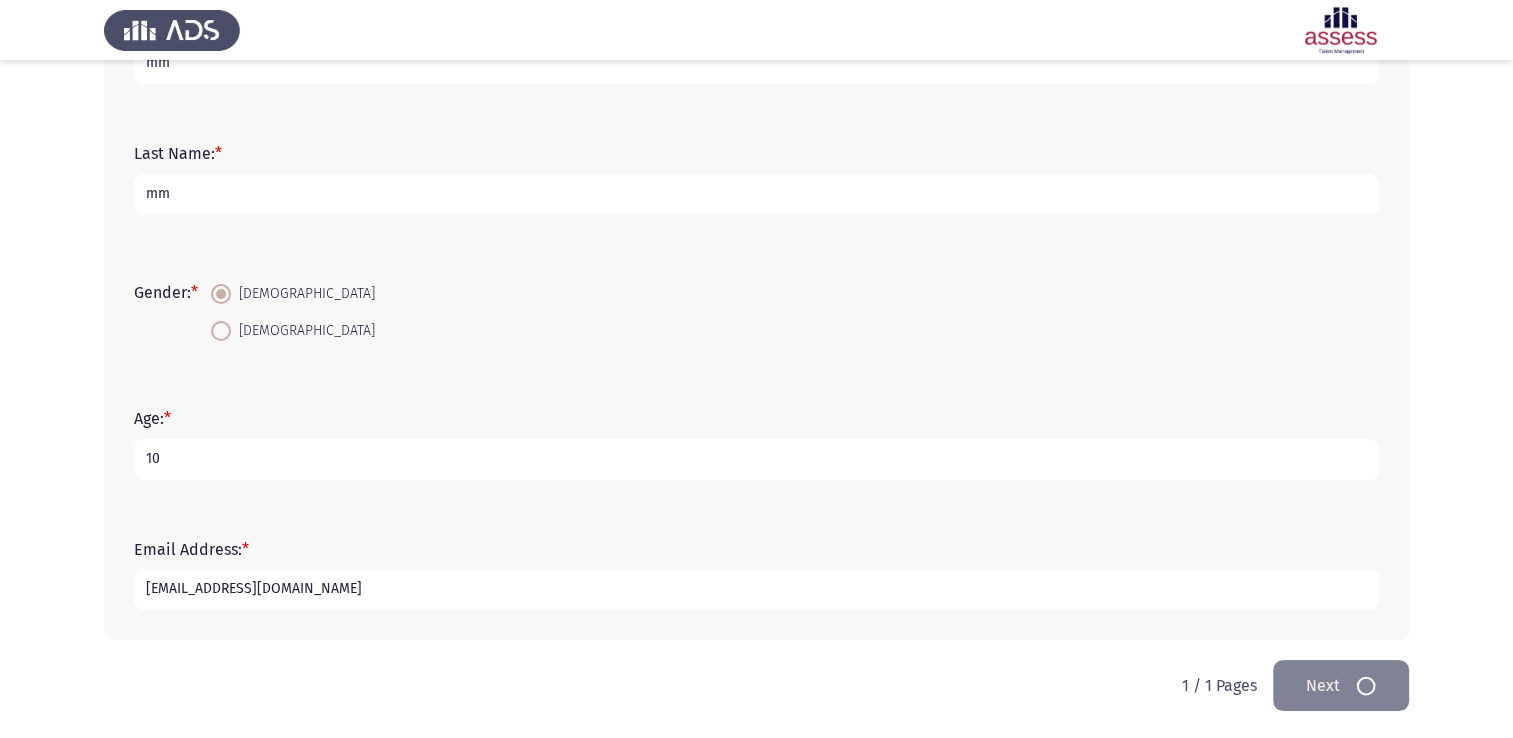 scroll, scrollTop: 0, scrollLeft: 0, axis: both 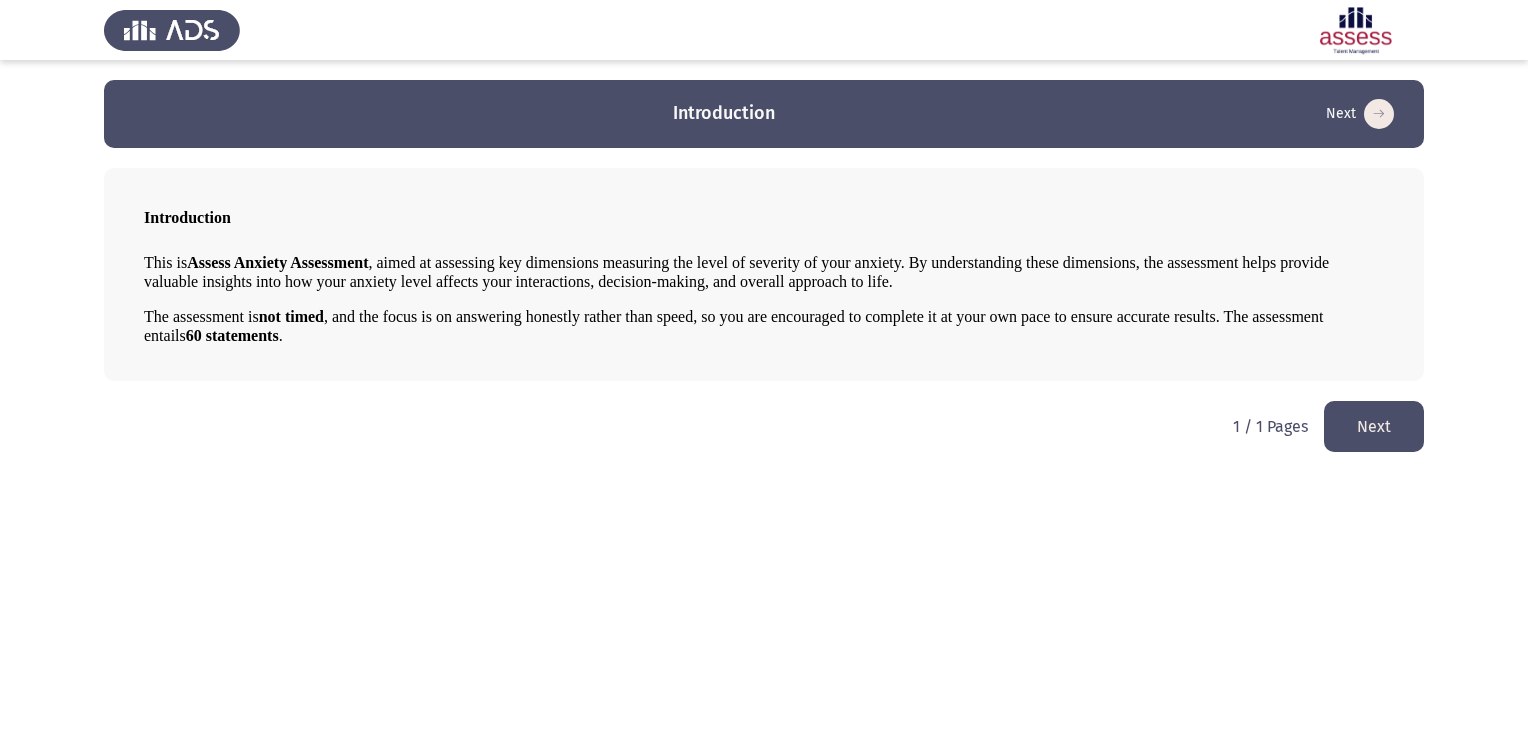 click on "Introduction   Next  Introduction This is  Assess Anxiety Assessment , aimed at assessing key dimensions measuring the level of severity of your anxiety. By understanding these dimensions, the assessment helps provide valuable insights into how your anxiety level affects your interactions, decision-making, and overall approach to life.  The assessment is  not timed , and the focus is on answering honestly rather than speed, so you are encouraged to complete it at your own pace to ensure accurate results. The assessment entails  60 statements .   1 / 1 Pages   Next" at bounding box center [764, 236] 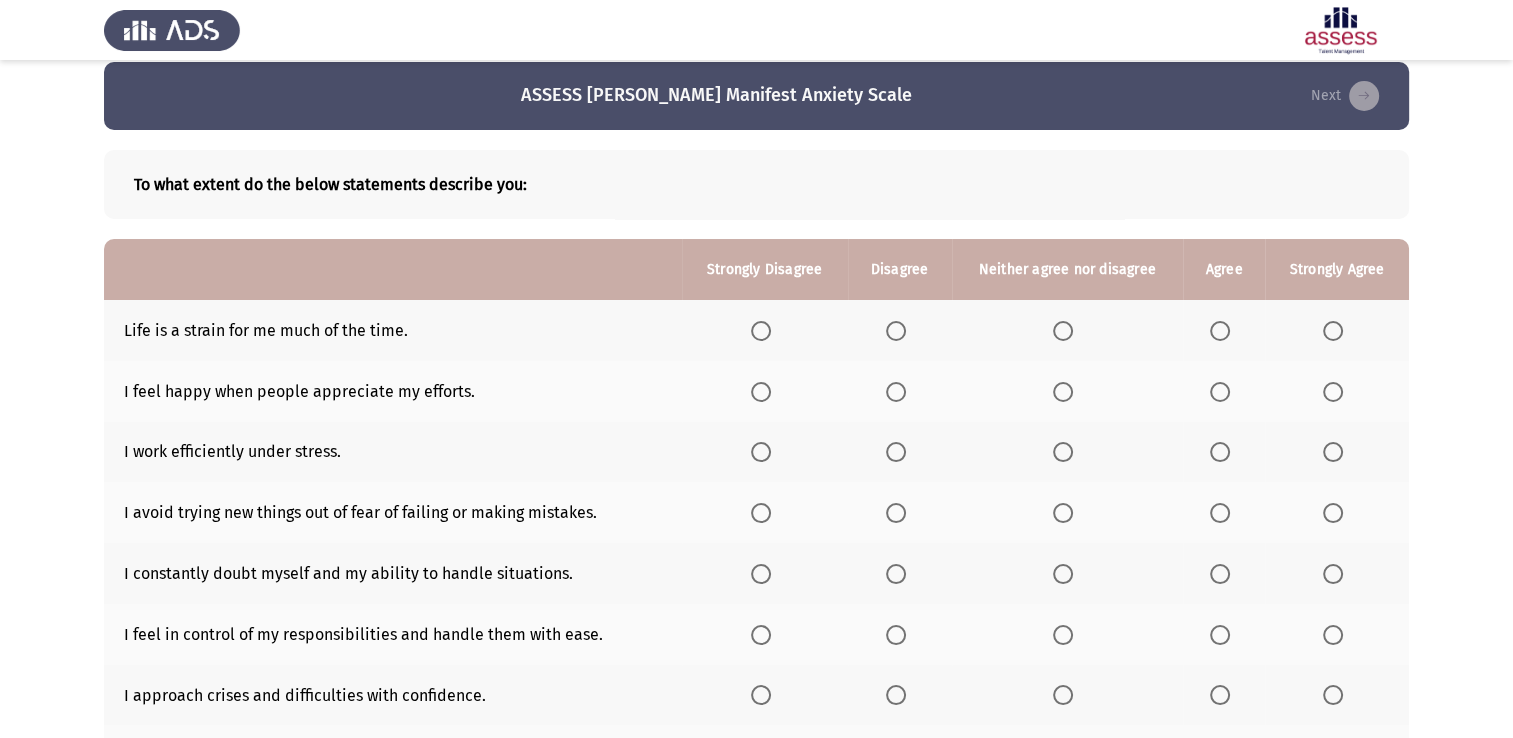 scroll, scrollTop: 0, scrollLeft: 0, axis: both 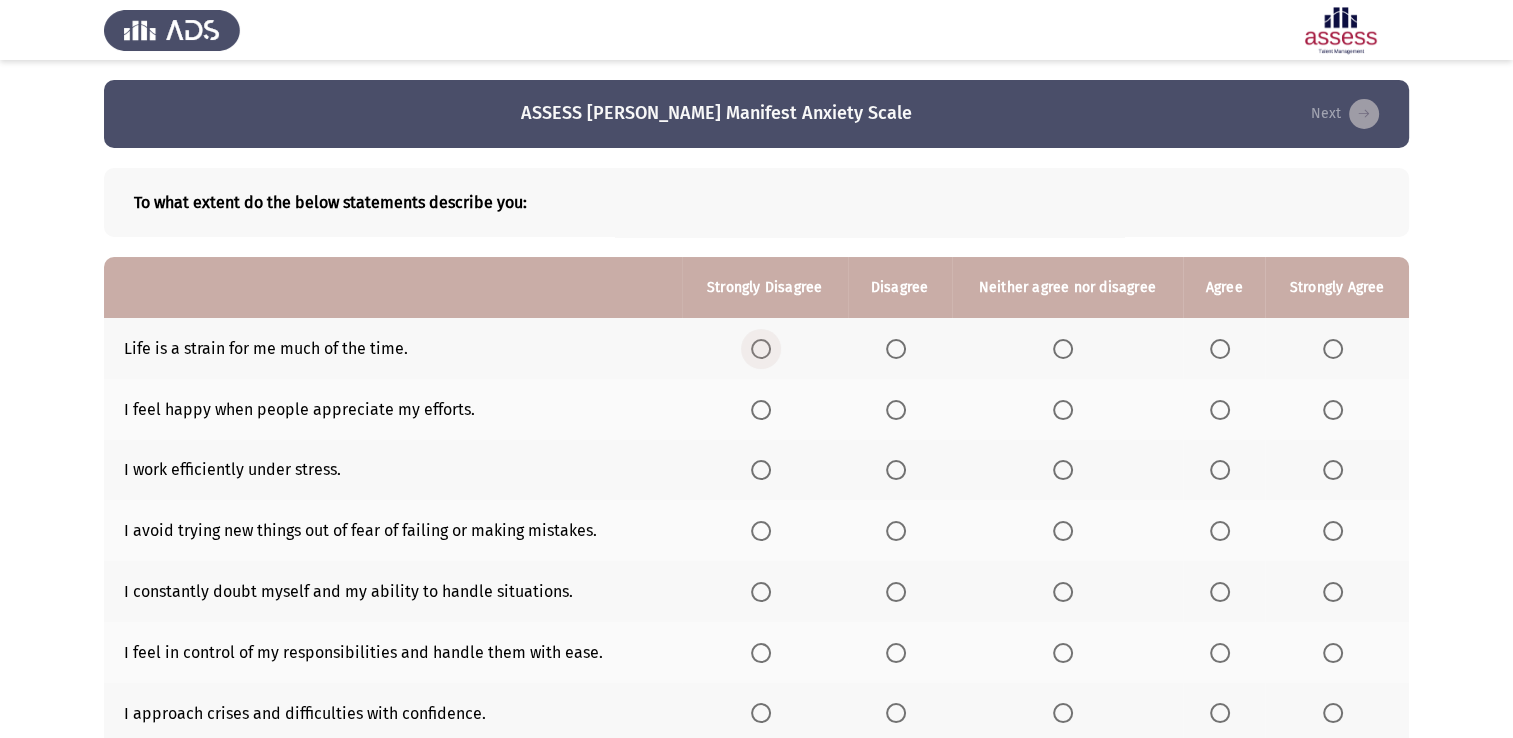 click at bounding box center (761, 349) 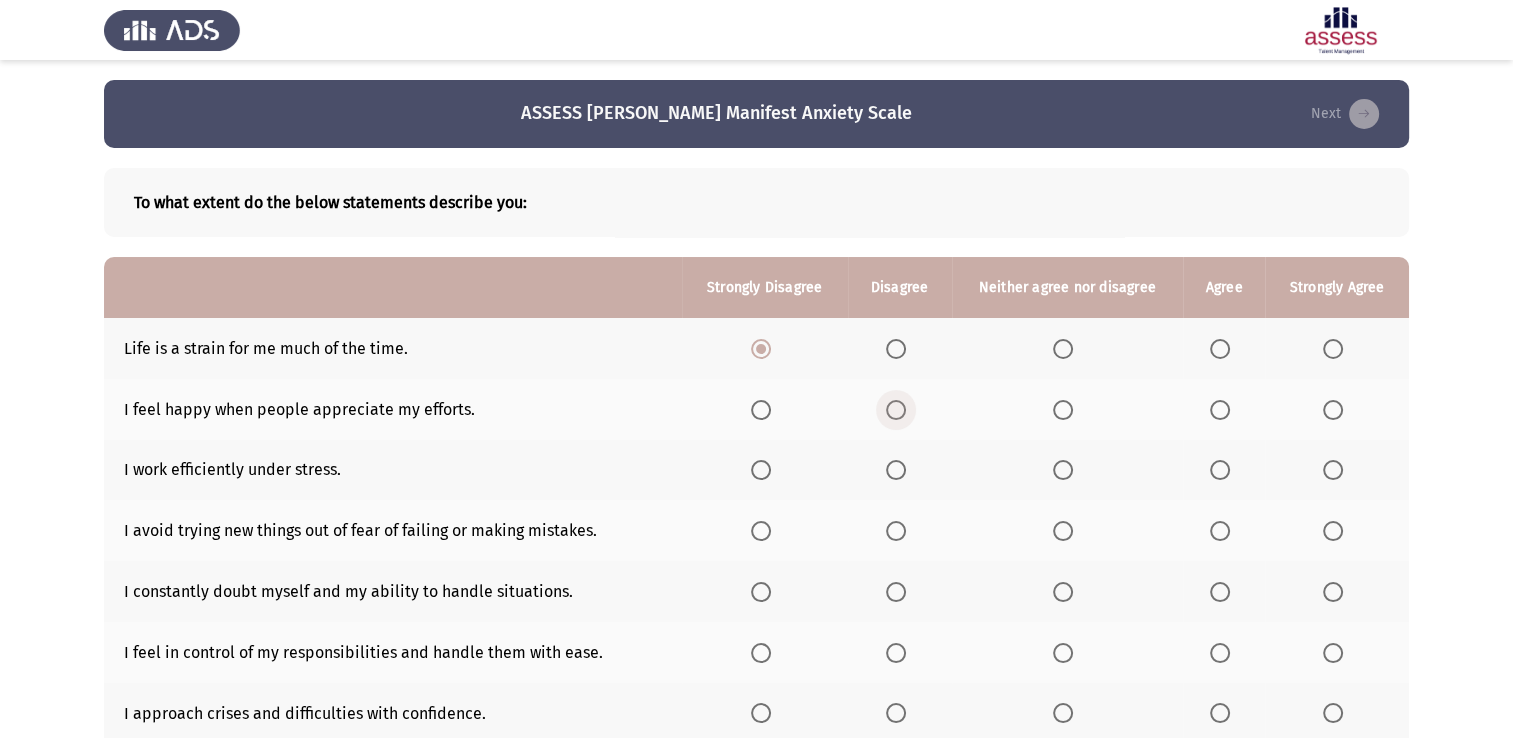click at bounding box center [896, 410] 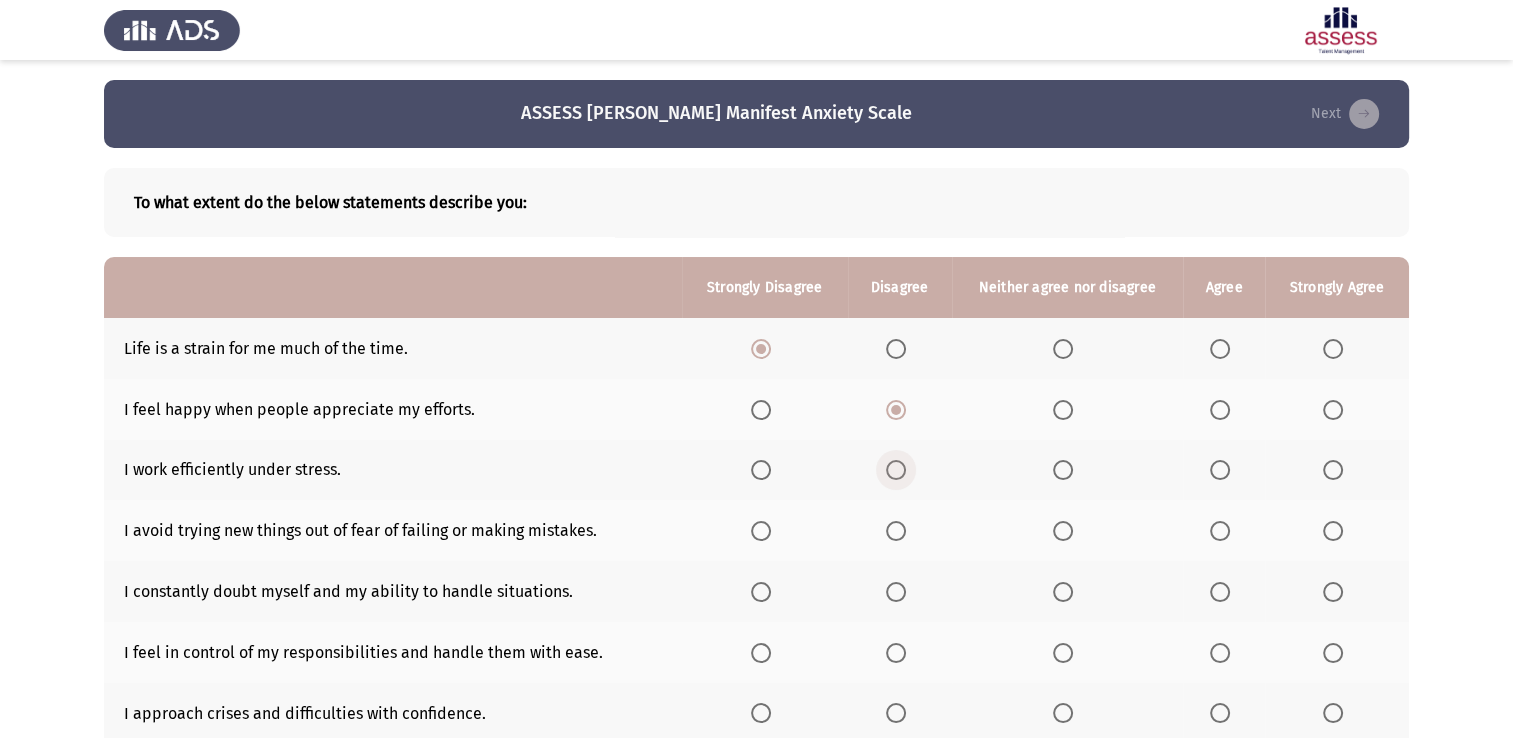 click at bounding box center (896, 470) 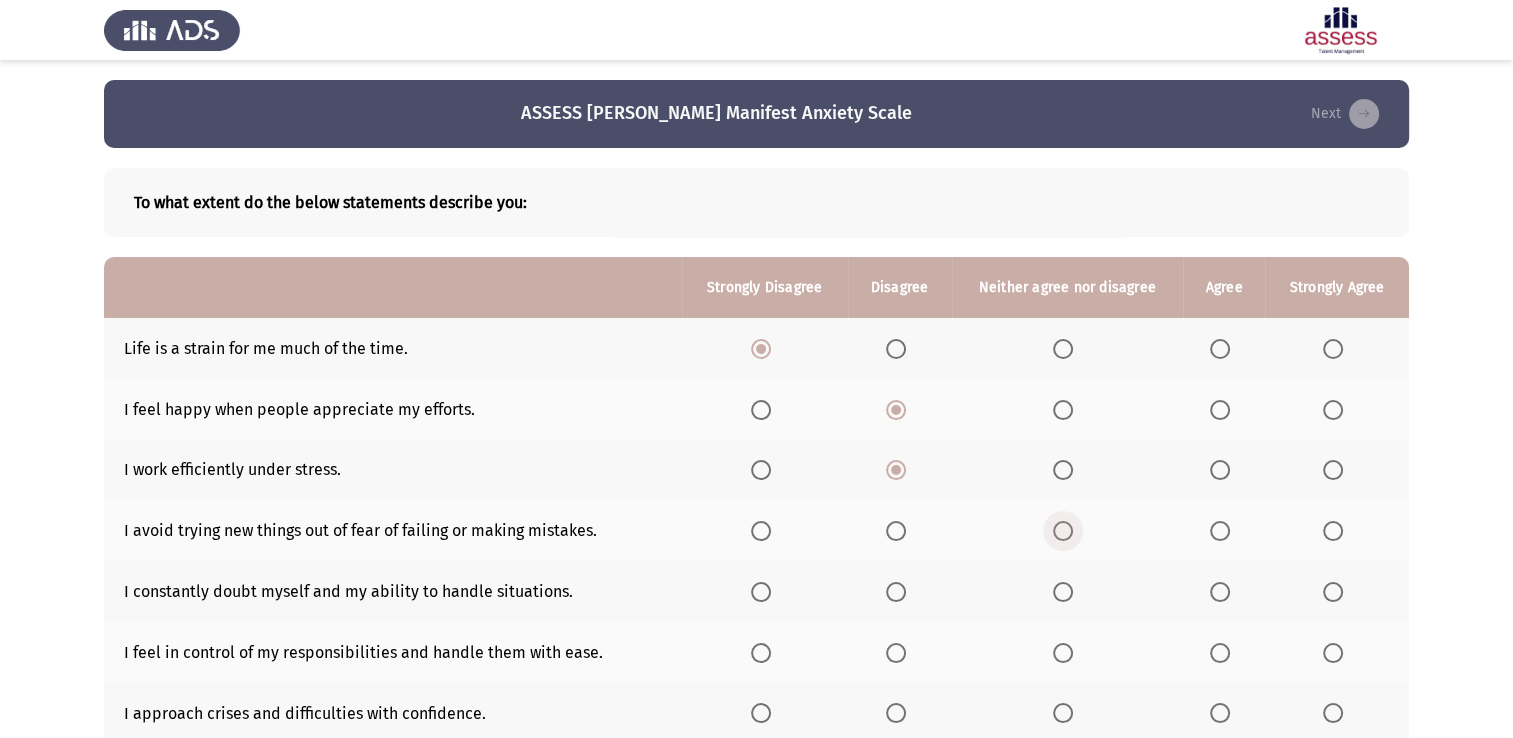 click at bounding box center [1063, 531] 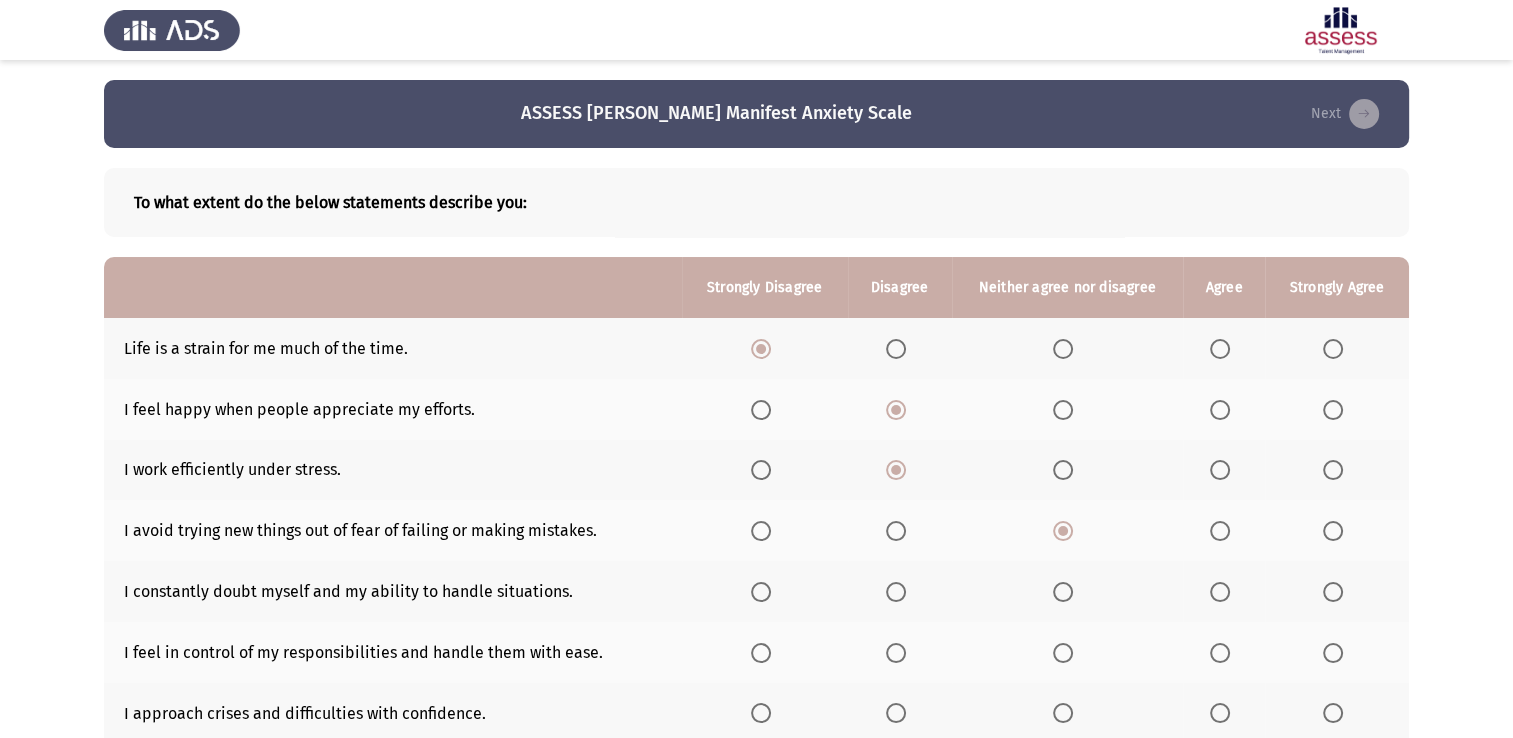 click 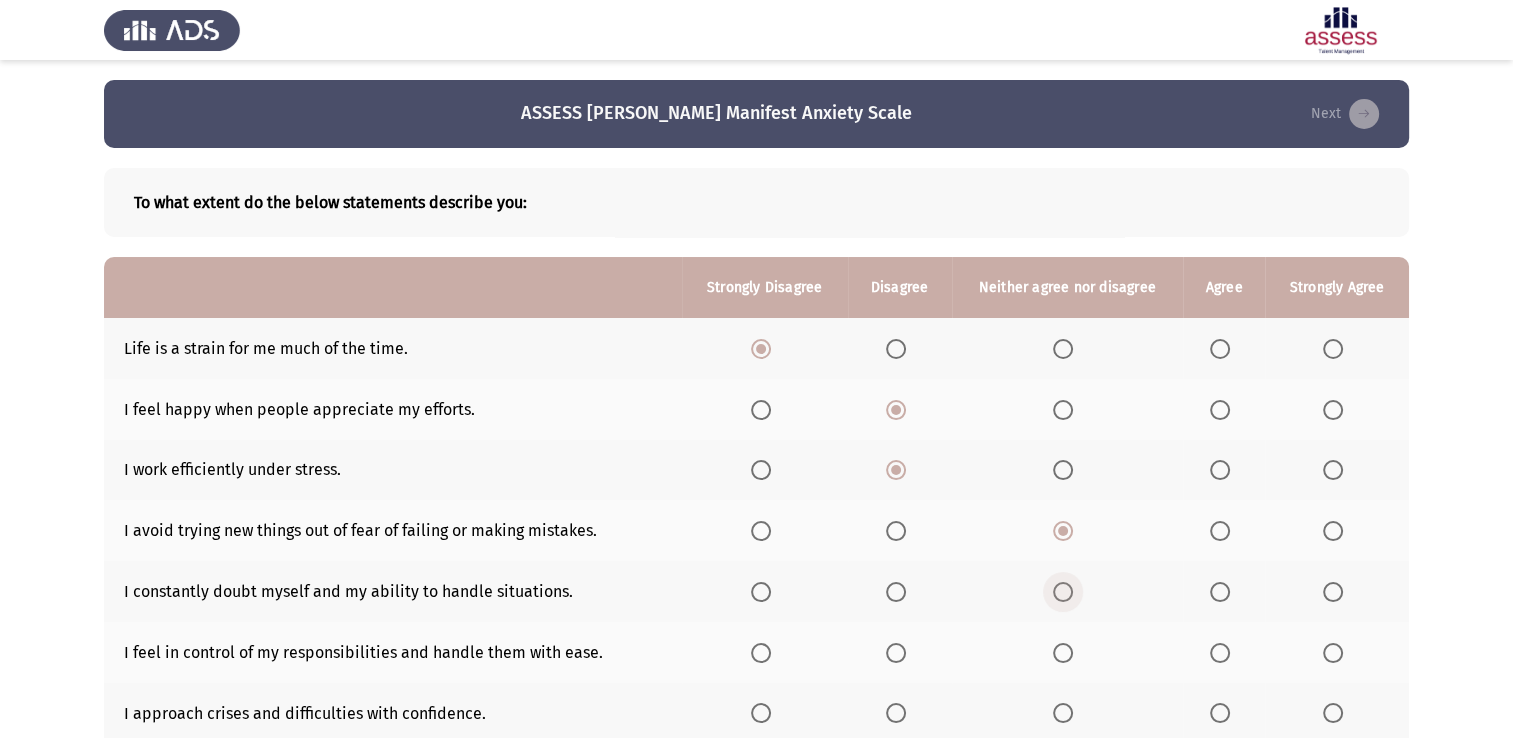 click at bounding box center (1063, 592) 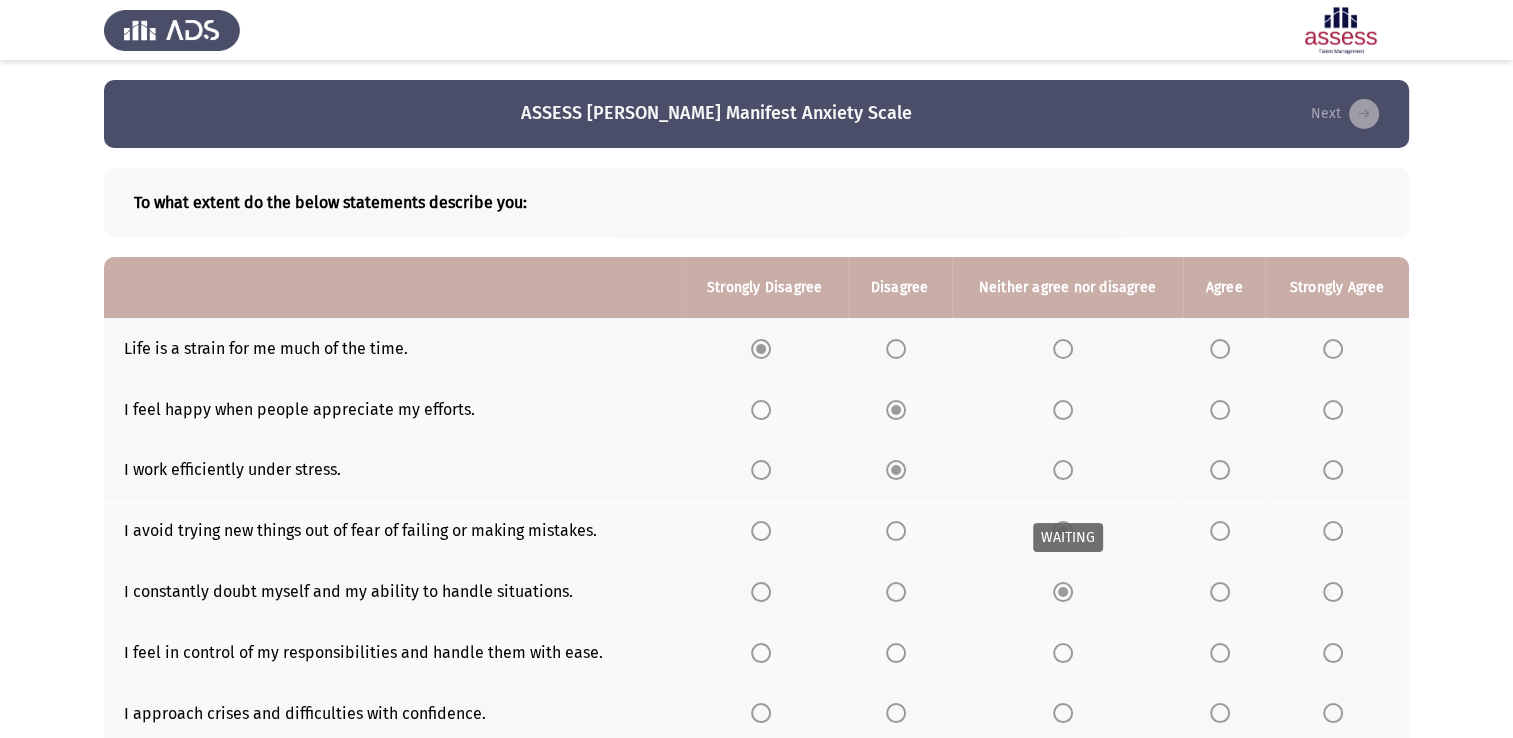 scroll, scrollTop: 123, scrollLeft: 0, axis: vertical 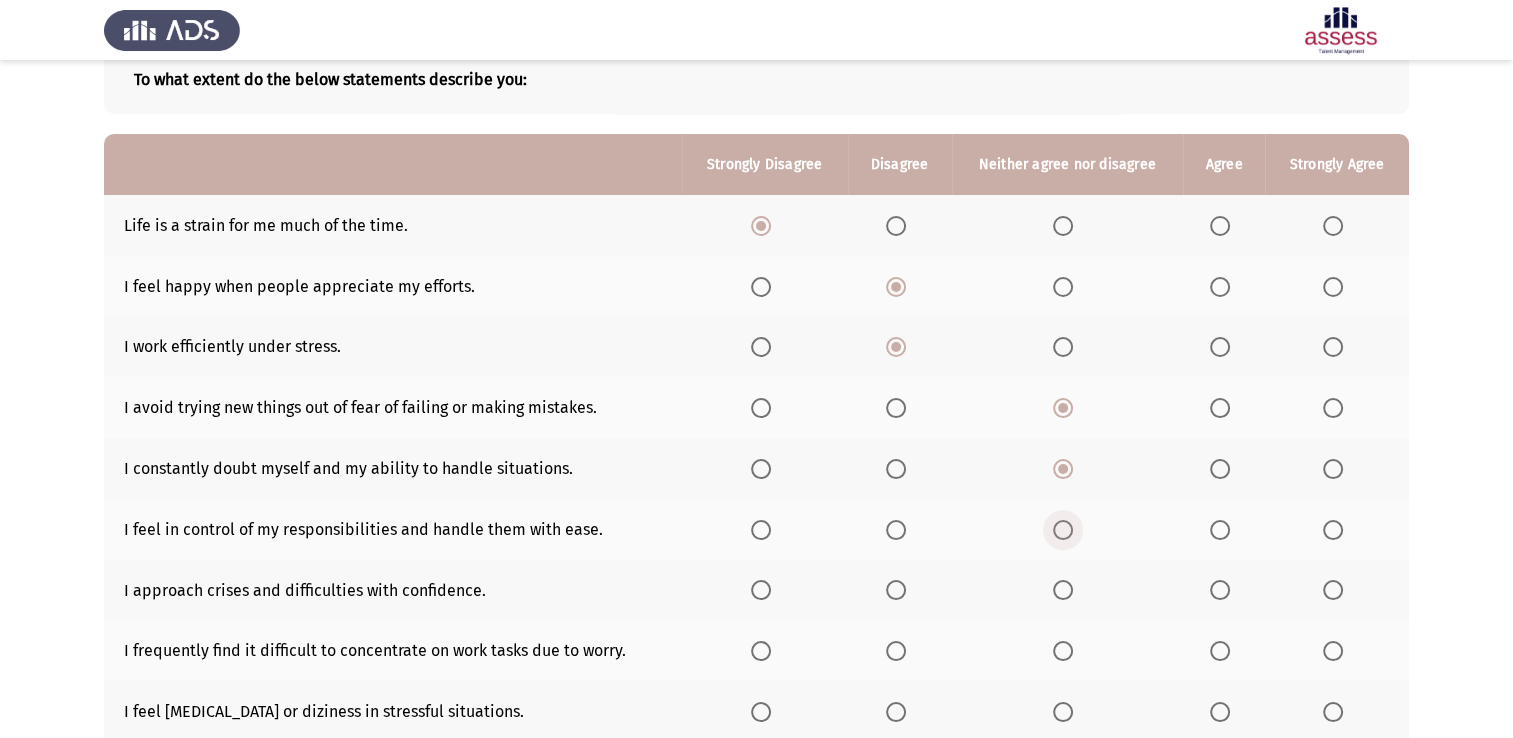 click at bounding box center [1063, 530] 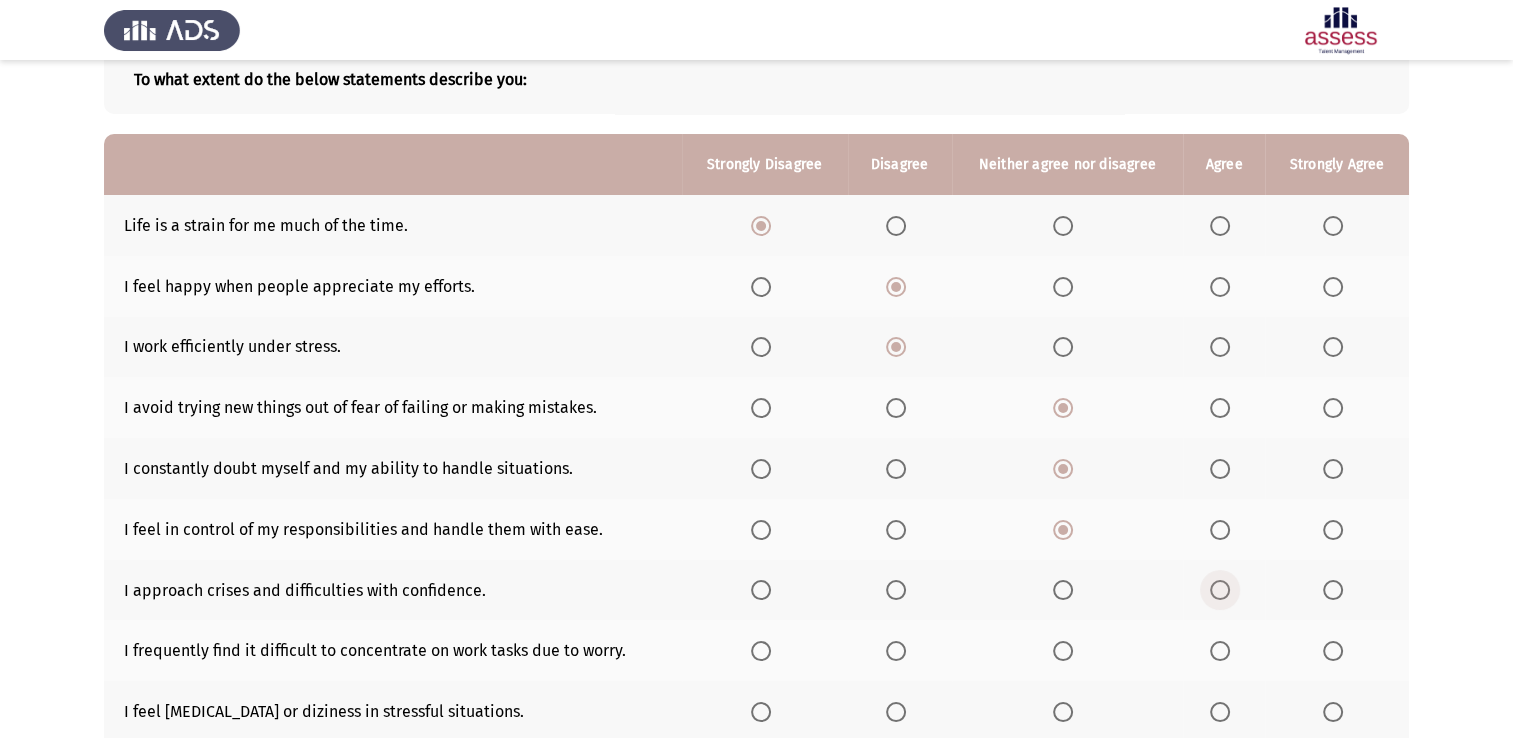 click at bounding box center [1220, 590] 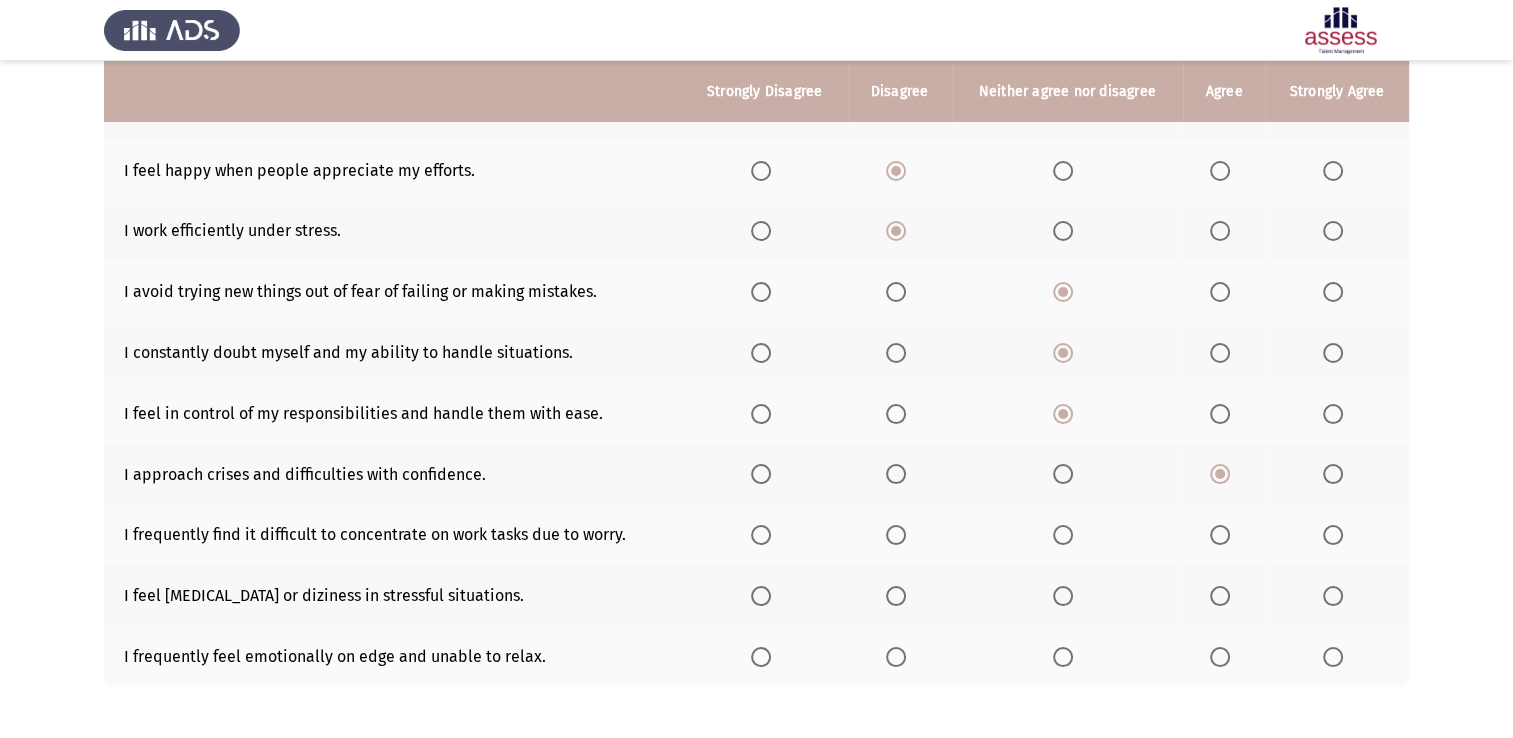 scroll, scrollTop: 240, scrollLeft: 0, axis: vertical 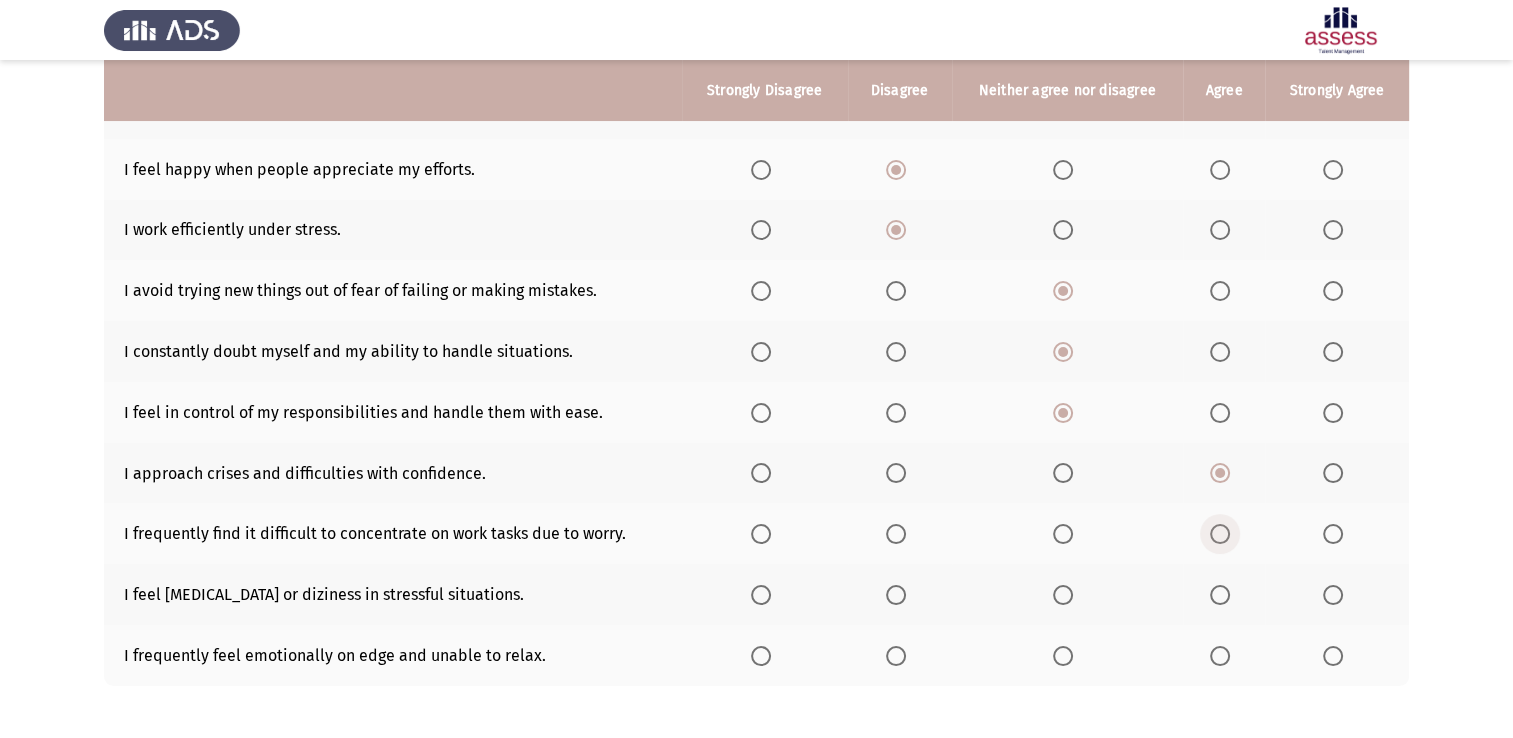 click at bounding box center [1220, 534] 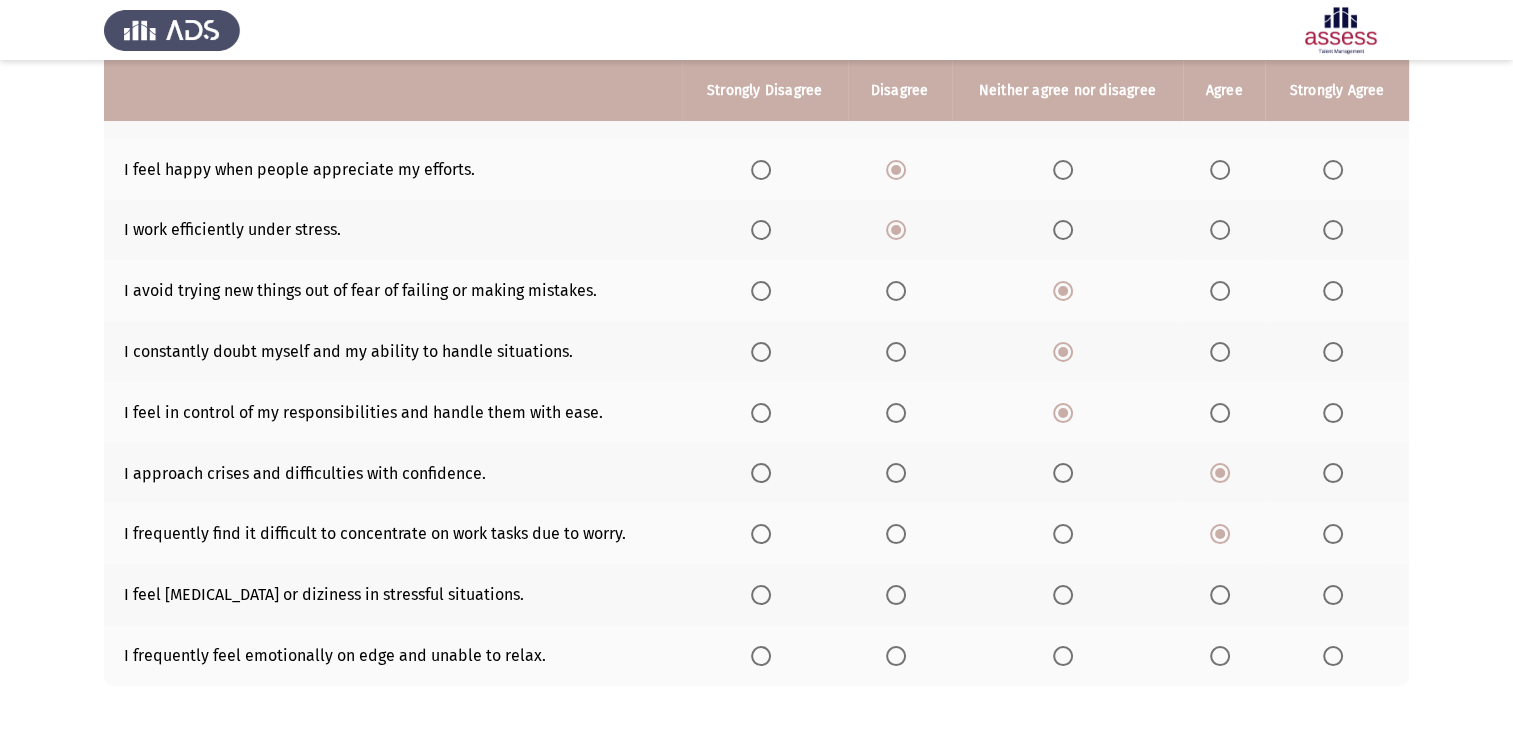 click at bounding box center (1220, 595) 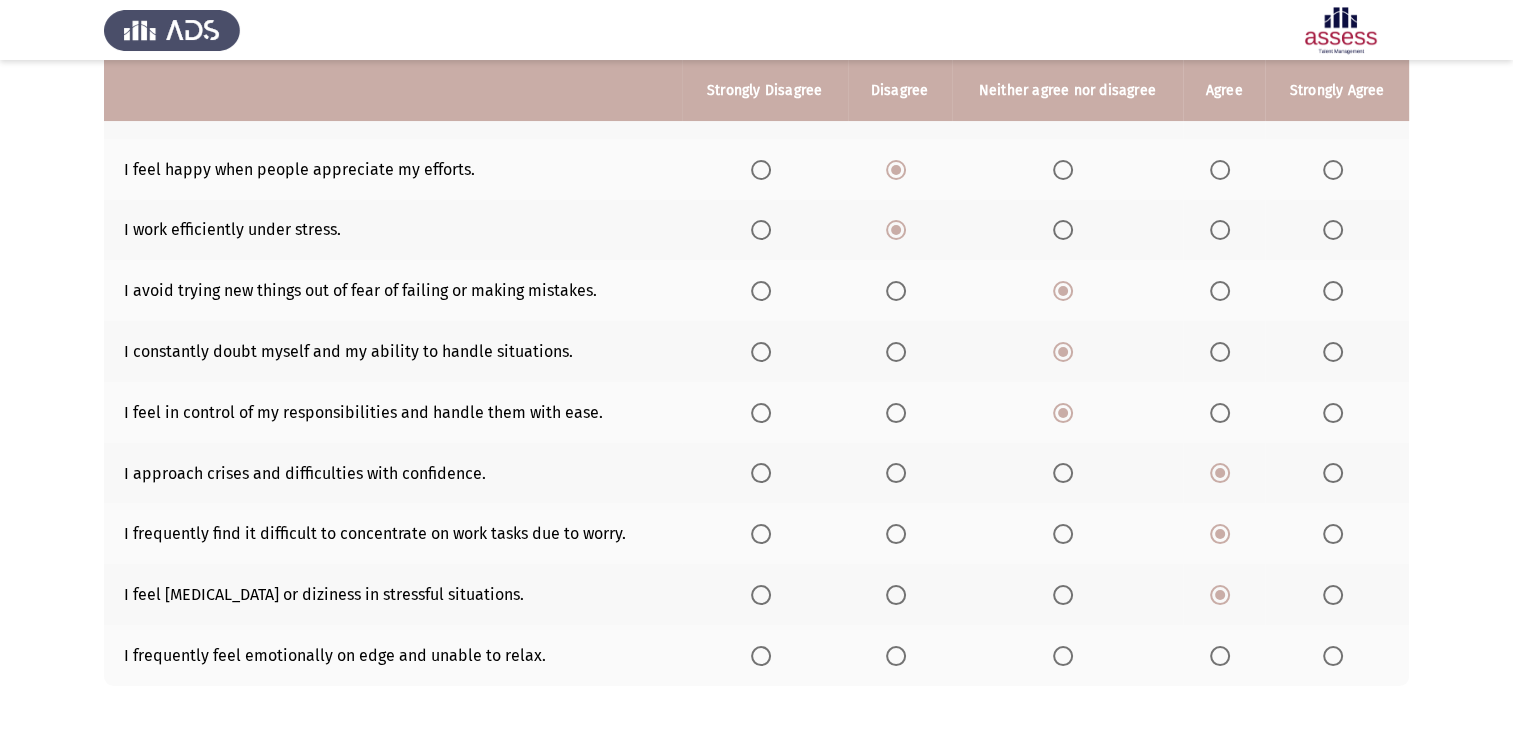 click at bounding box center (1220, 656) 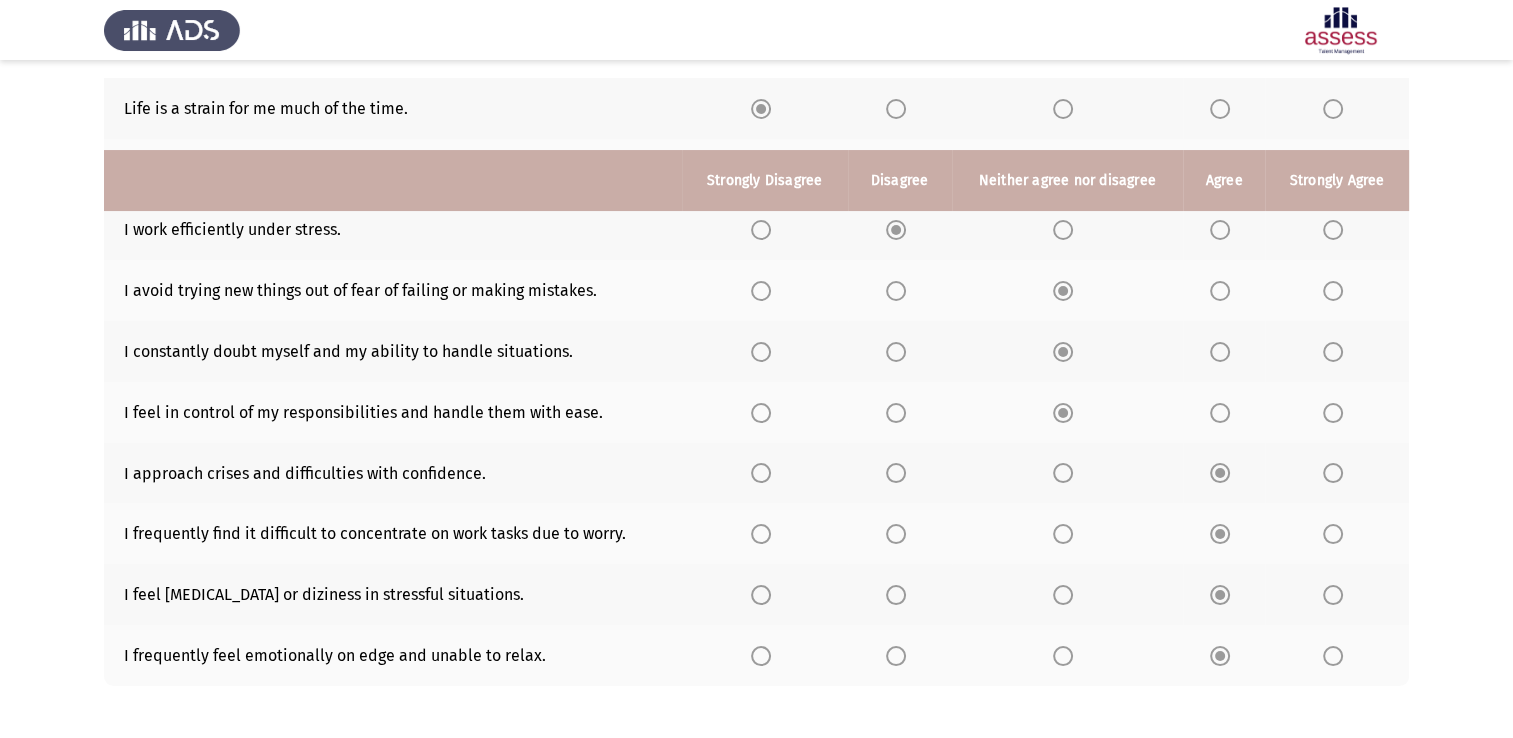 scroll, scrollTop: 329, scrollLeft: 0, axis: vertical 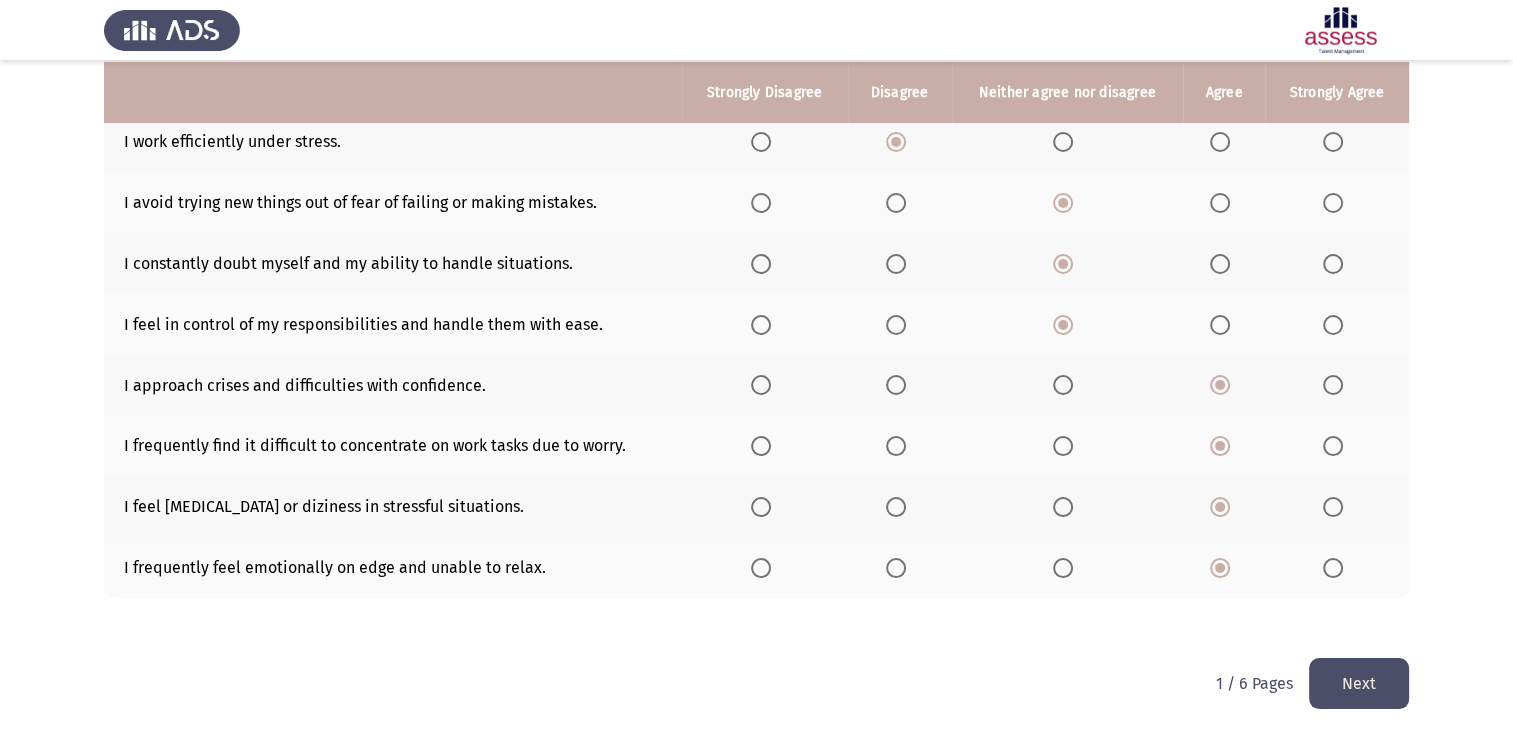 click on "Next" 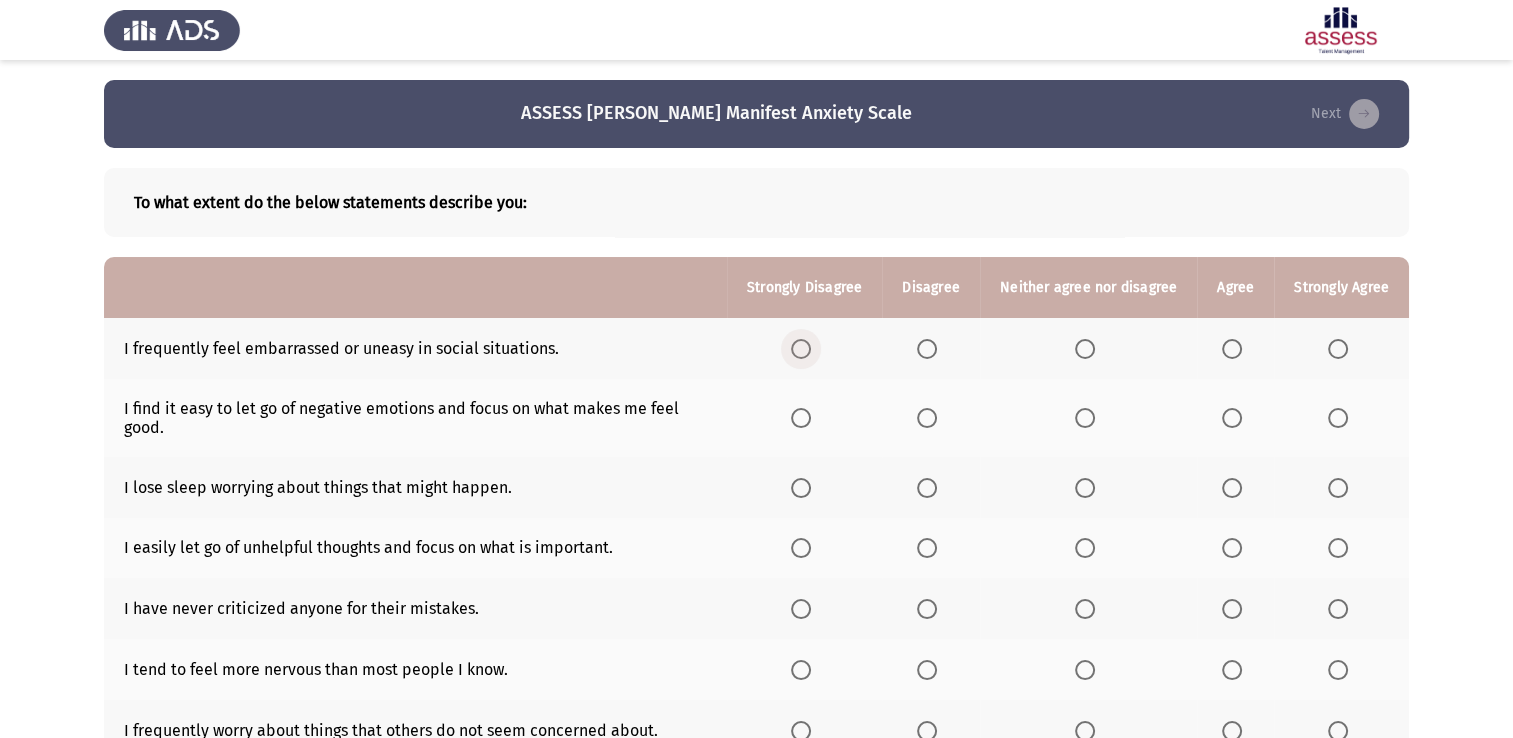 click at bounding box center [801, 349] 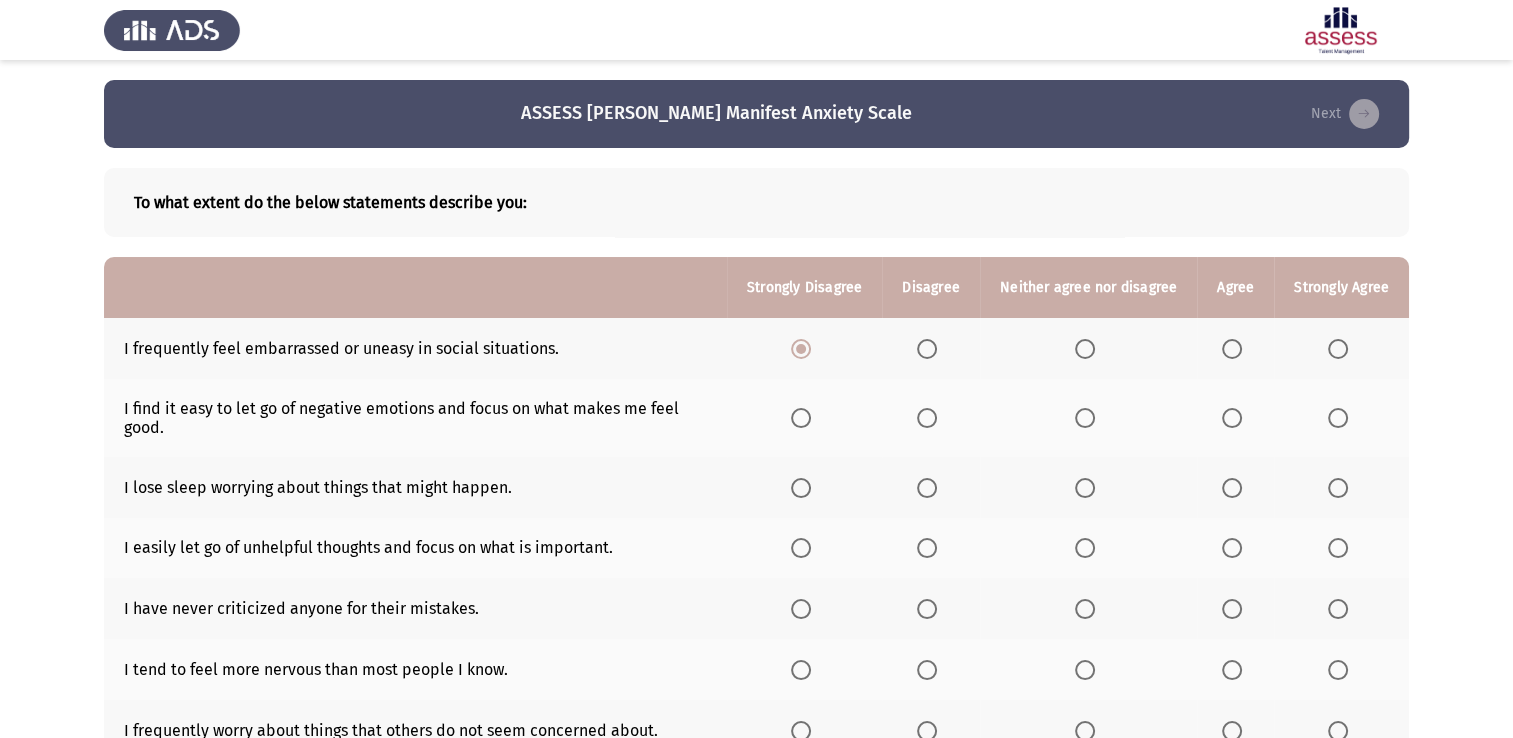 click 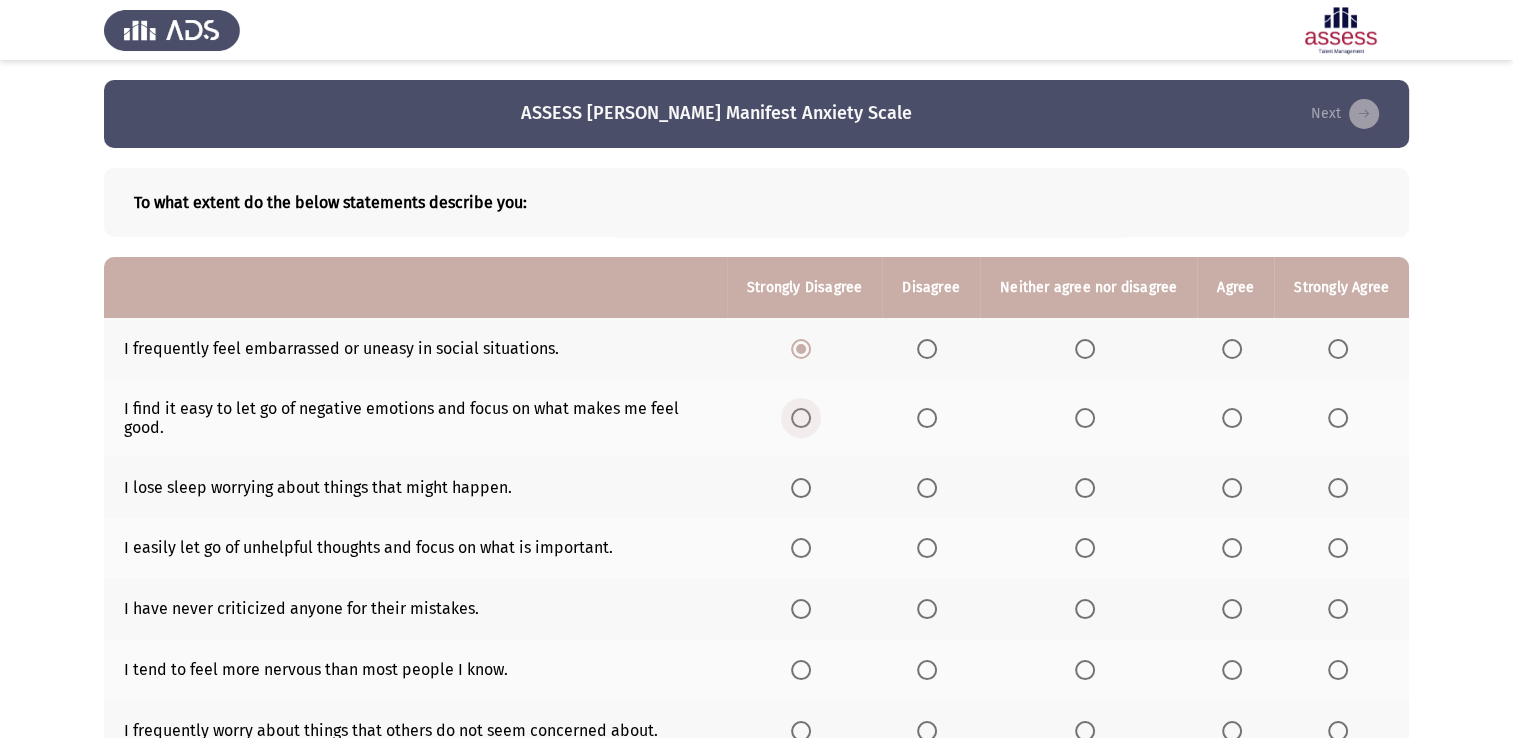 click at bounding box center (801, 418) 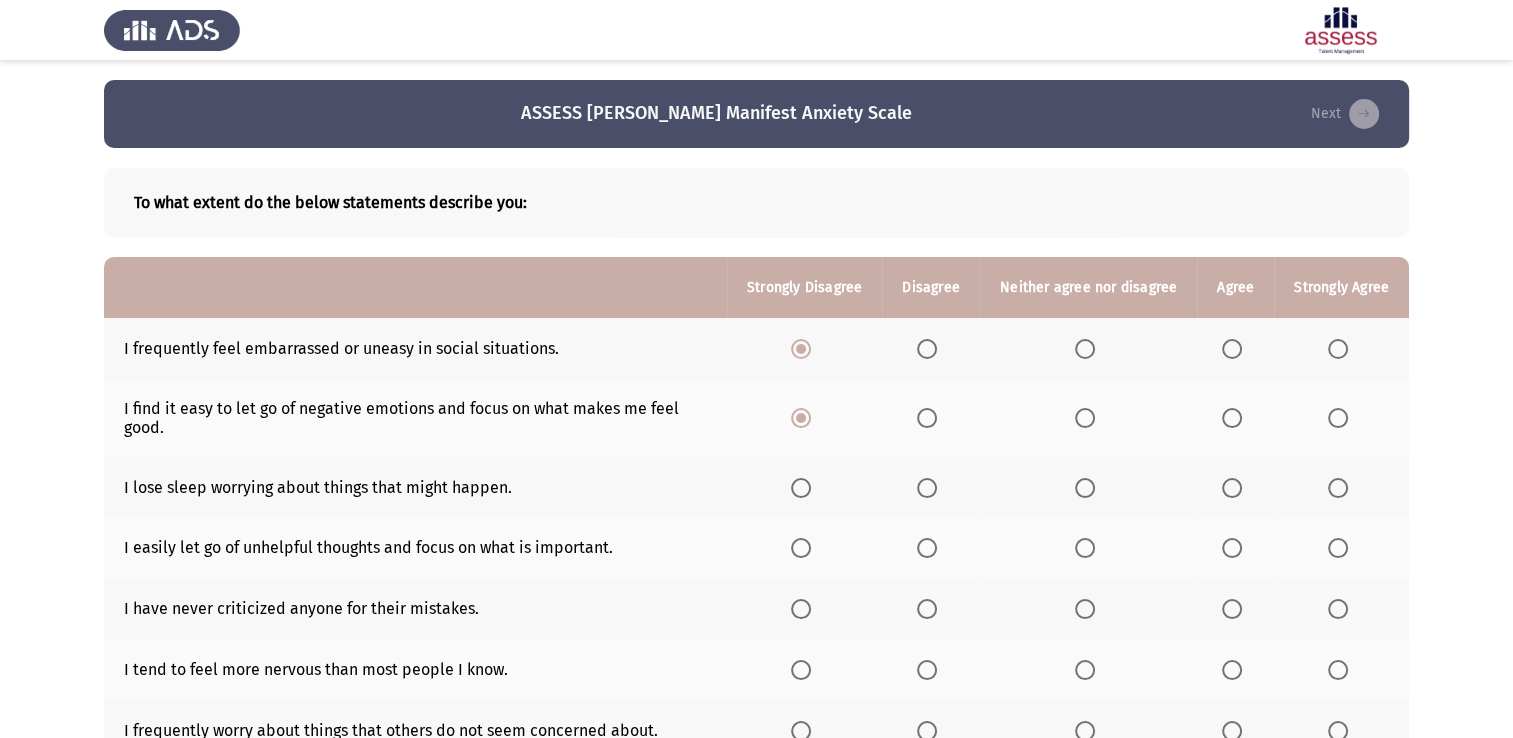 click at bounding box center [801, 488] 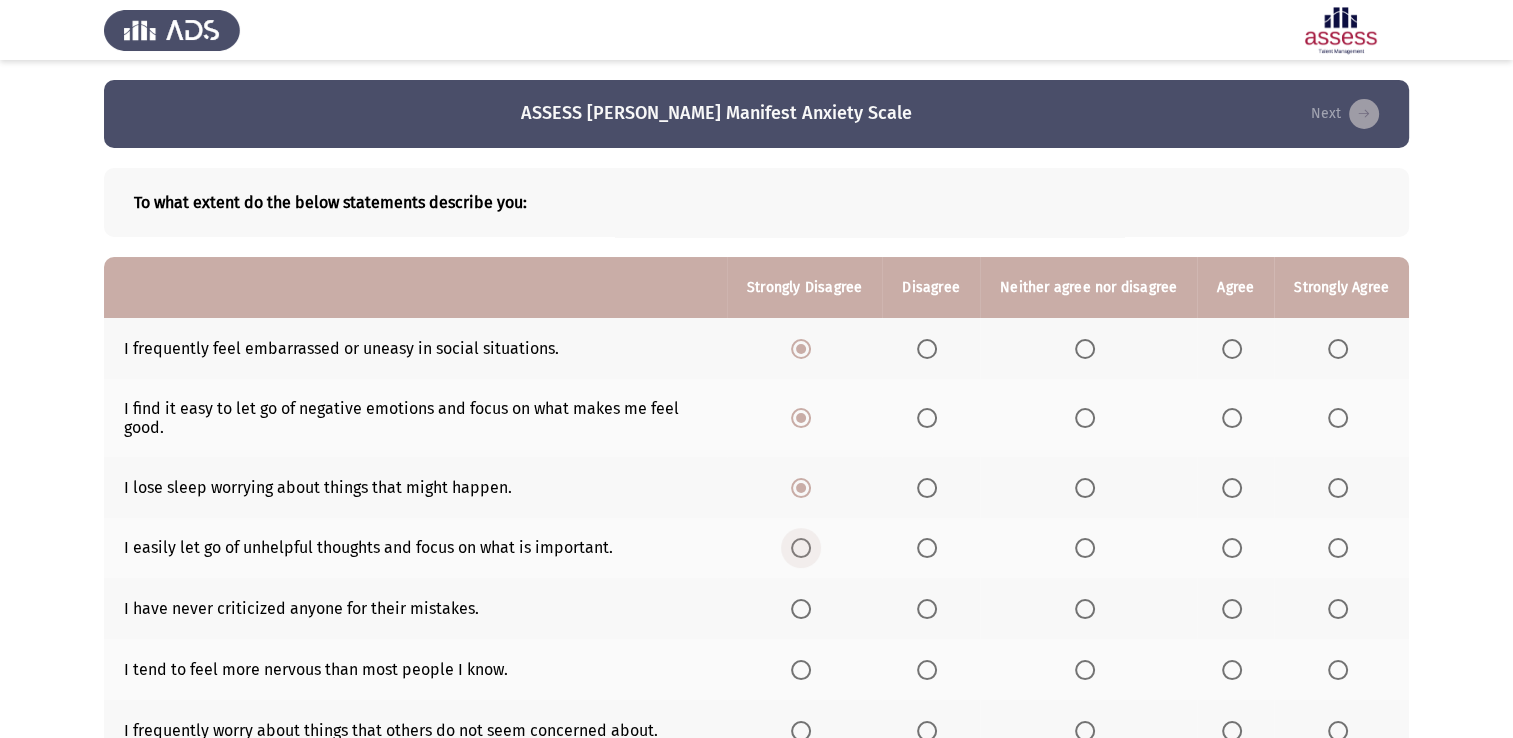 click at bounding box center [801, 548] 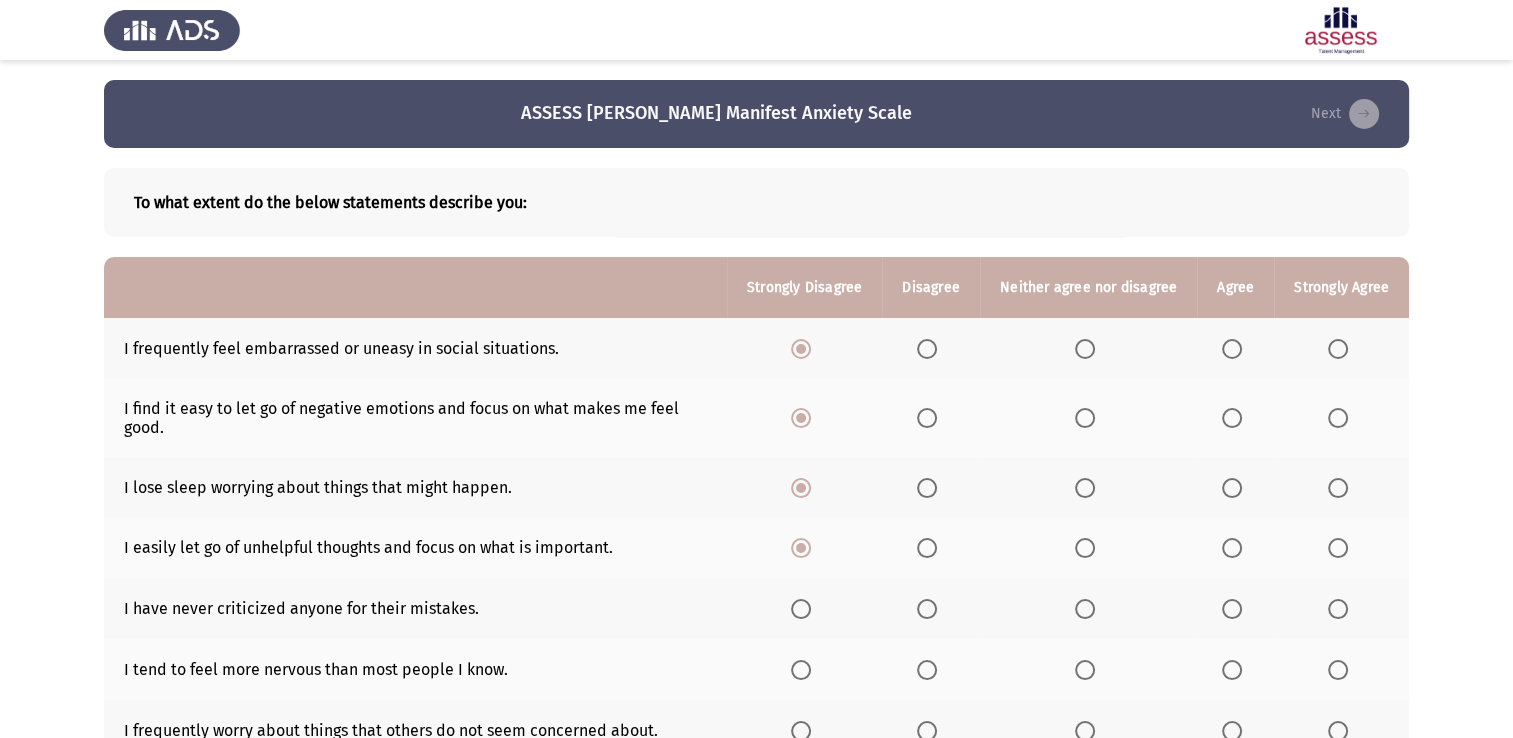scroll, scrollTop: 158, scrollLeft: 0, axis: vertical 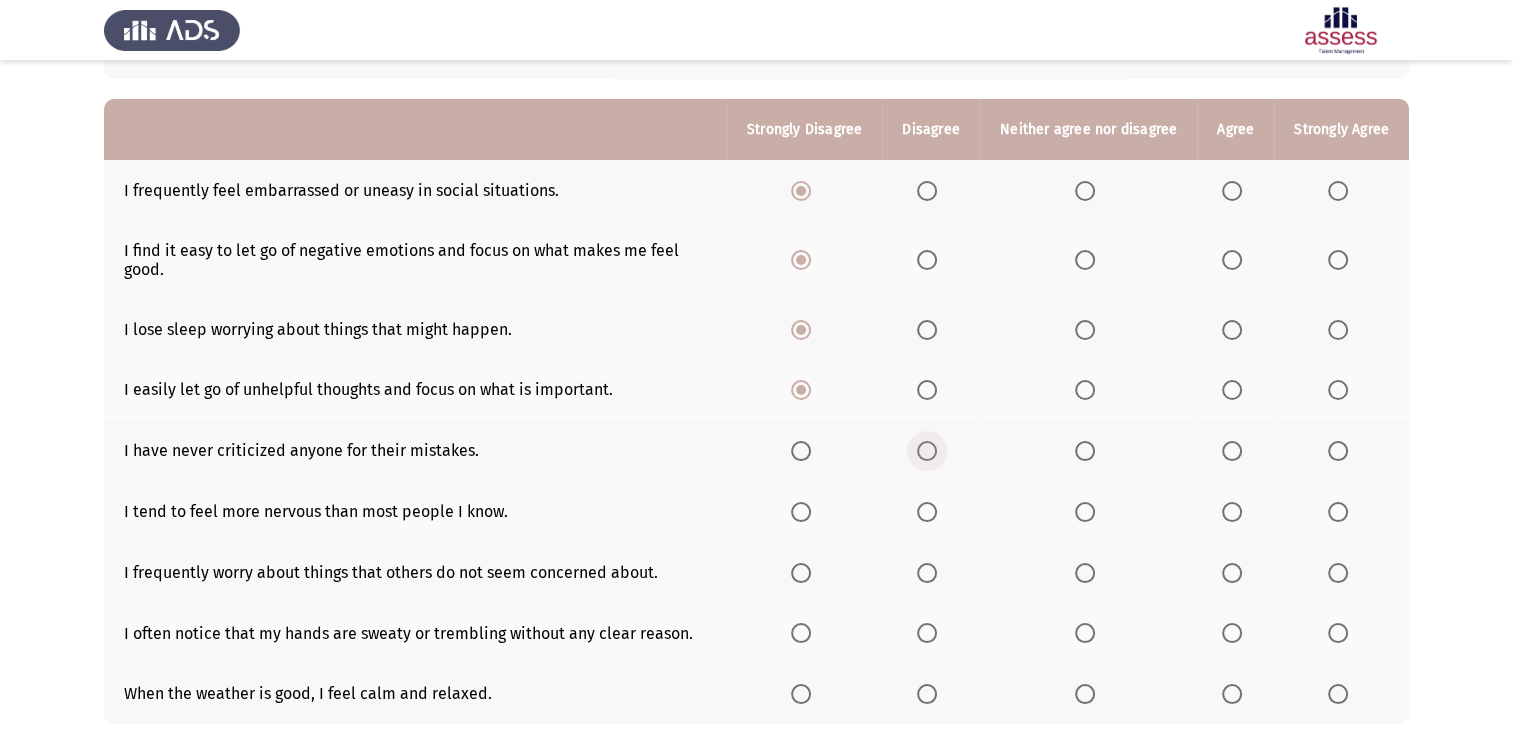 click at bounding box center (927, 451) 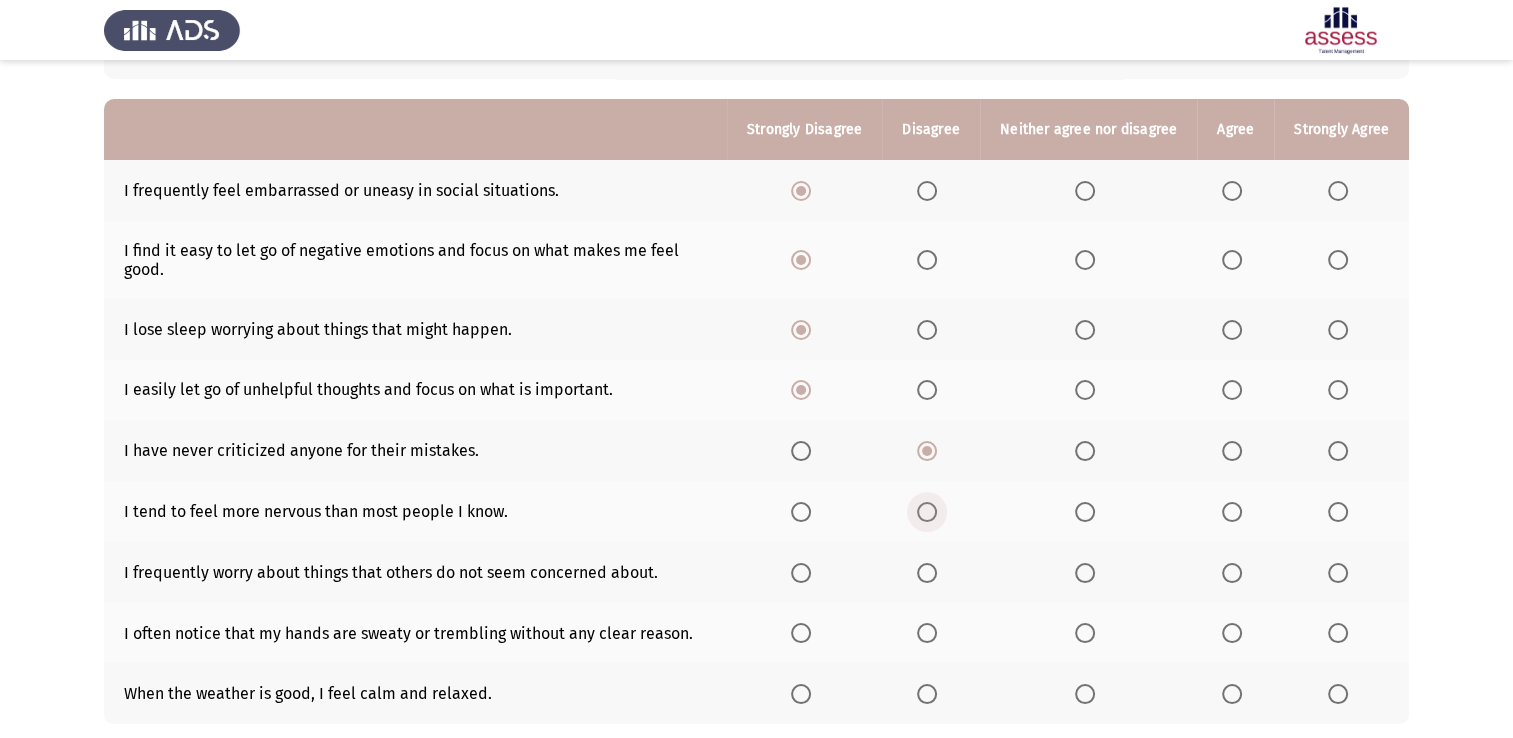 click at bounding box center [927, 512] 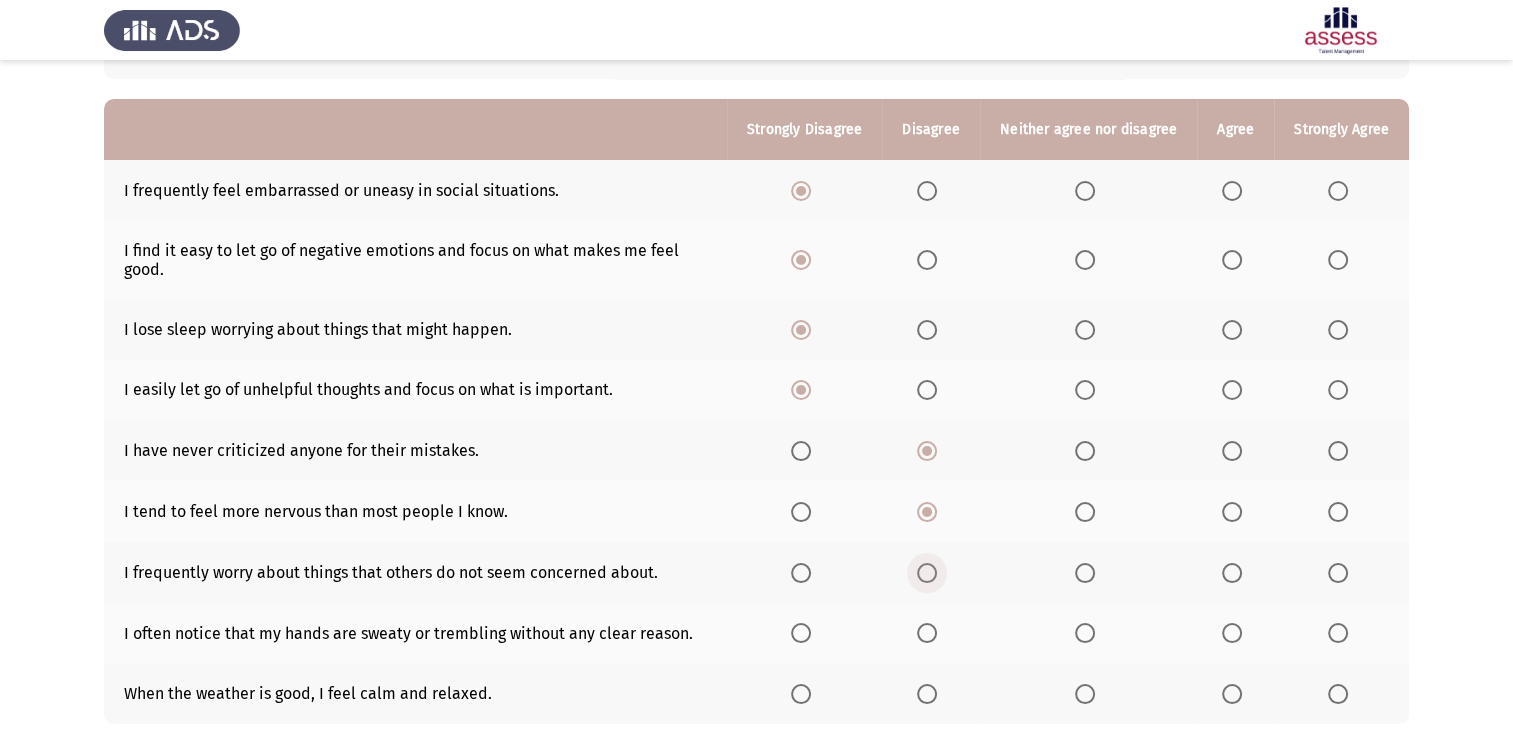 click at bounding box center (927, 573) 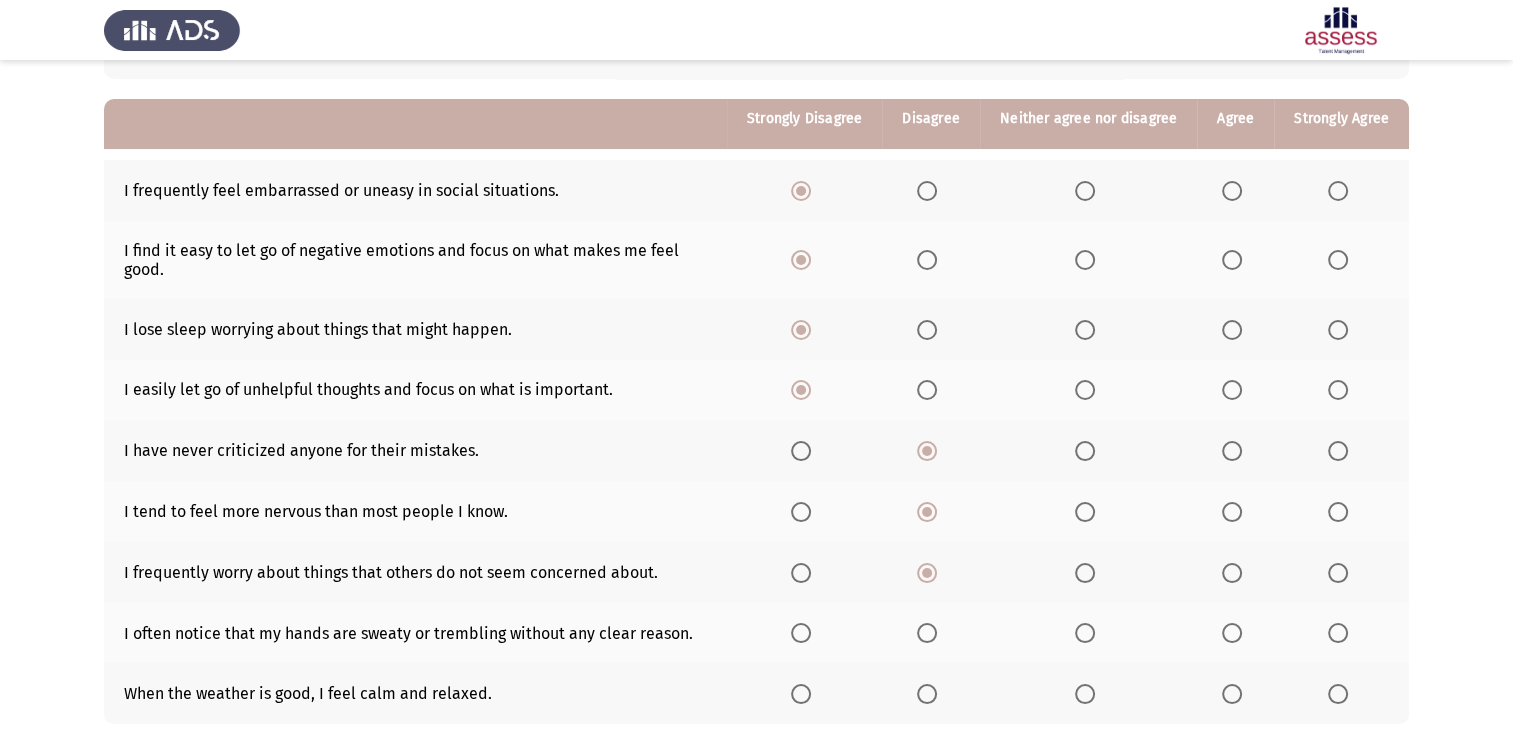 scroll, scrollTop: 227, scrollLeft: 0, axis: vertical 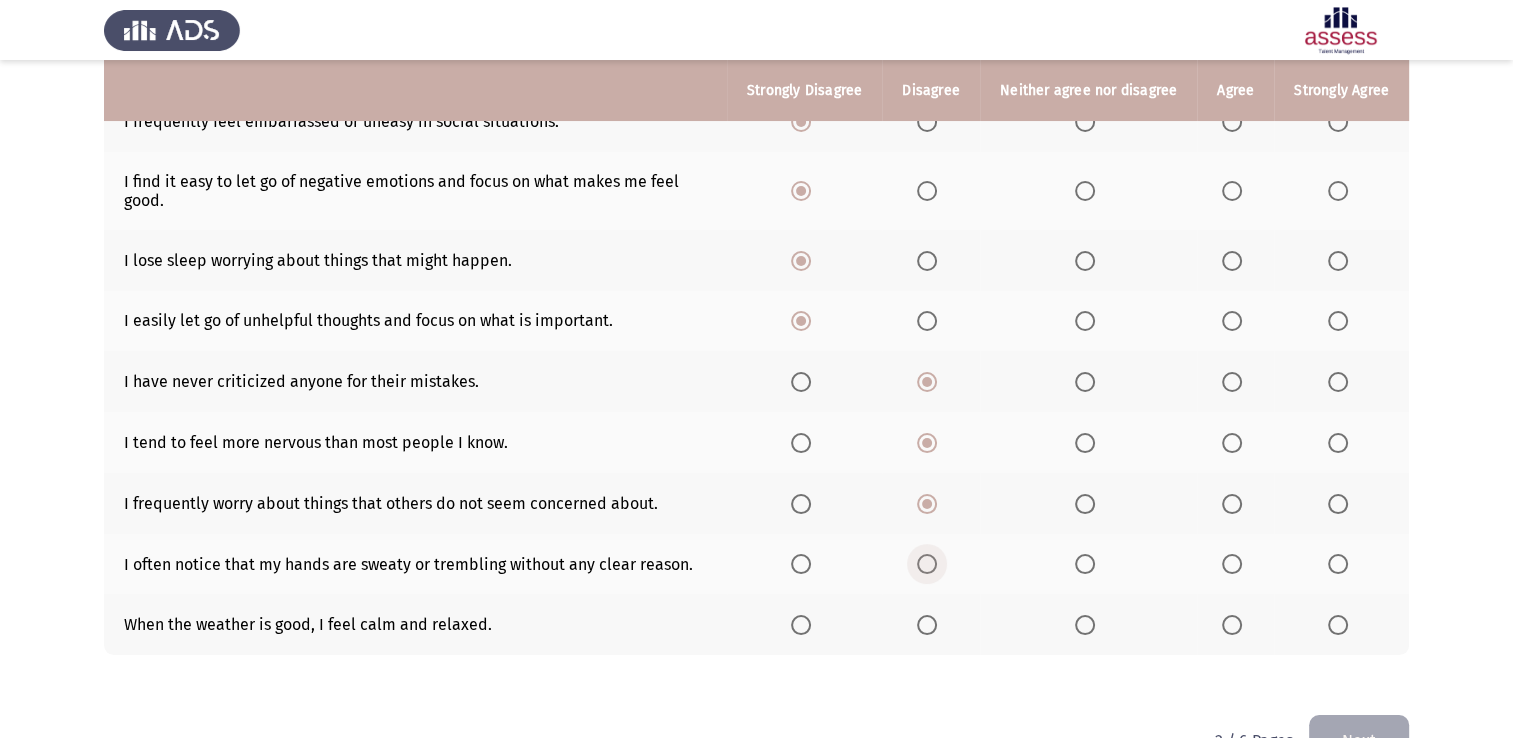 click at bounding box center (927, 564) 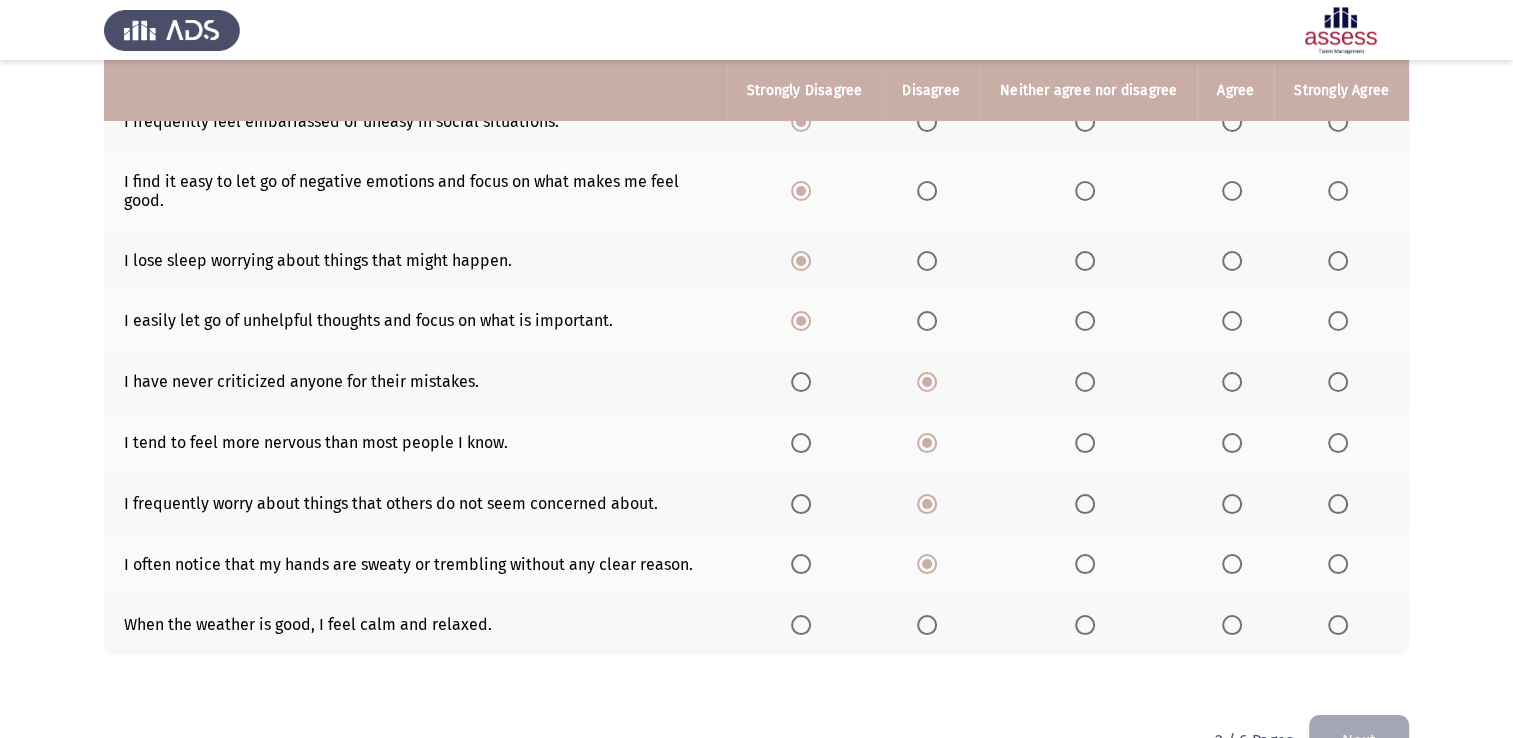 scroll, scrollTop: 286, scrollLeft: 0, axis: vertical 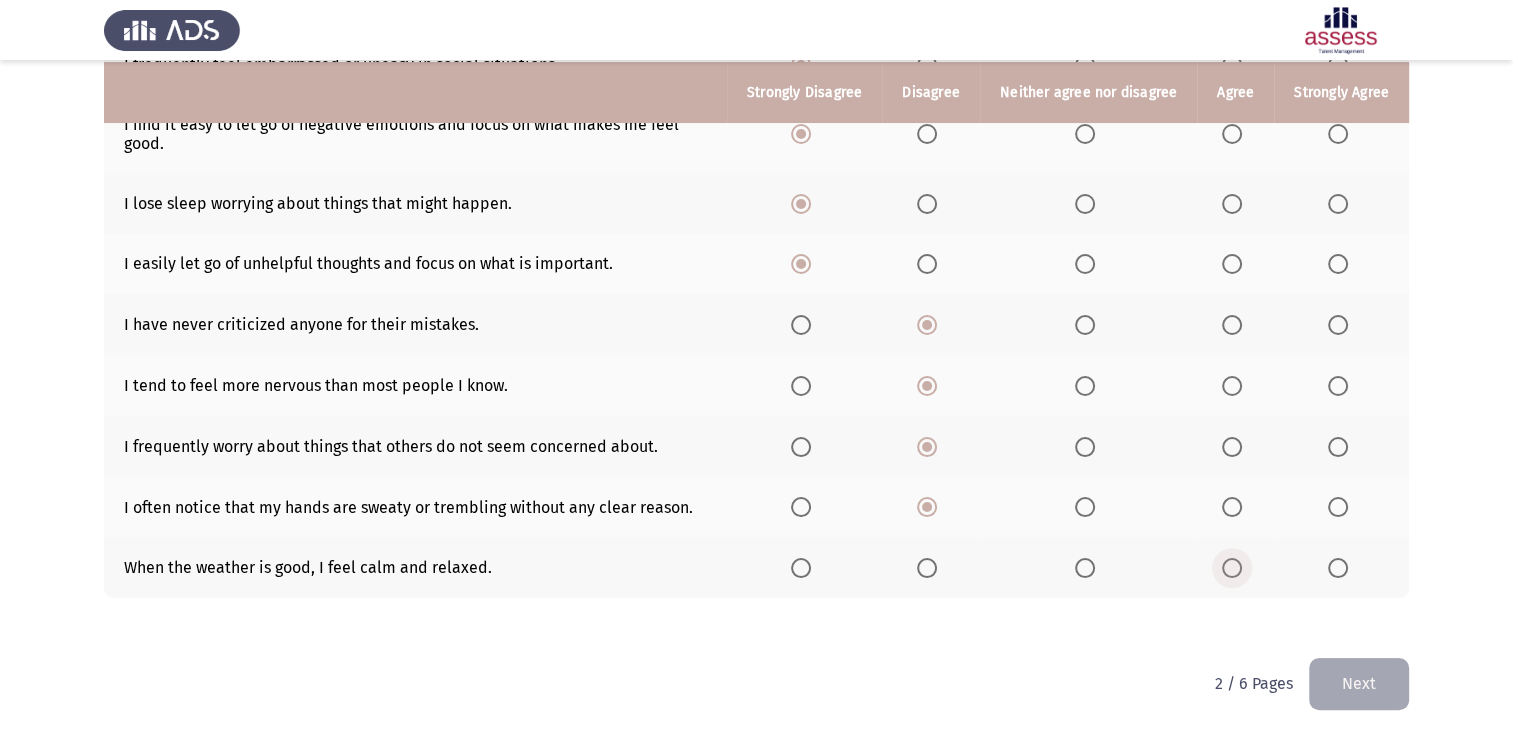 click at bounding box center [1236, 568] 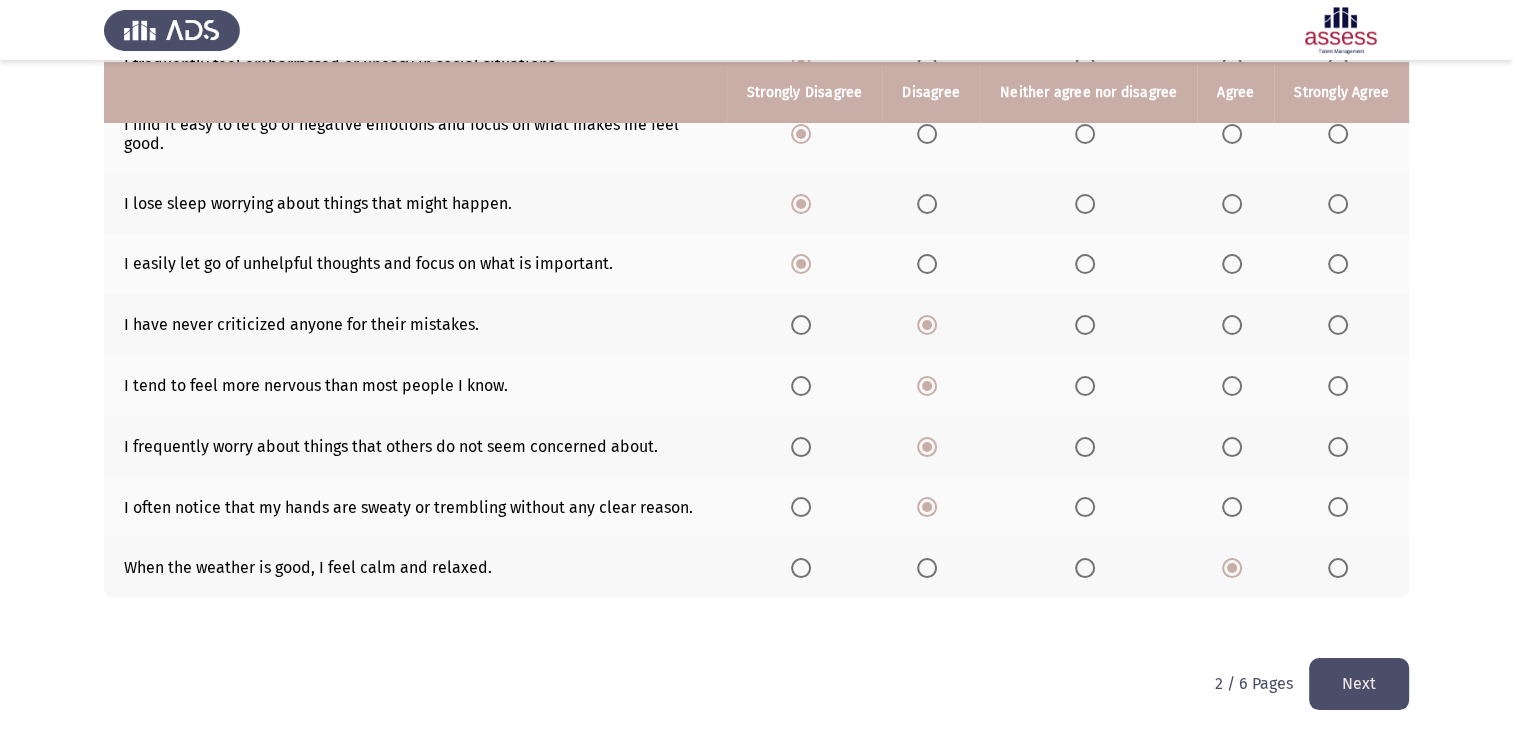 click on "Next" 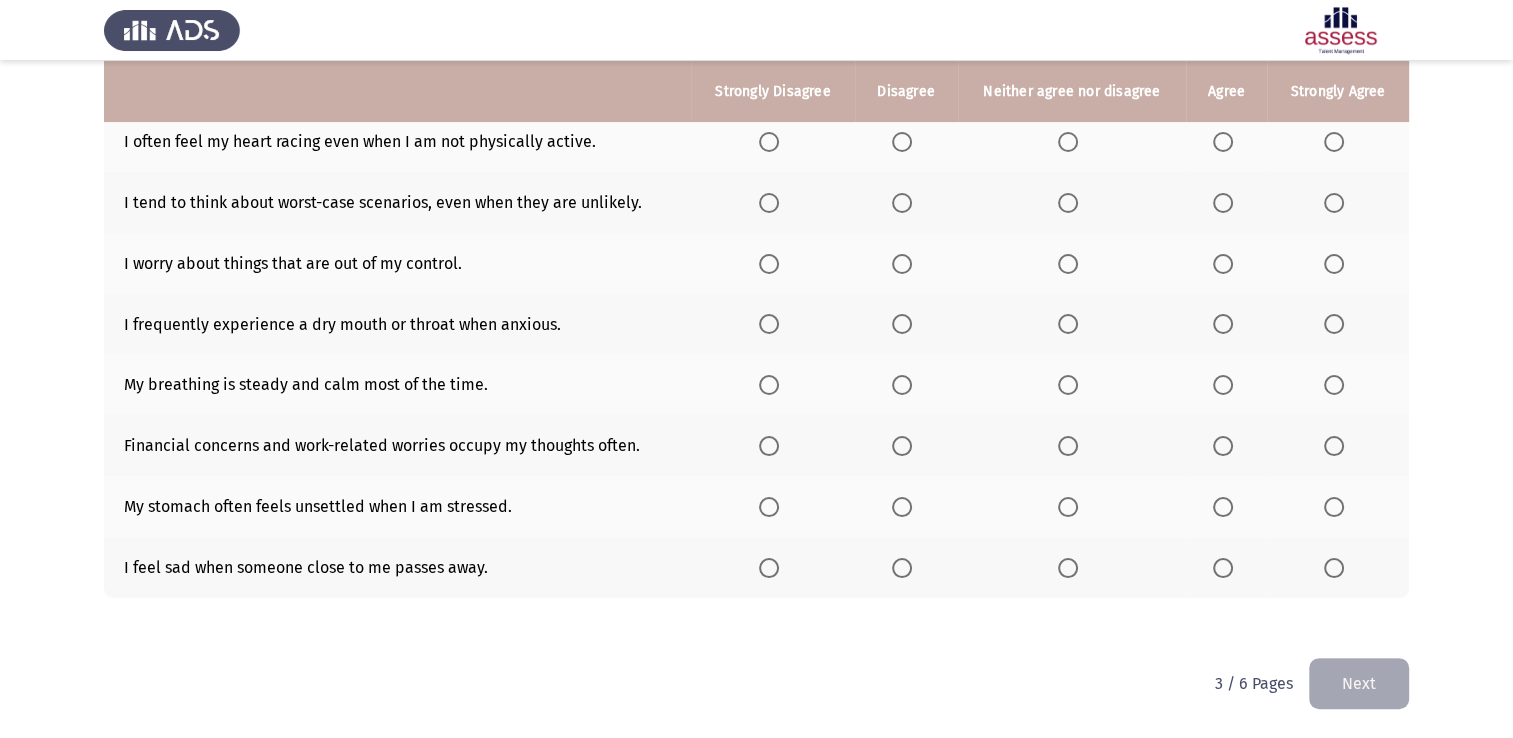 scroll, scrollTop: 0, scrollLeft: 0, axis: both 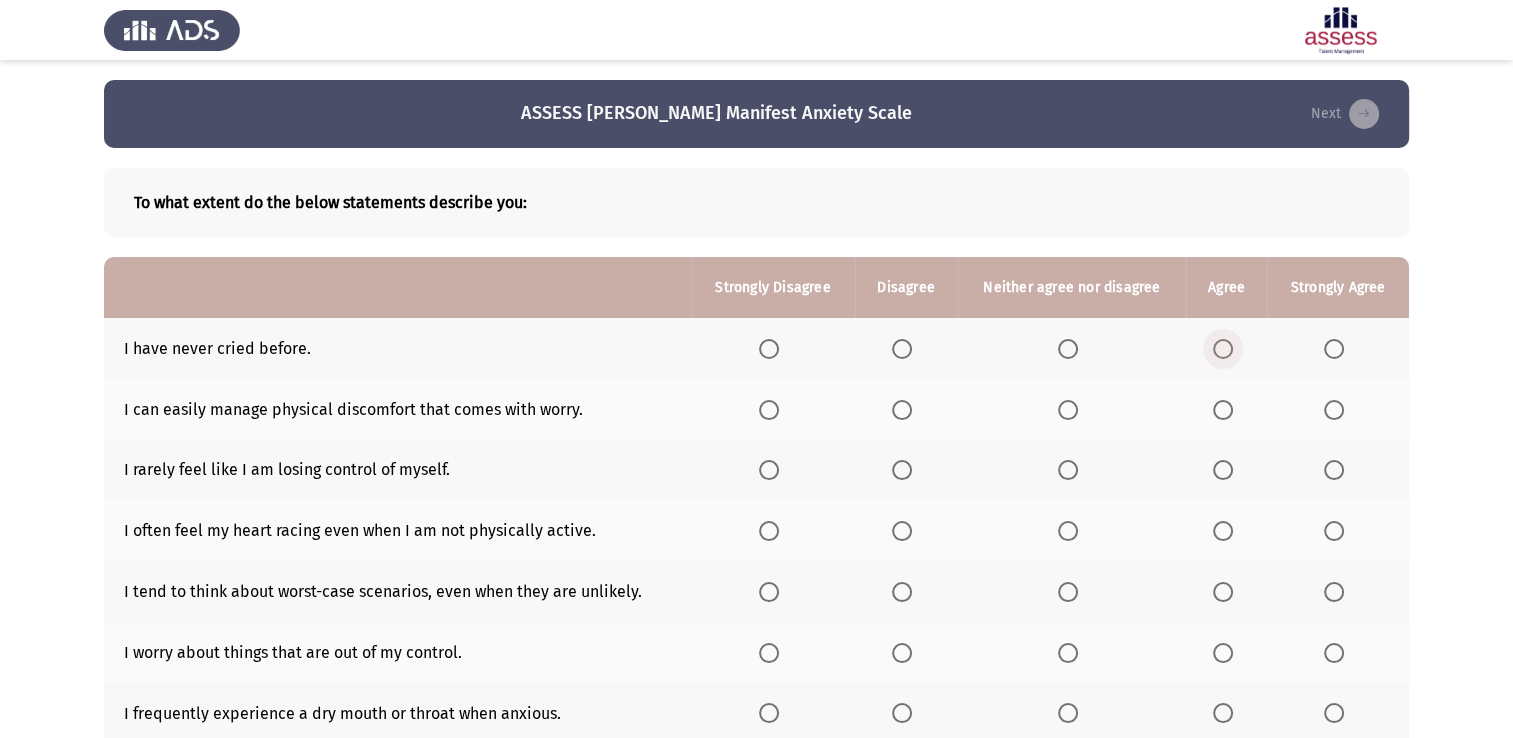 click at bounding box center (1223, 349) 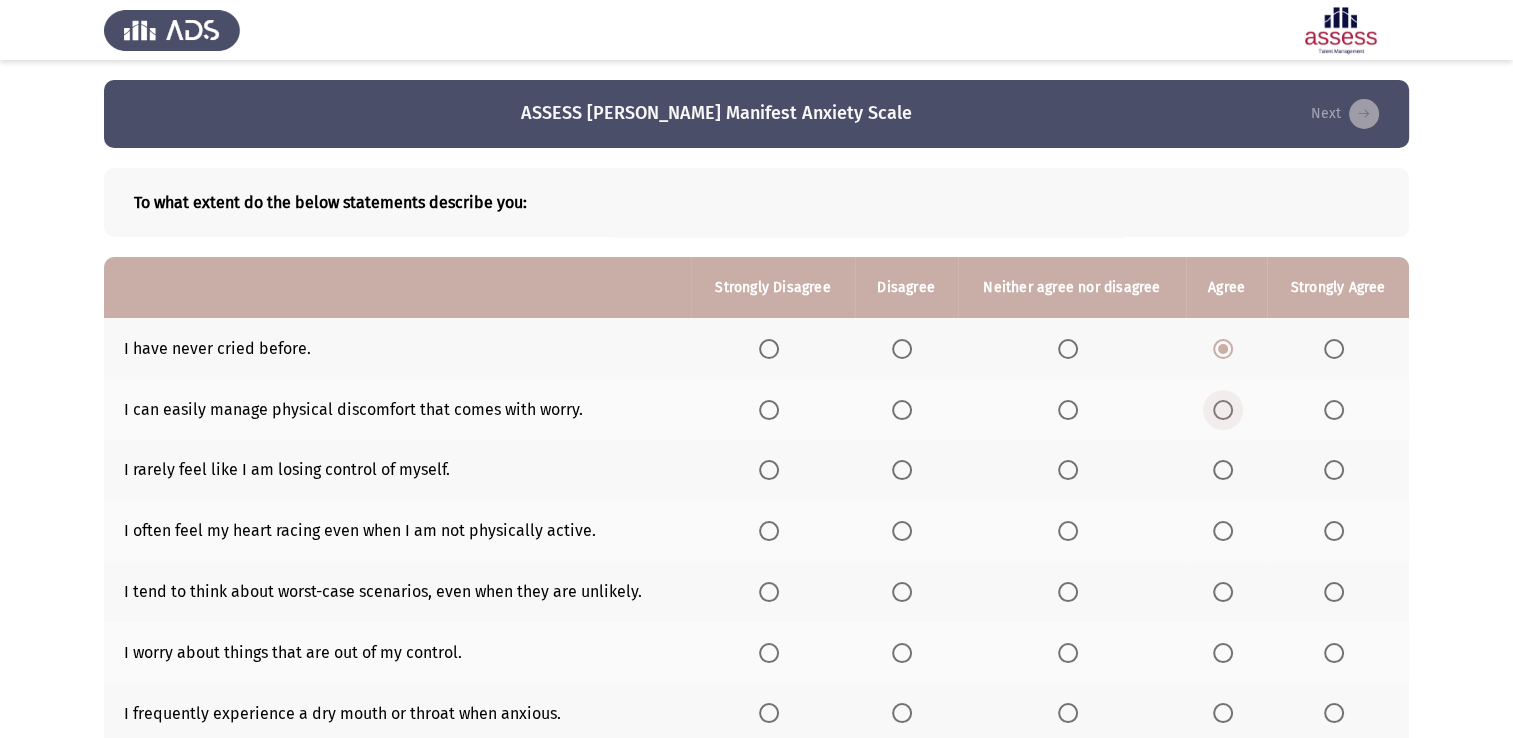 click at bounding box center [1223, 410] 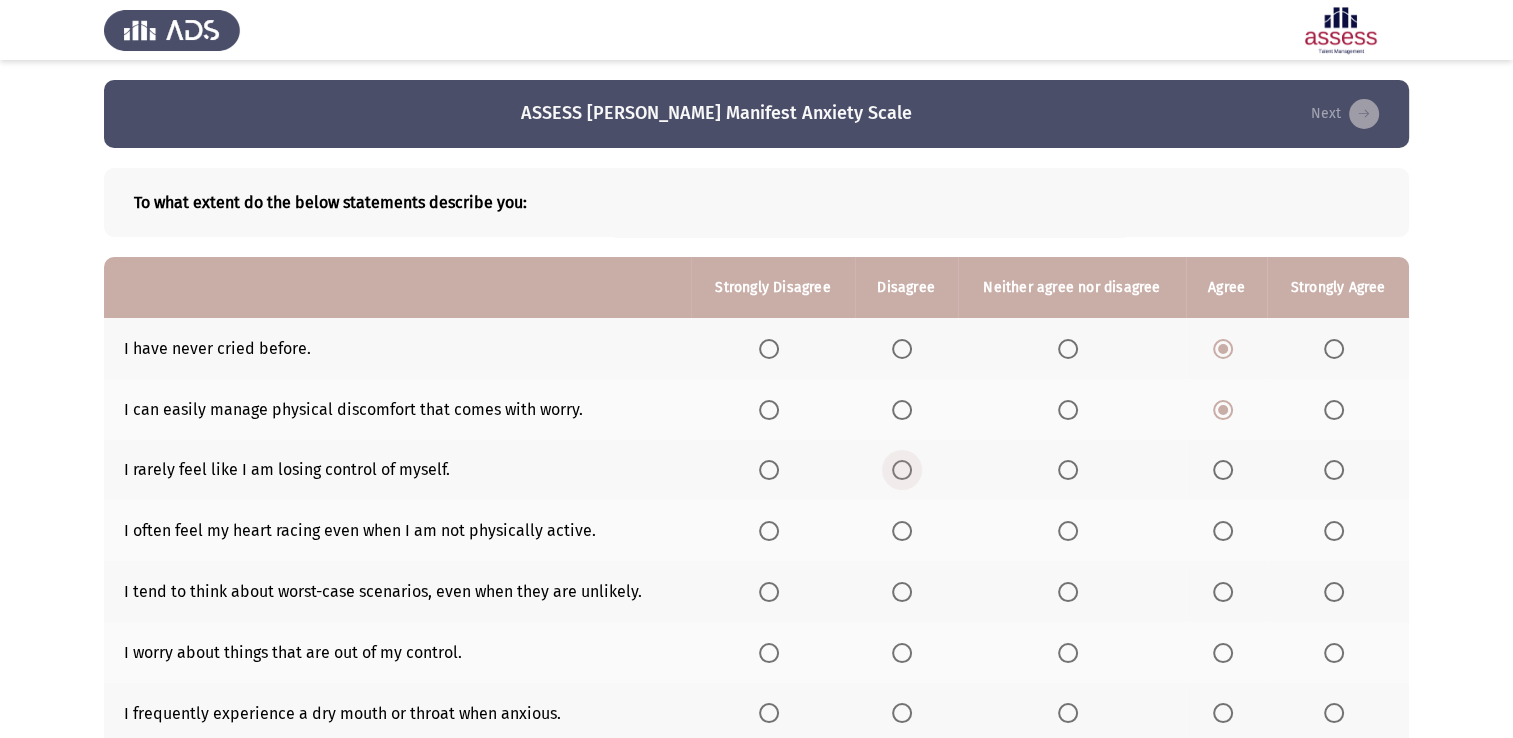 click at bounding box center [902, 470] 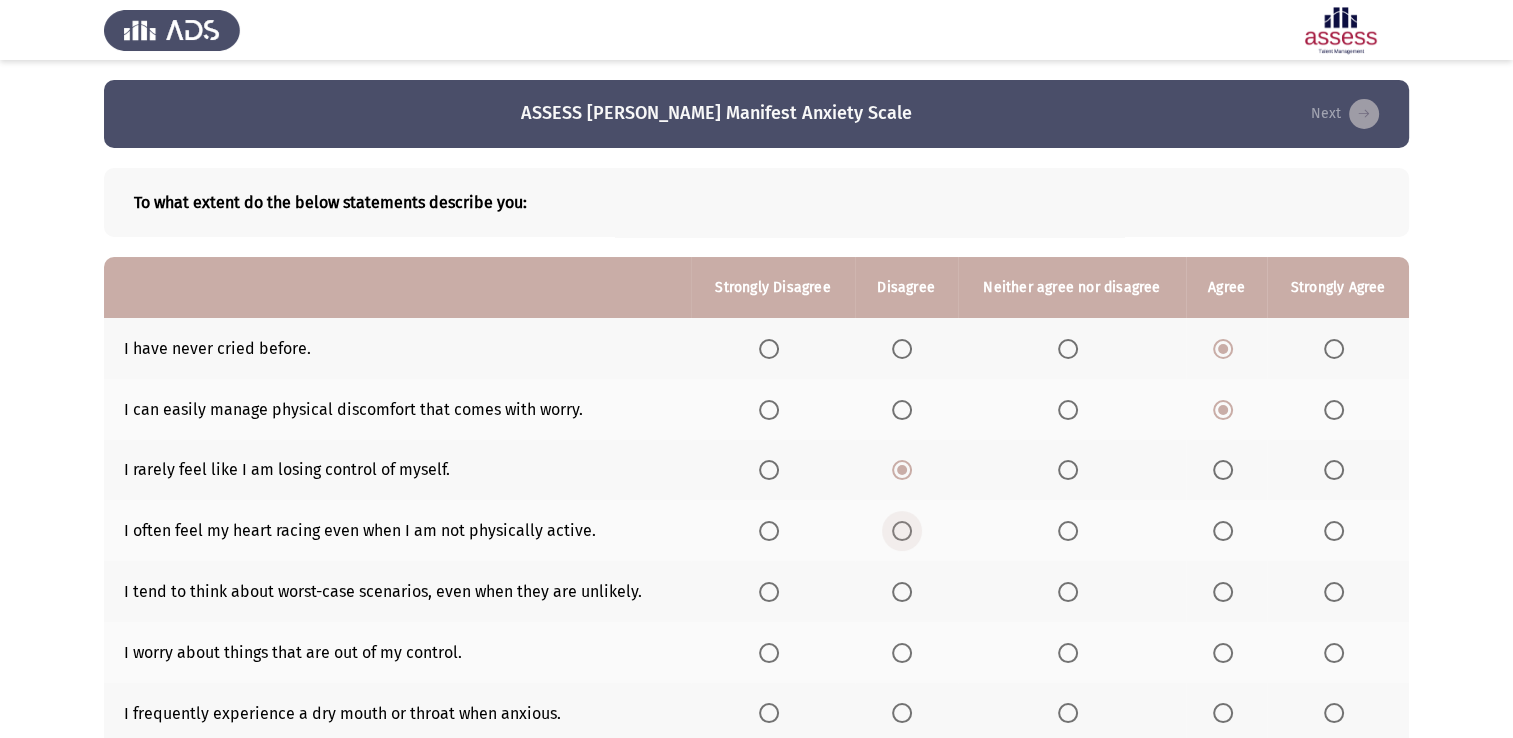 click at bounding box center [902, 531] 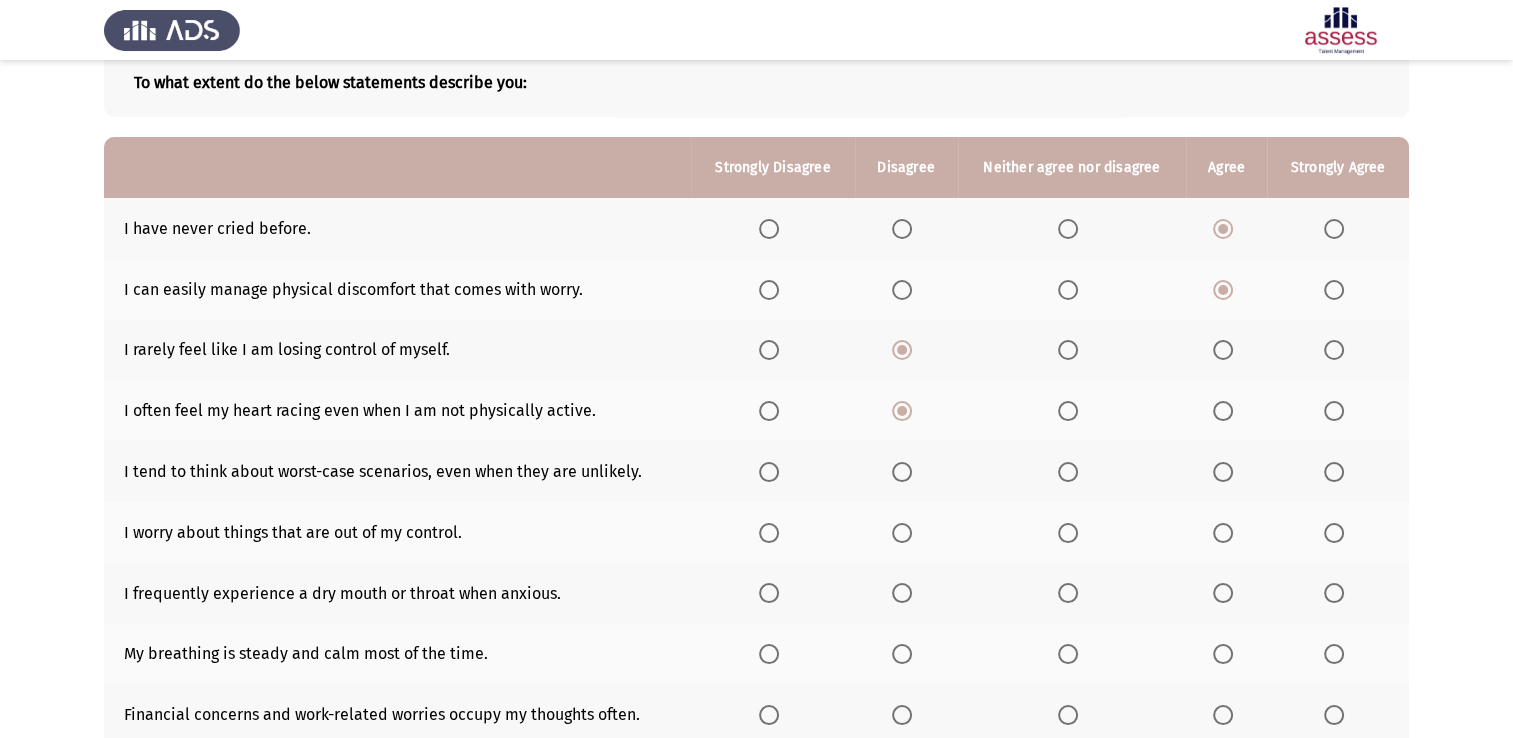 scroll, scrollTop: 122, scrollLeft: 0, axis: vertical 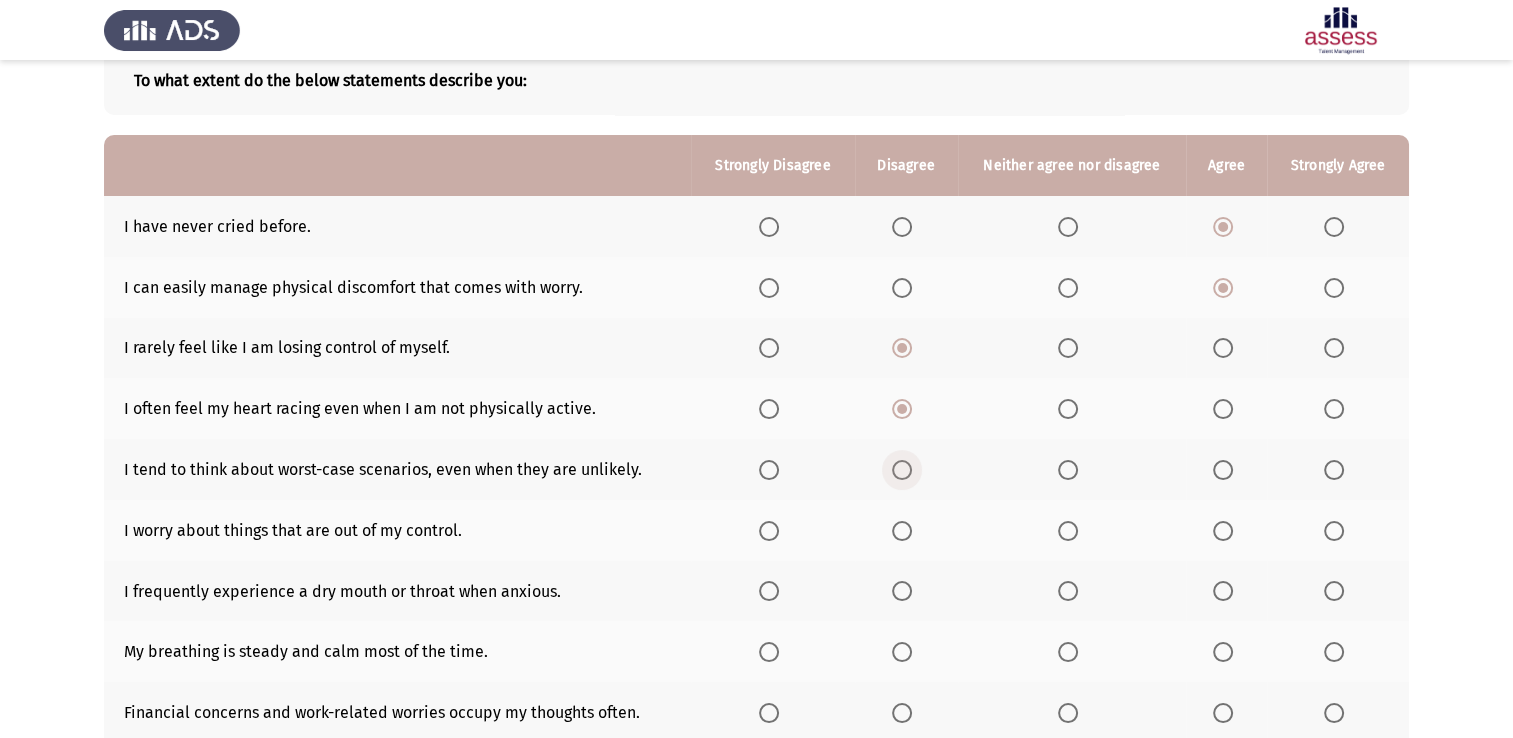 click at bounding box center [902, 470] 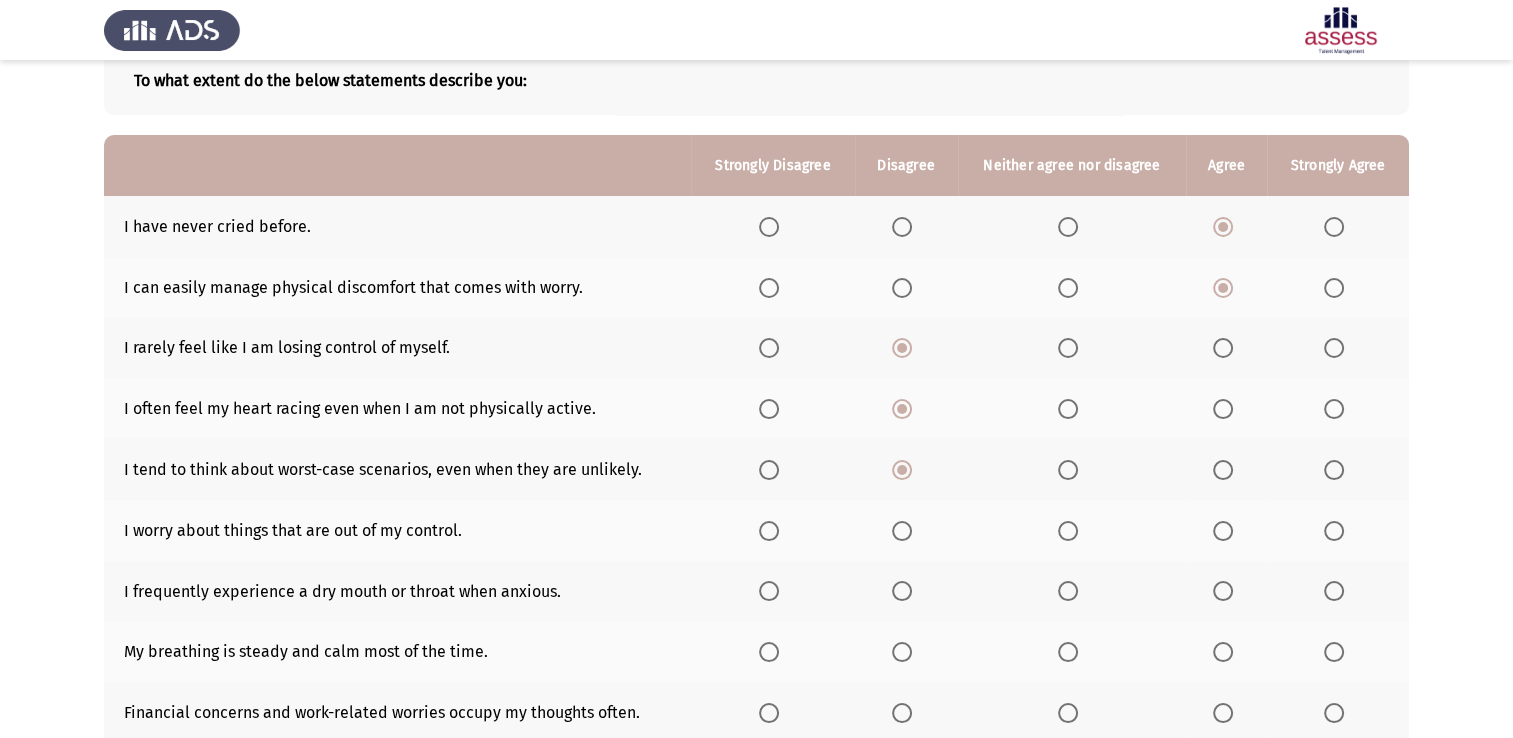 click 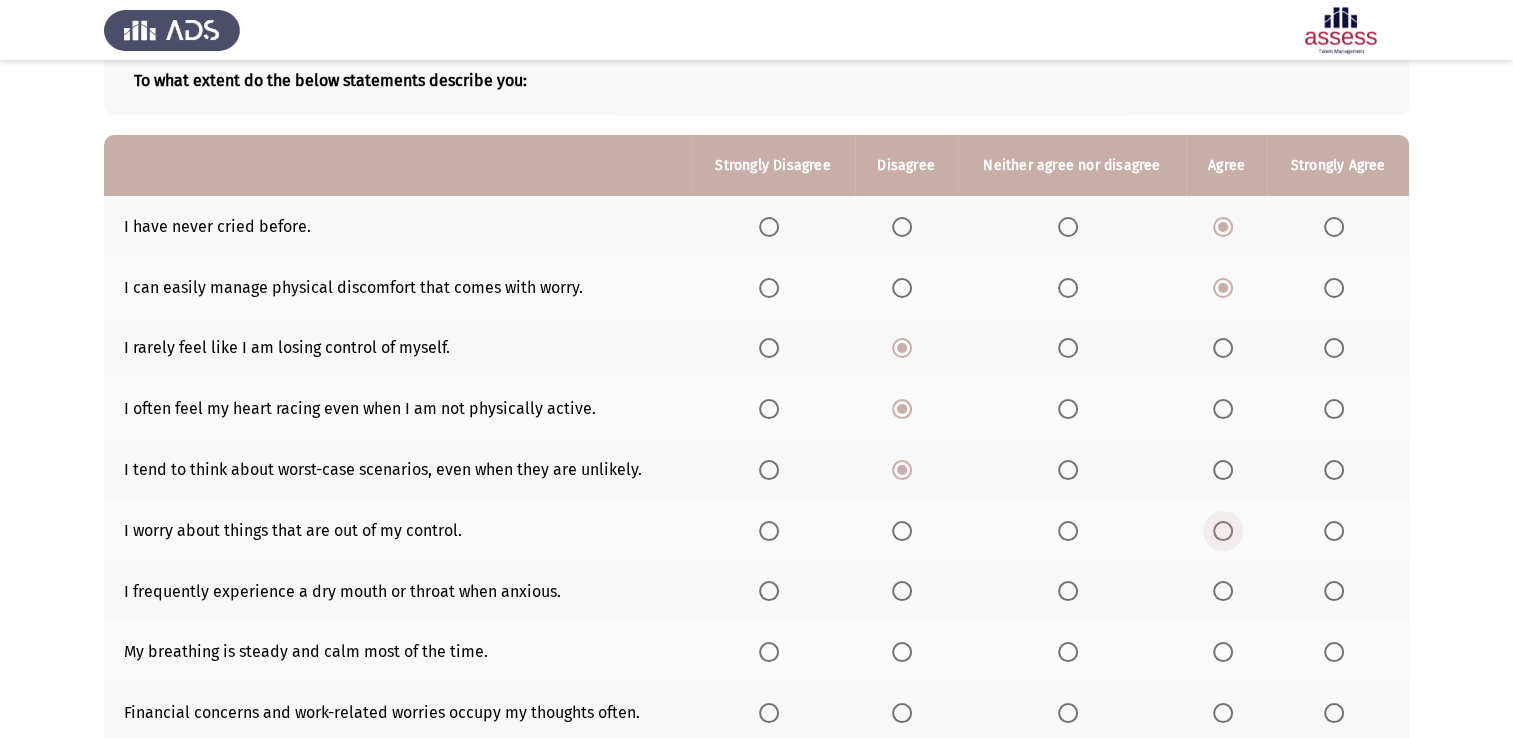 click at bounding box center [1223, 531] 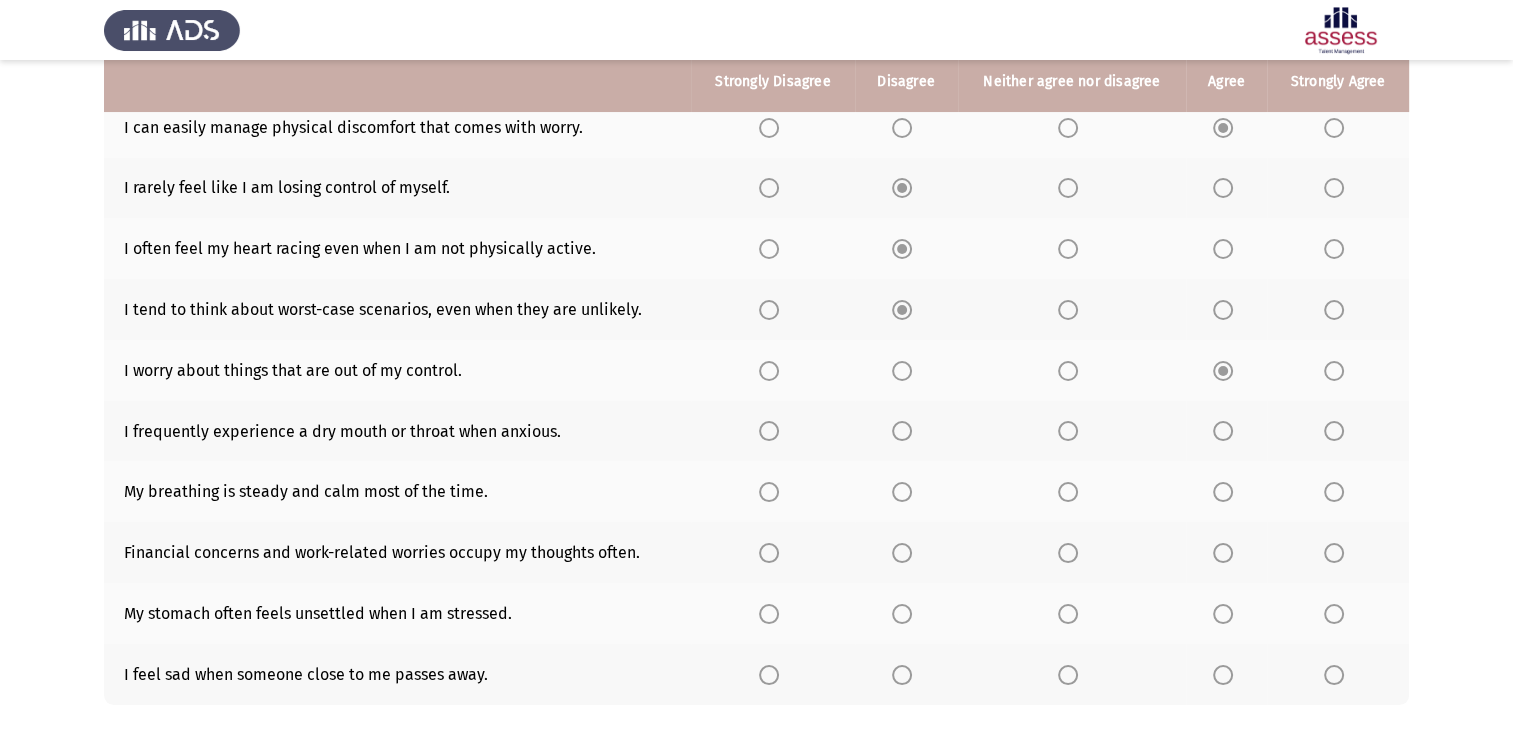 scroll, scrollTop: 283, scrollLeft: 0, axis: vertical 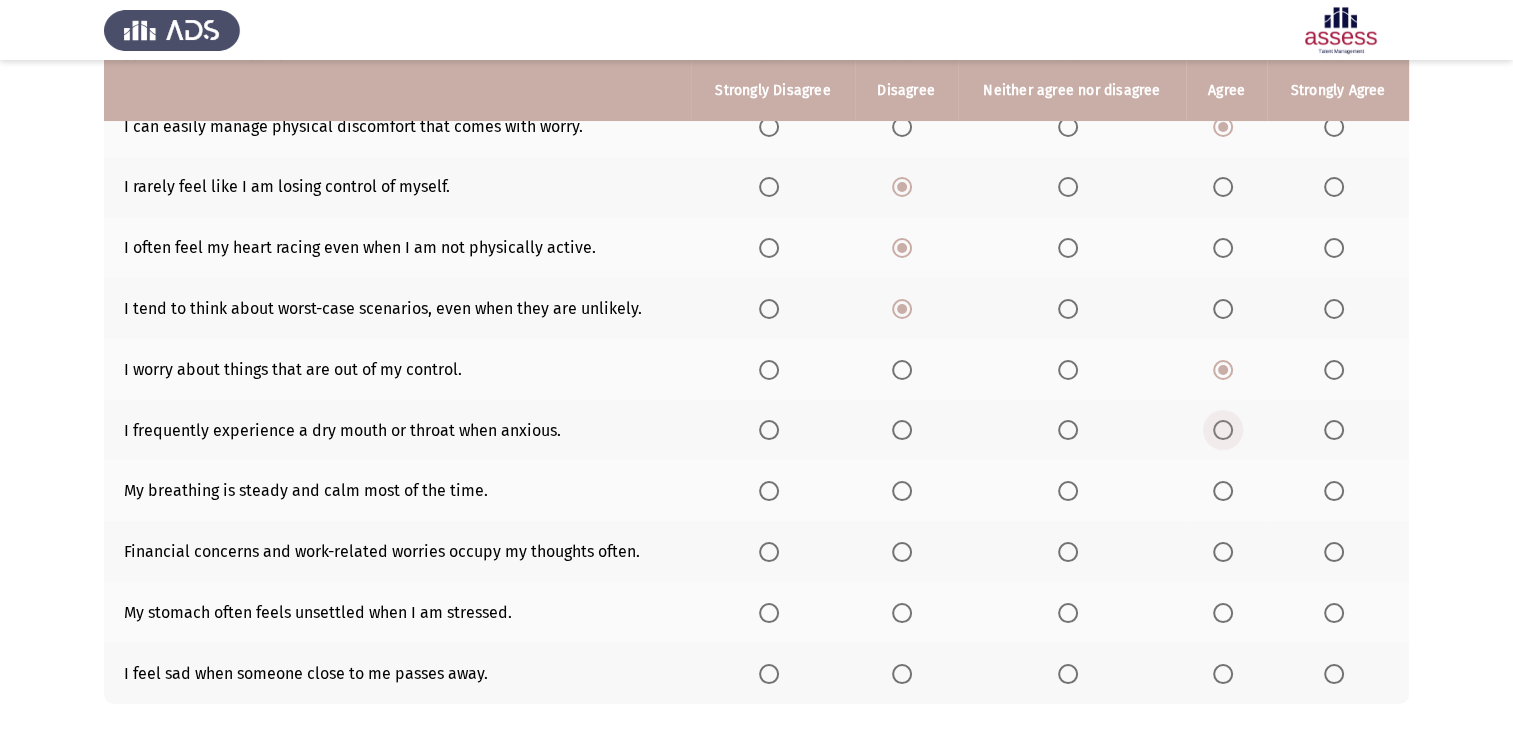click at bounding box center [1223, 430] 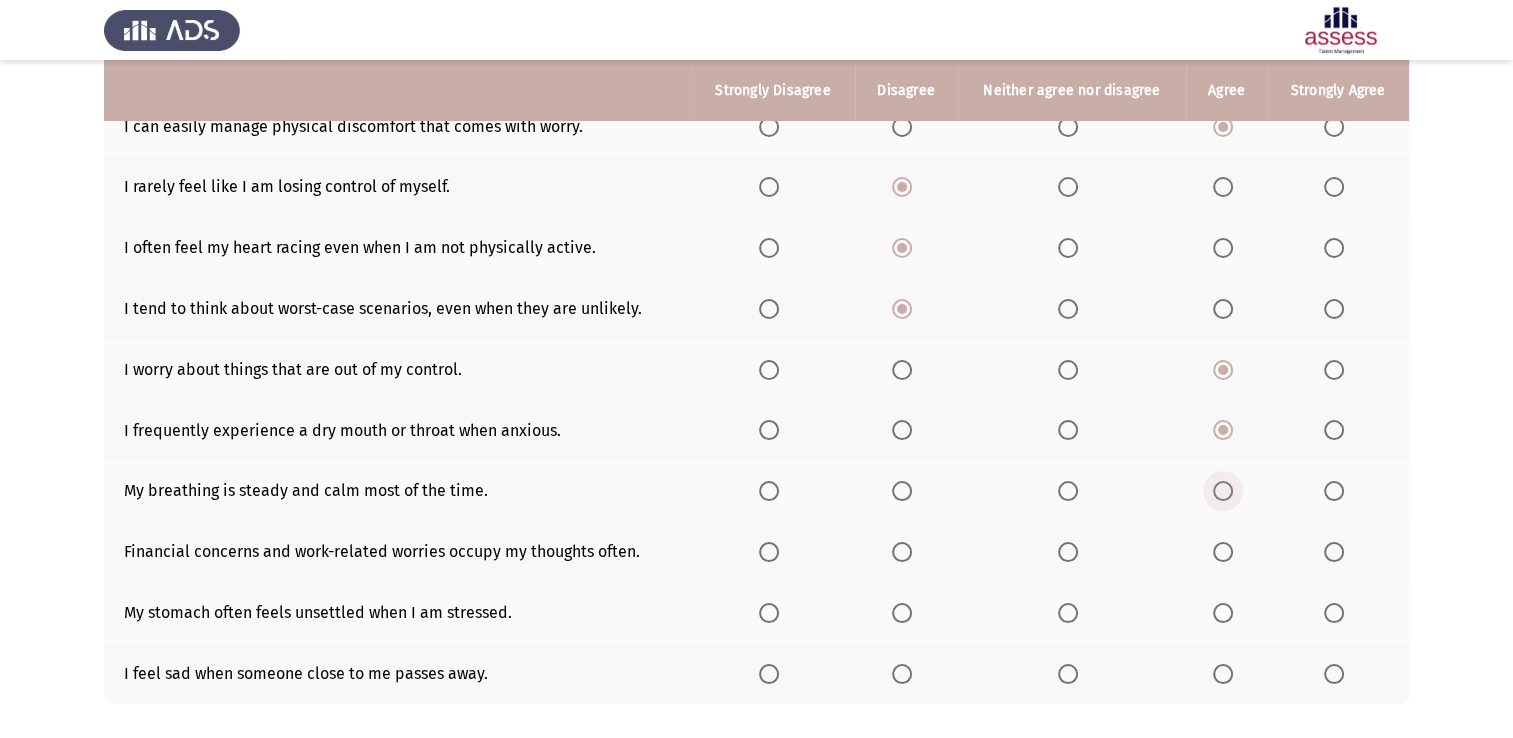 click at bounding box center [1223, 491] 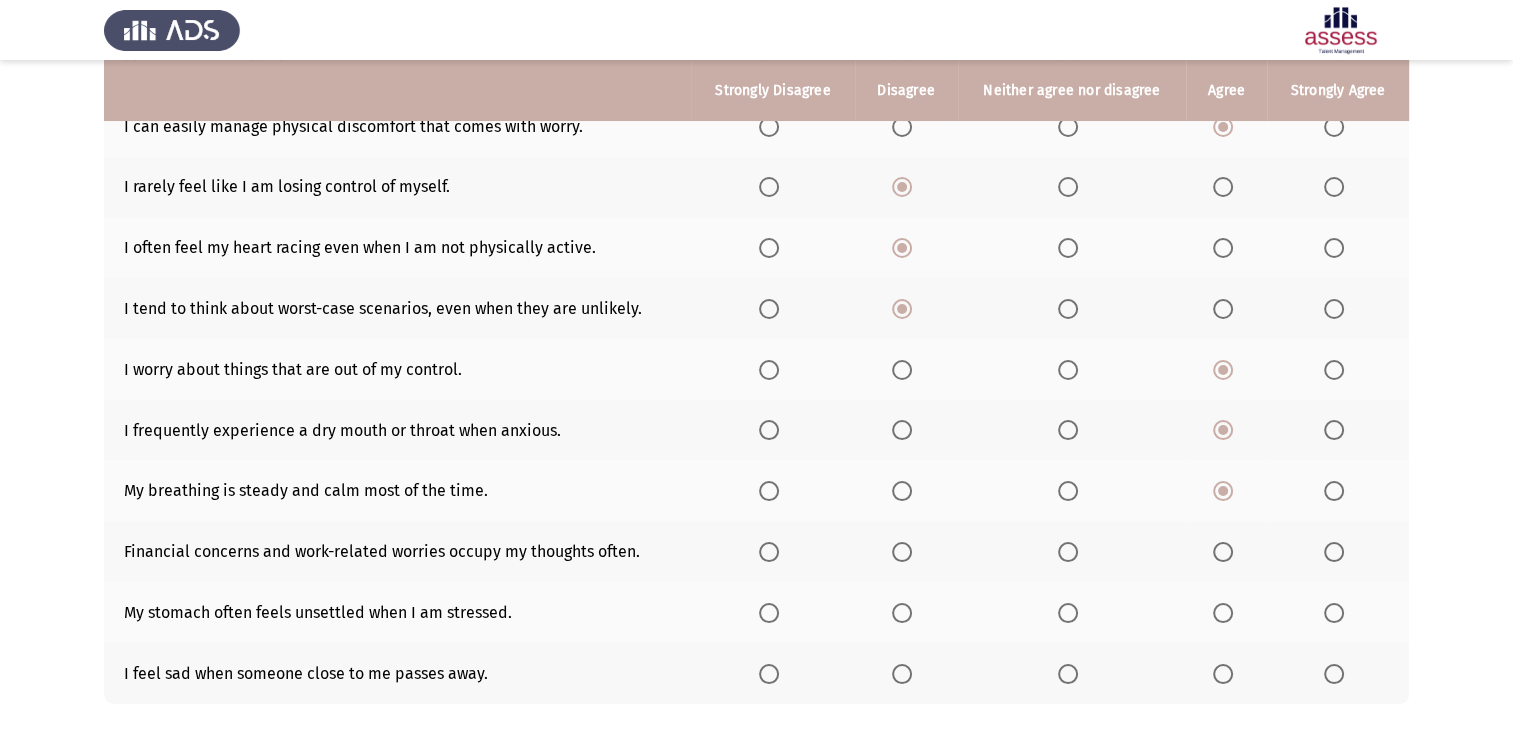 scroll, scrollTop: 294, scrollLeft: 0, axis: vertical 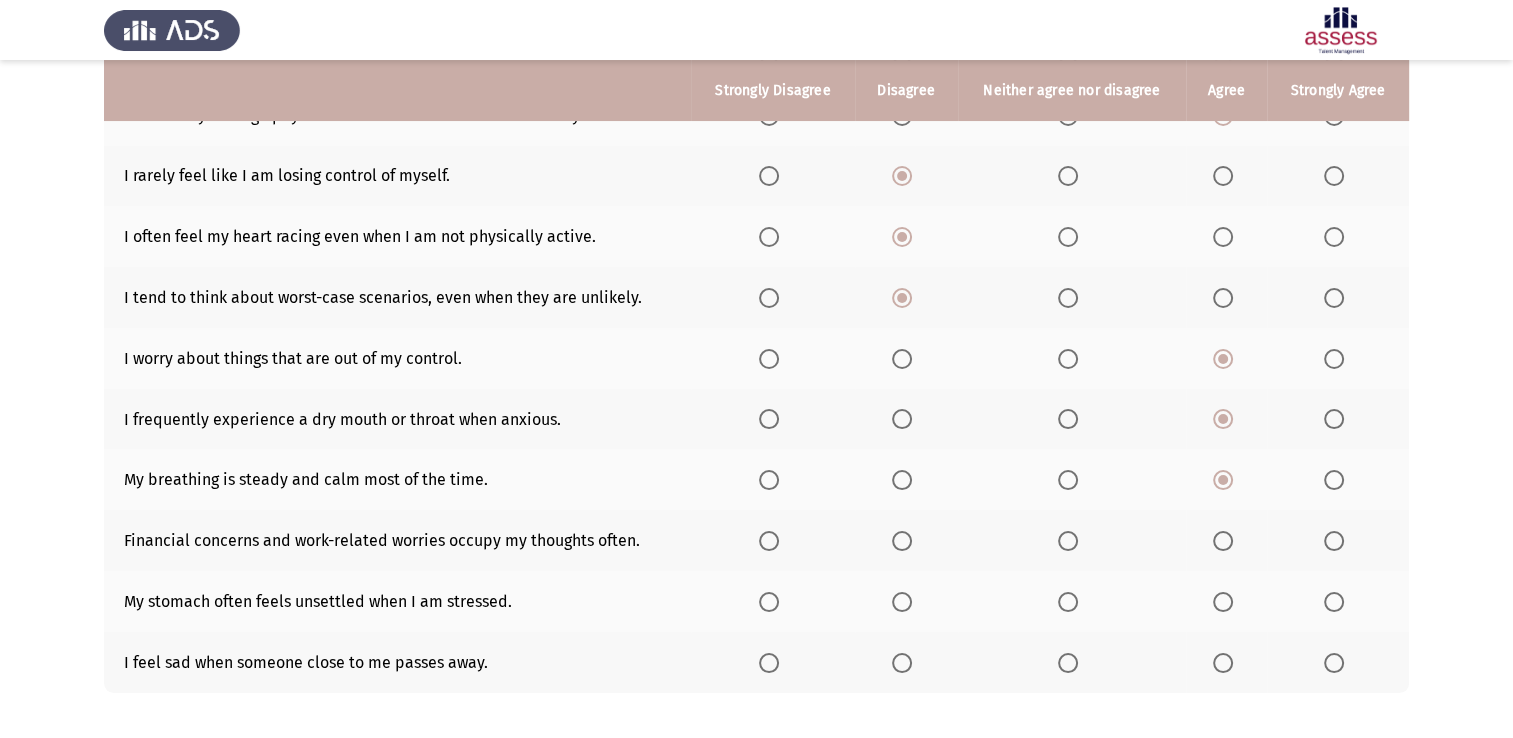 click at bounding box center [1227, 541] 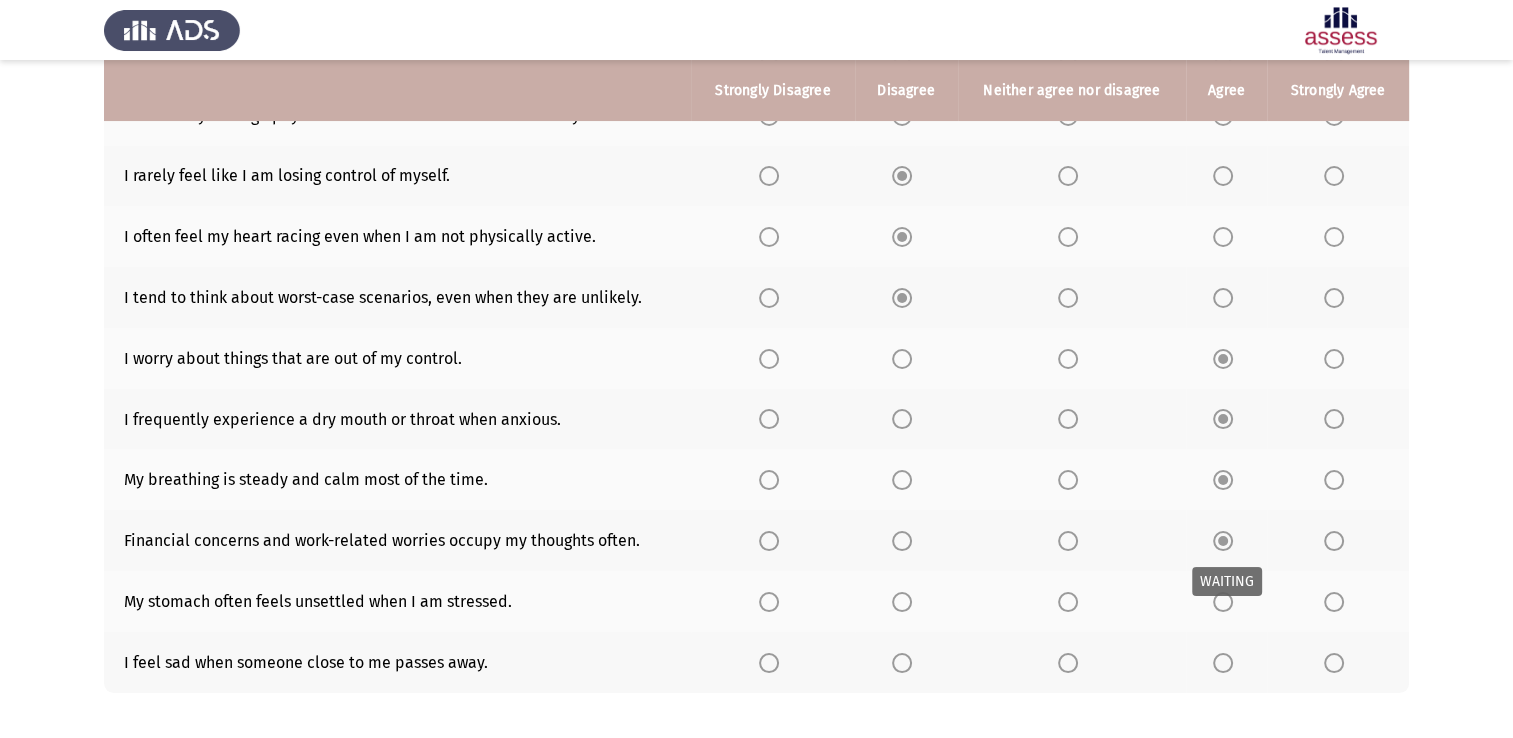 scroll, scrollTop: 390, scrollLeft: 0, axis: vertical 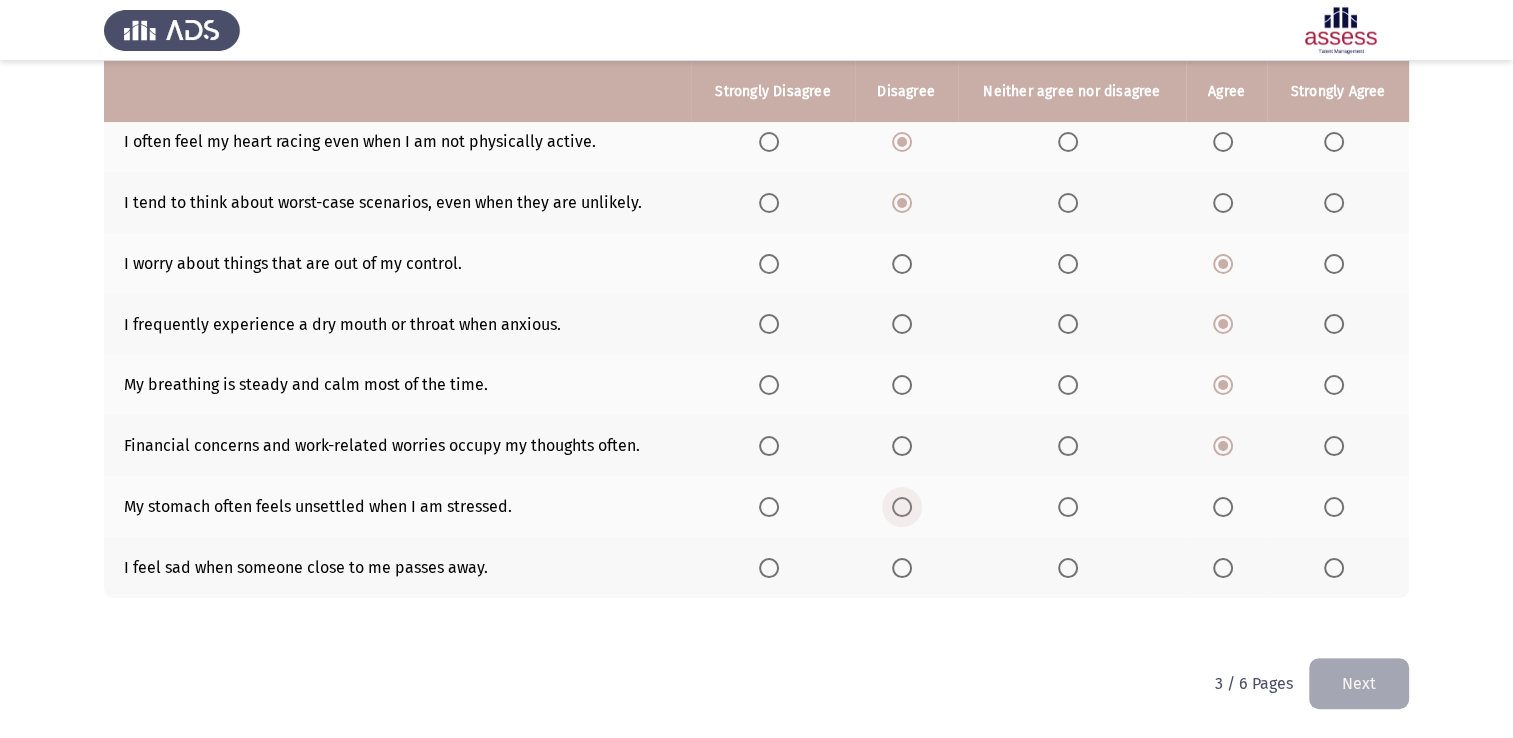 click at bounding box center (902, 507) 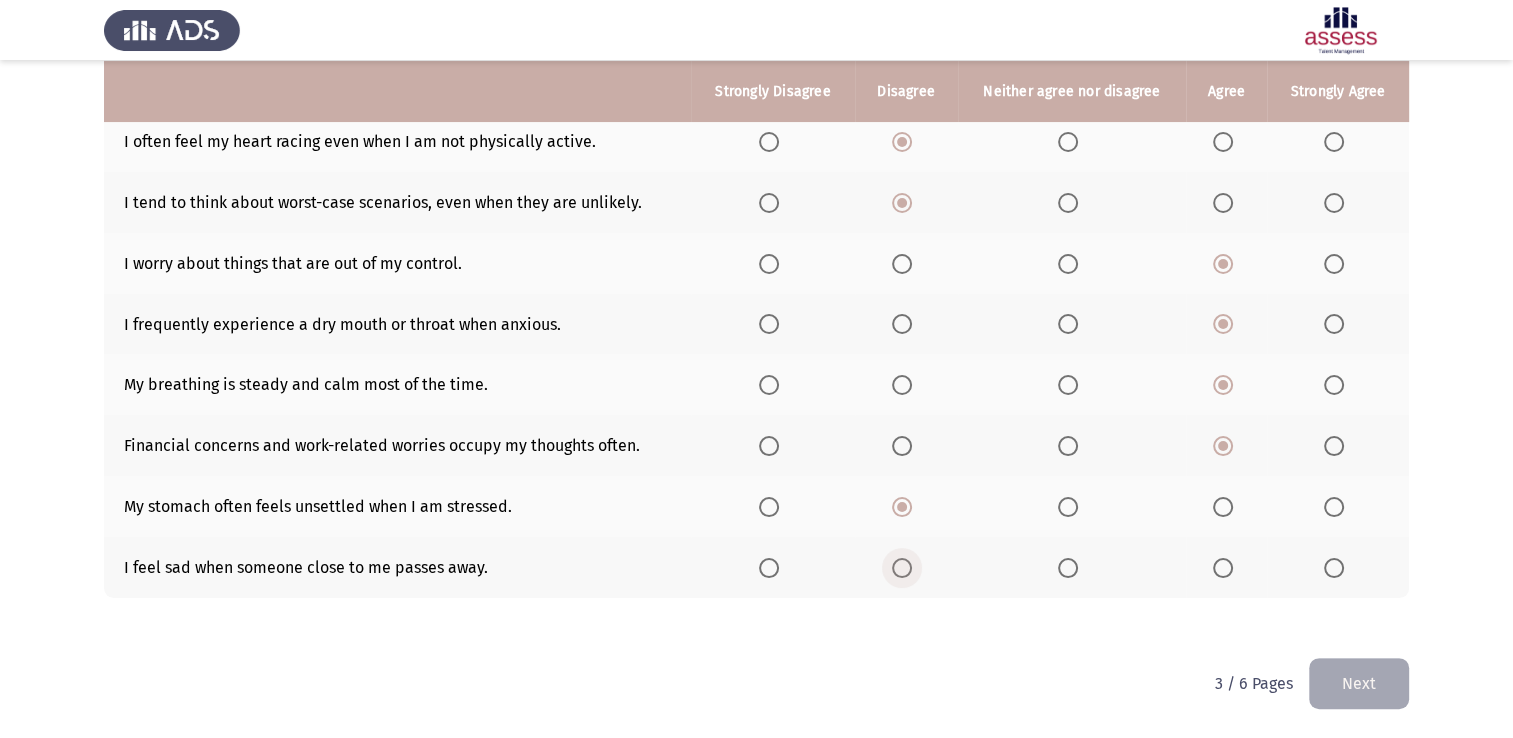 click at bounding box center (902, 568) 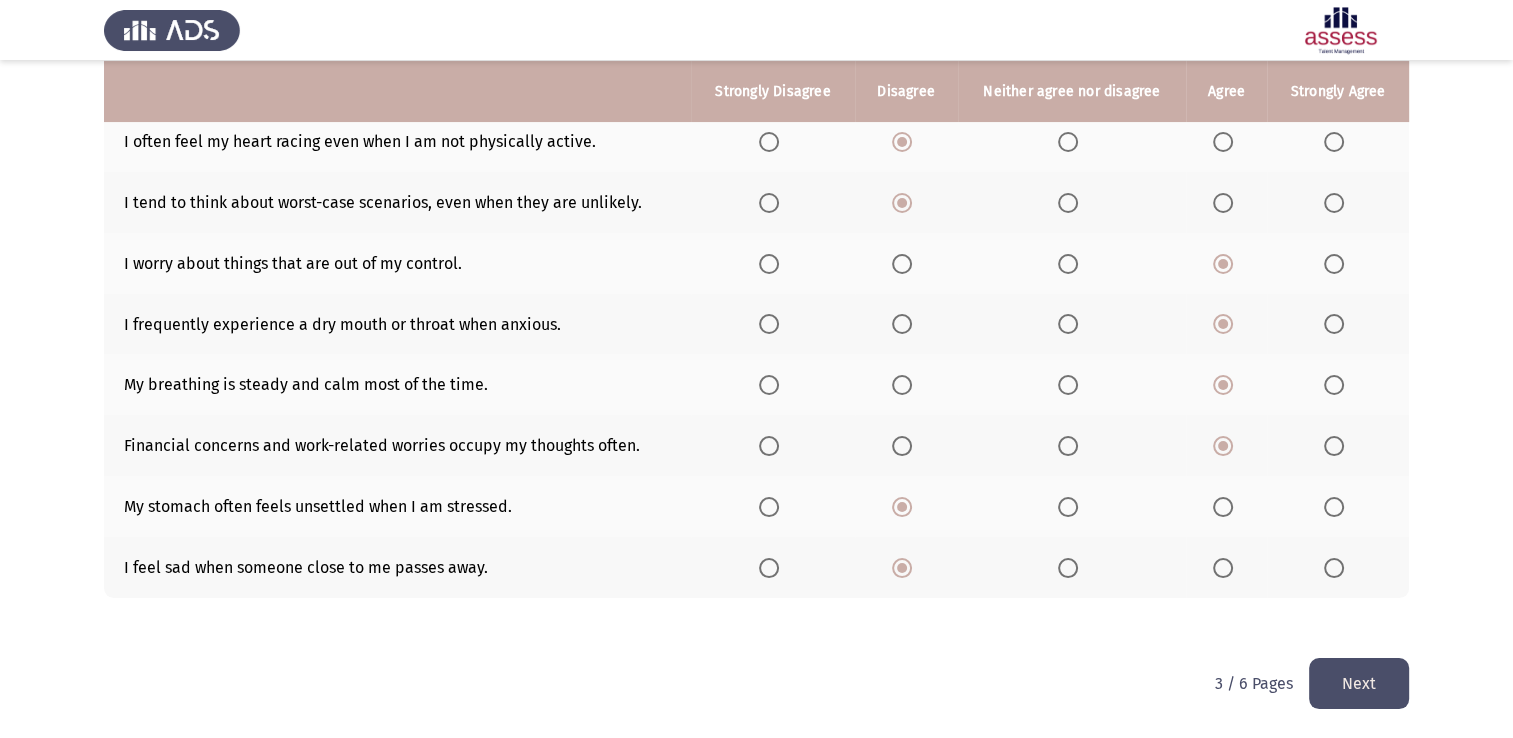 click on "Next" 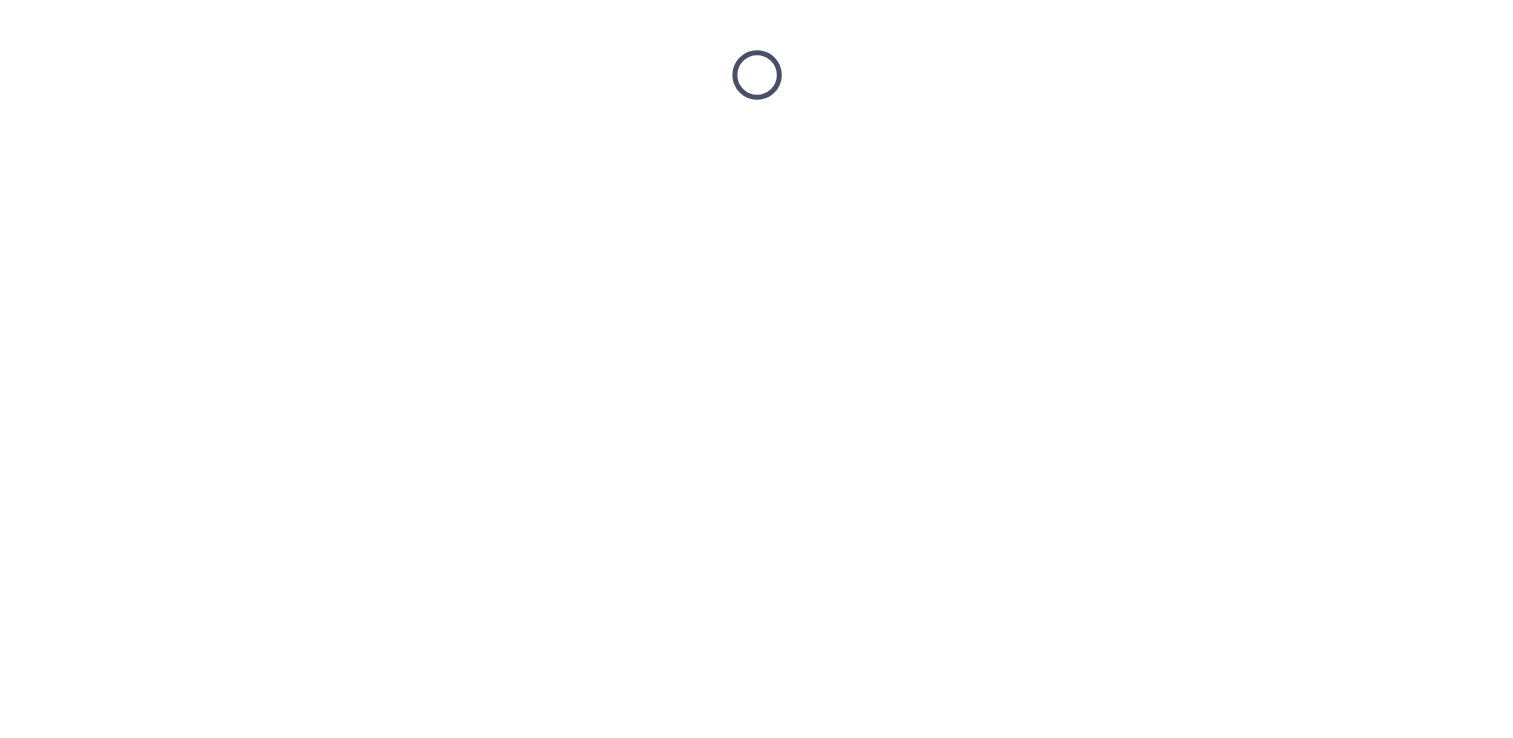 scroll, scrollTop: 0, scrollLeft: 0, axis: both 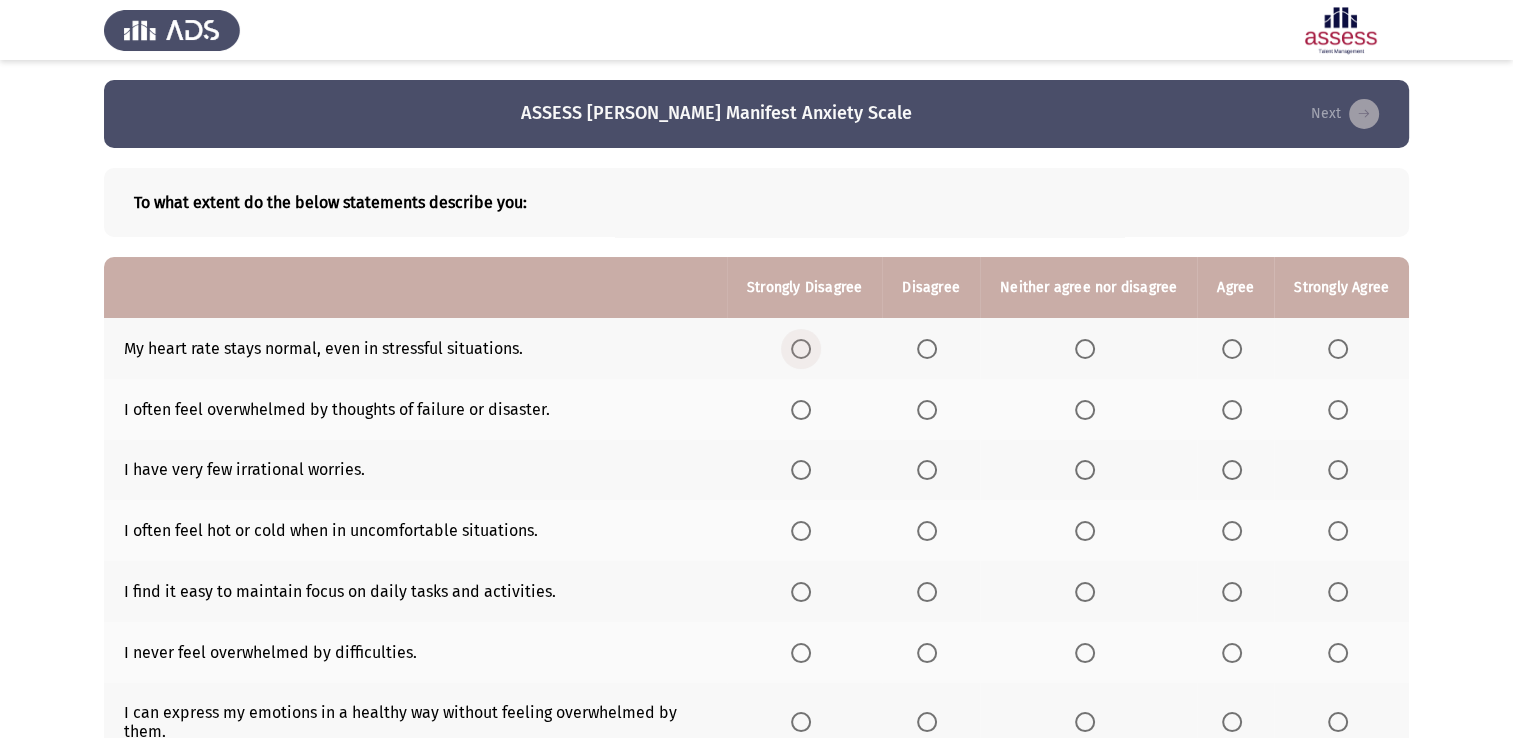 click at bounding box center [801, 349] 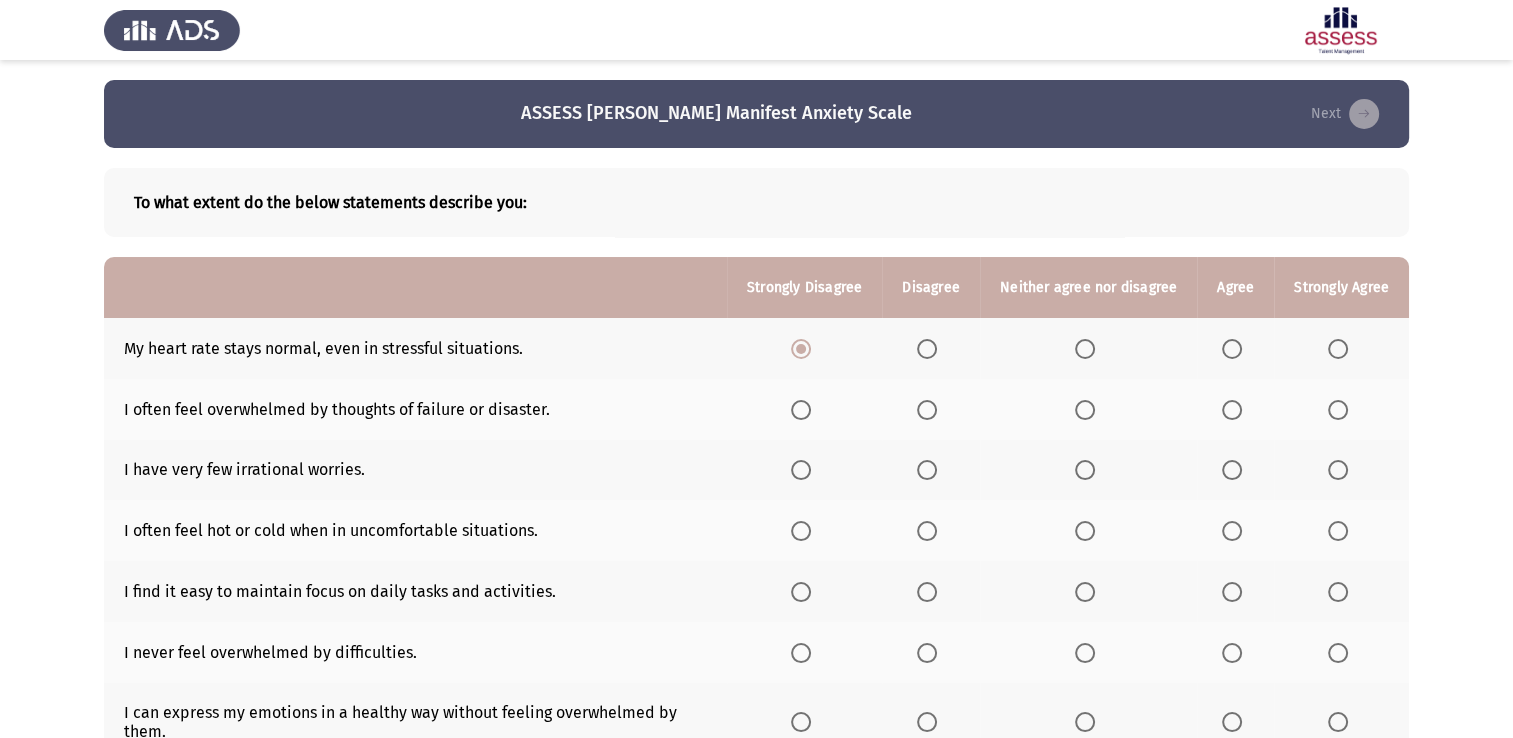 click at bounding box center (801, 410) 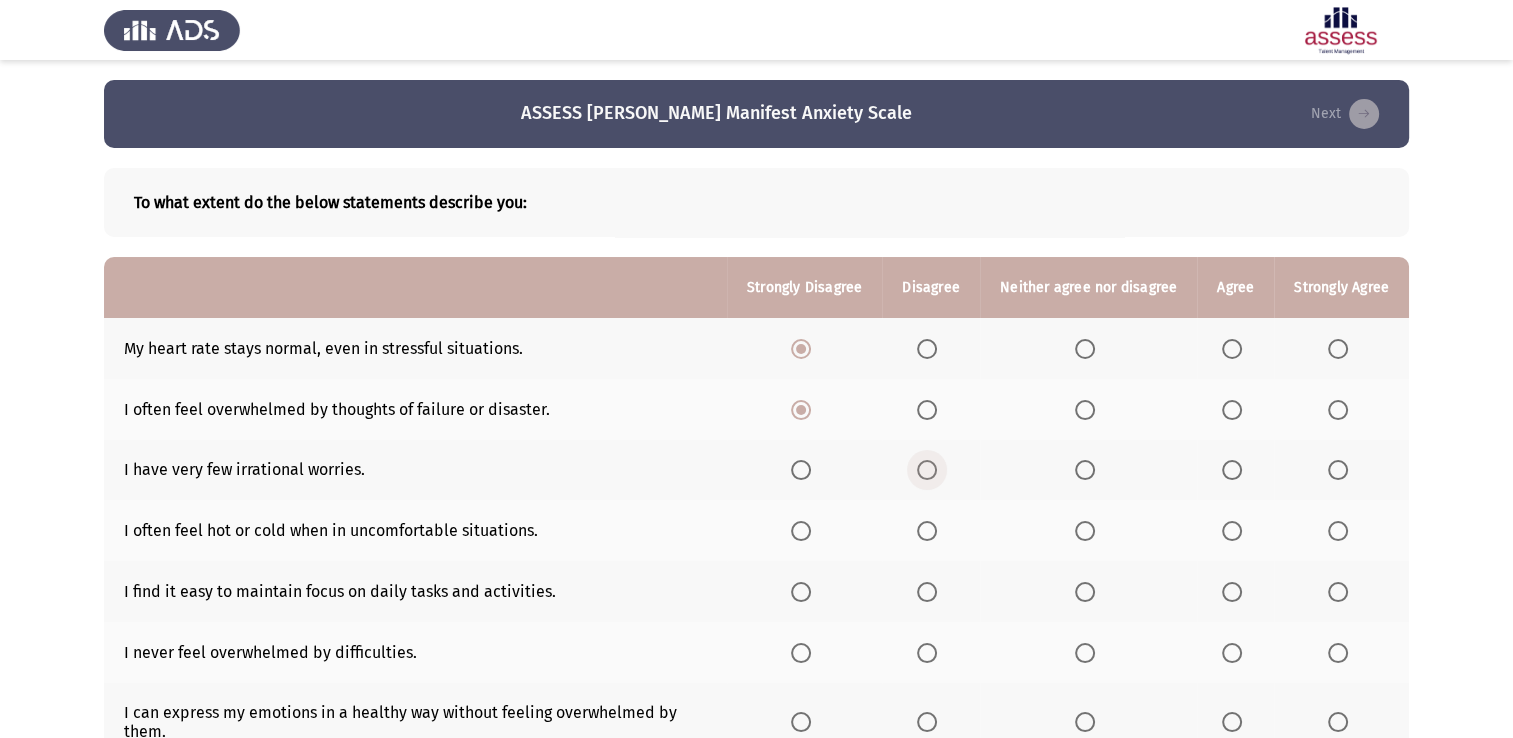click at bounding box center [927, 470] 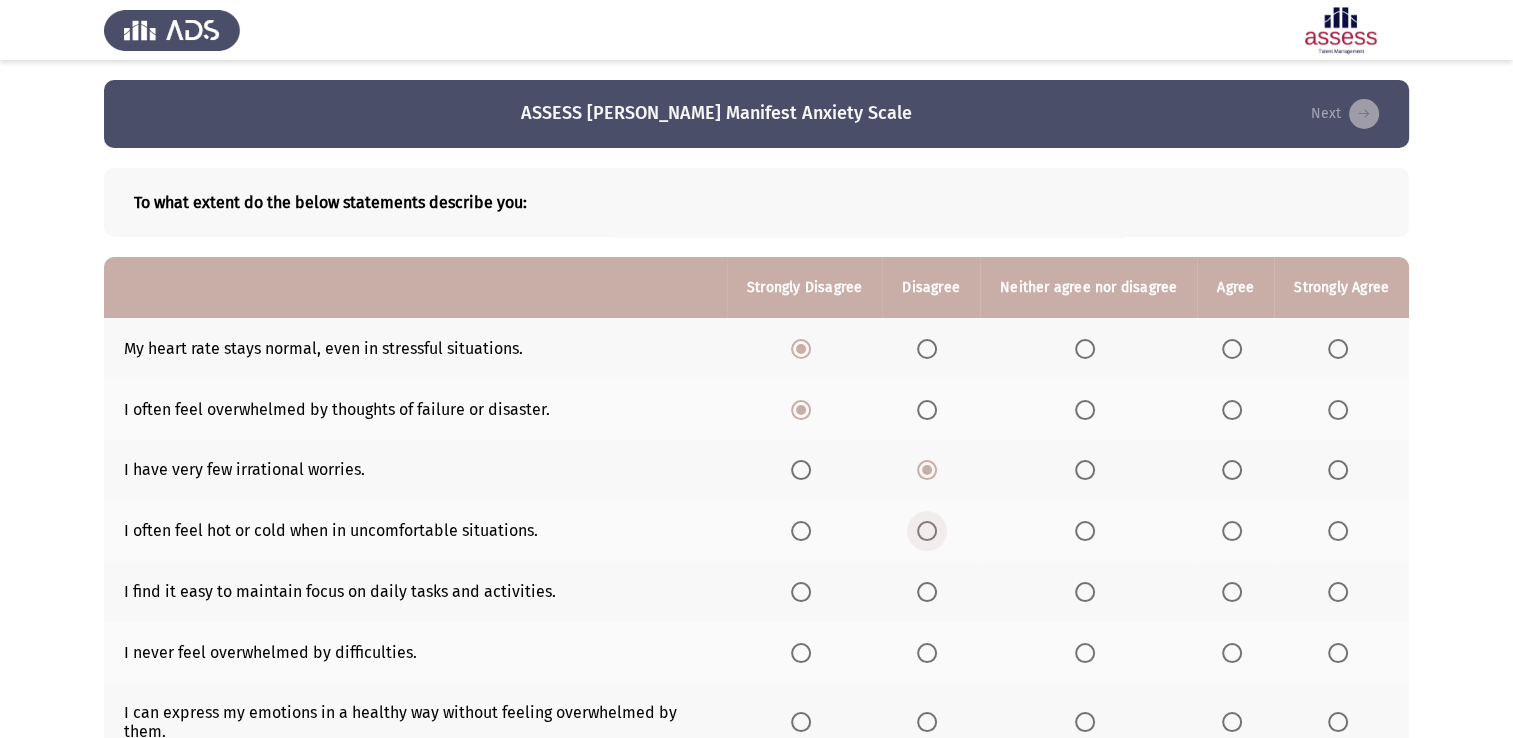 click at bounding box center [927, 531] 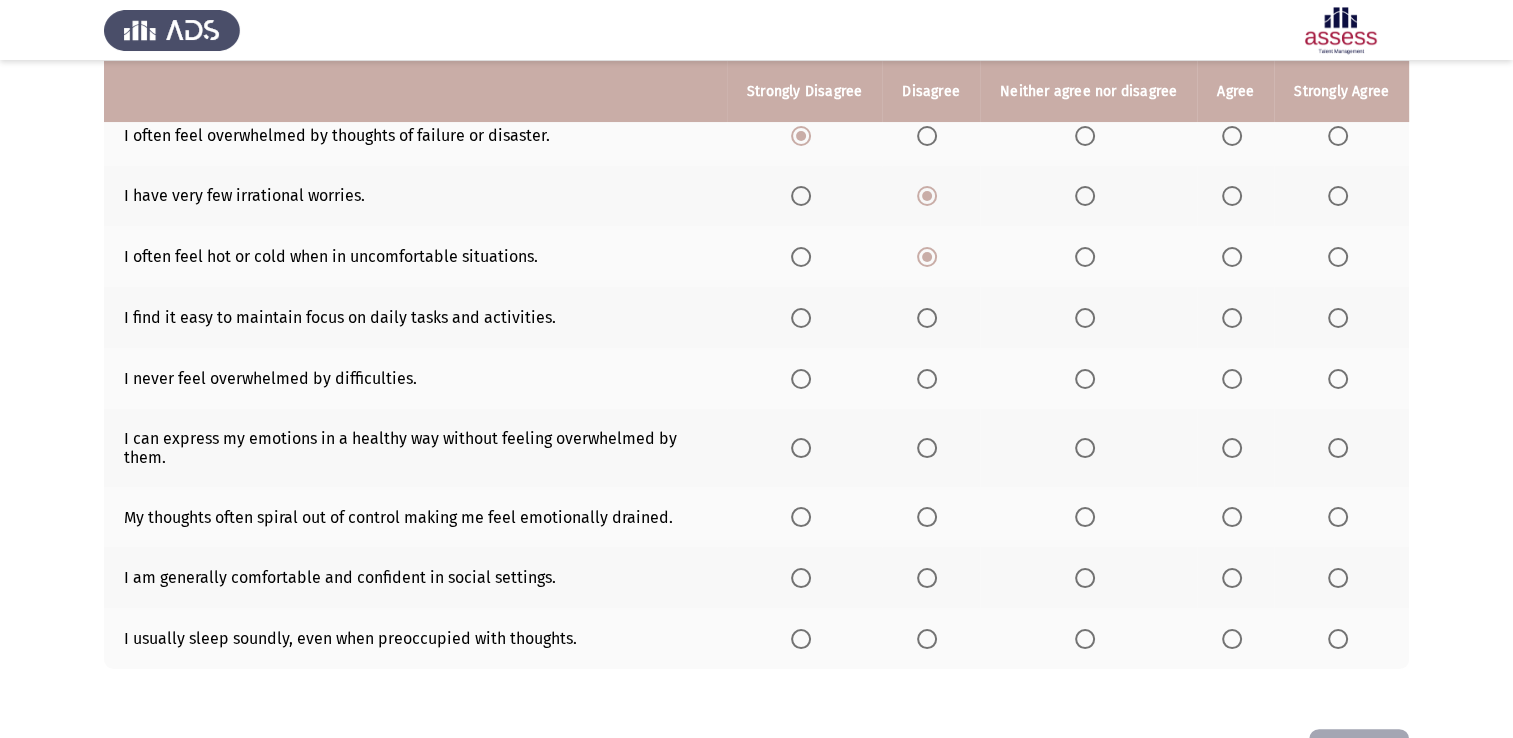 scroll, scrollTop: 275, scrollLeft: 0, axis: vertical 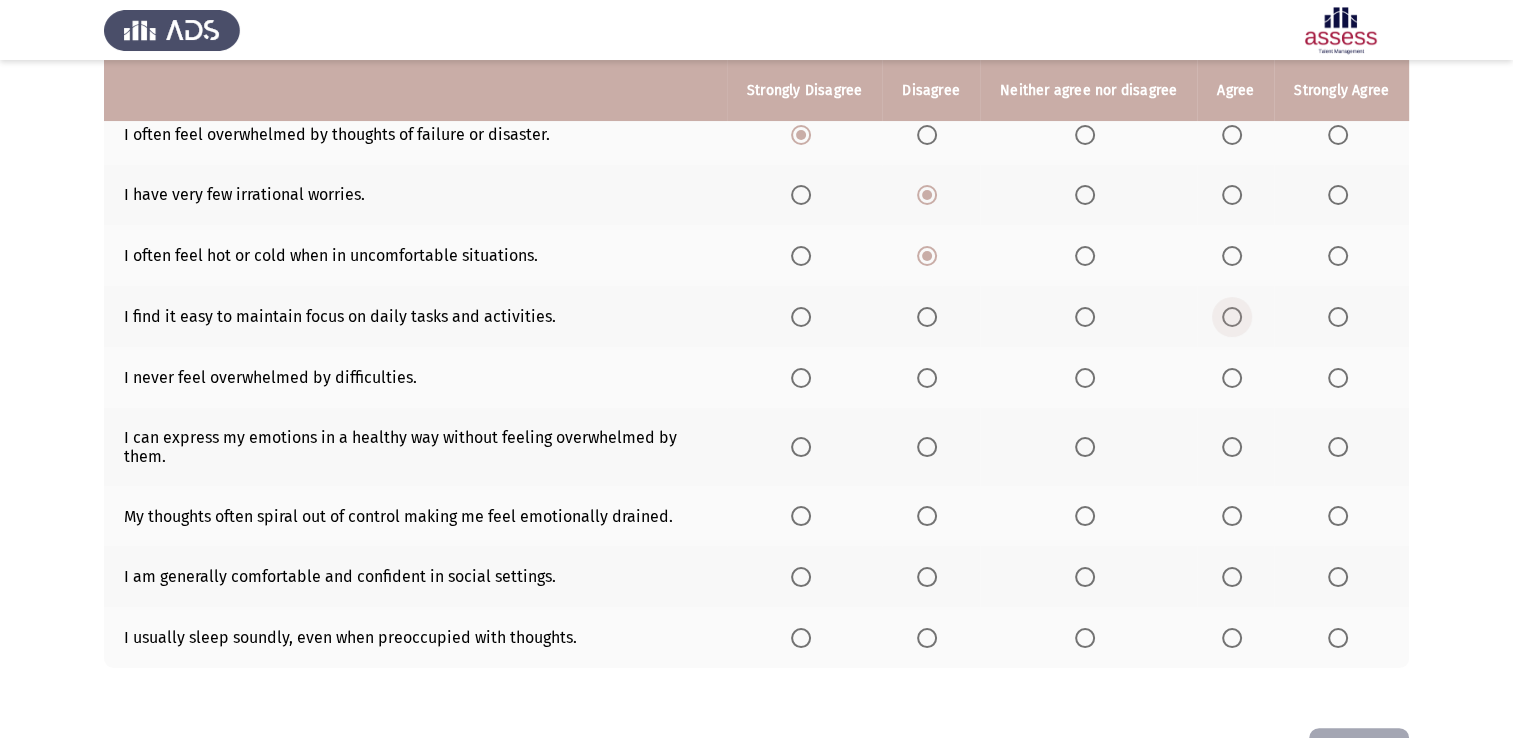 click at bounding box center [1232, 317] 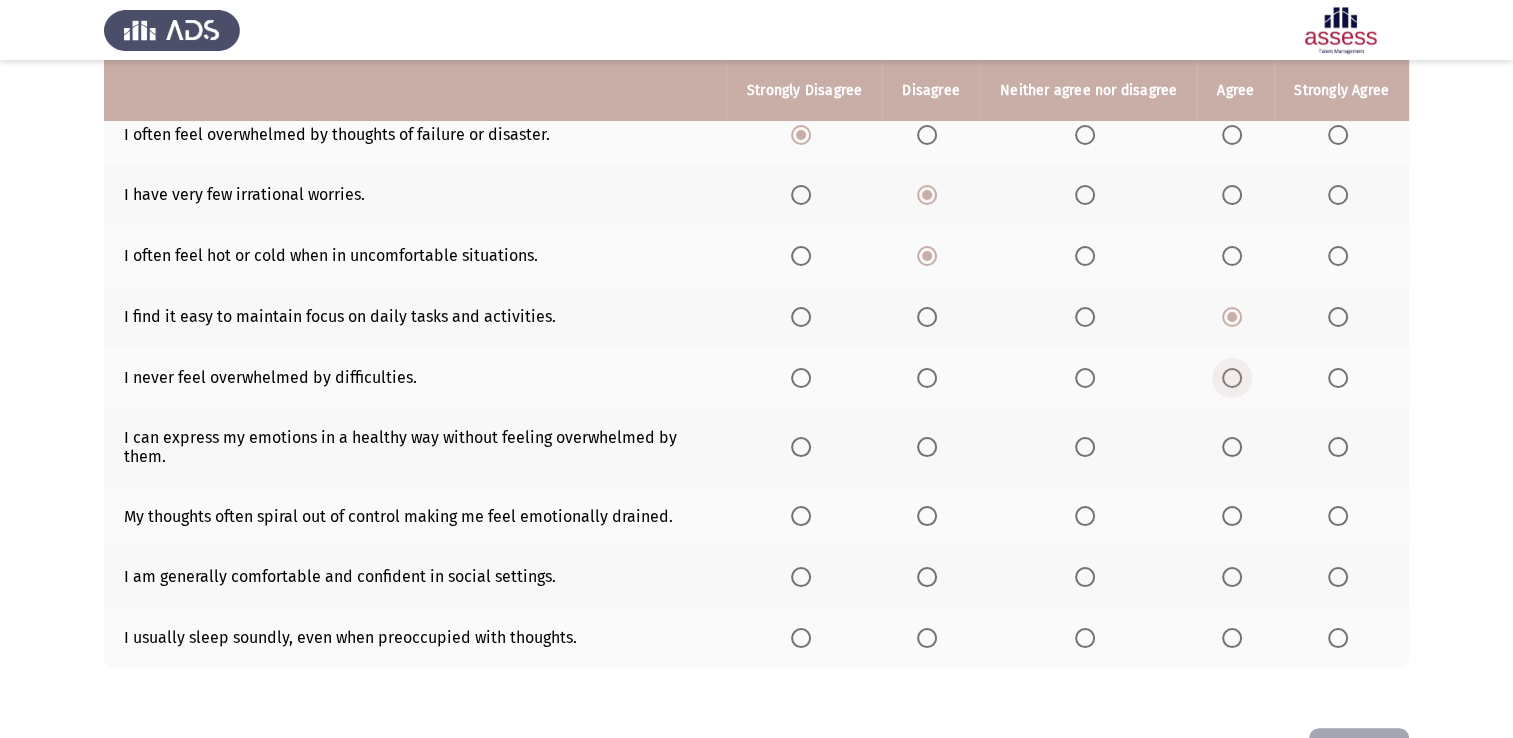click at bounding box center [1232, 378] 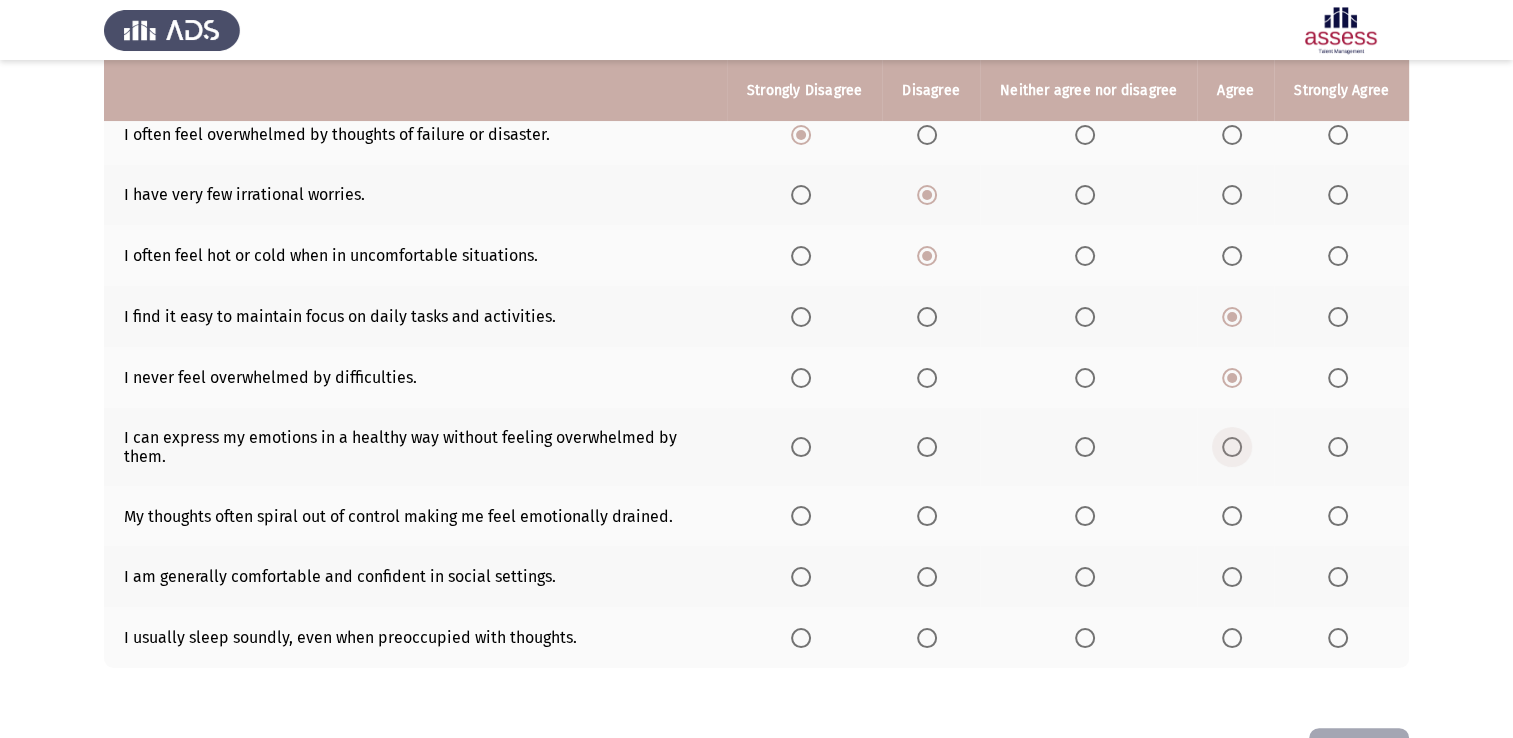 click at bounding box center (1232, 447) 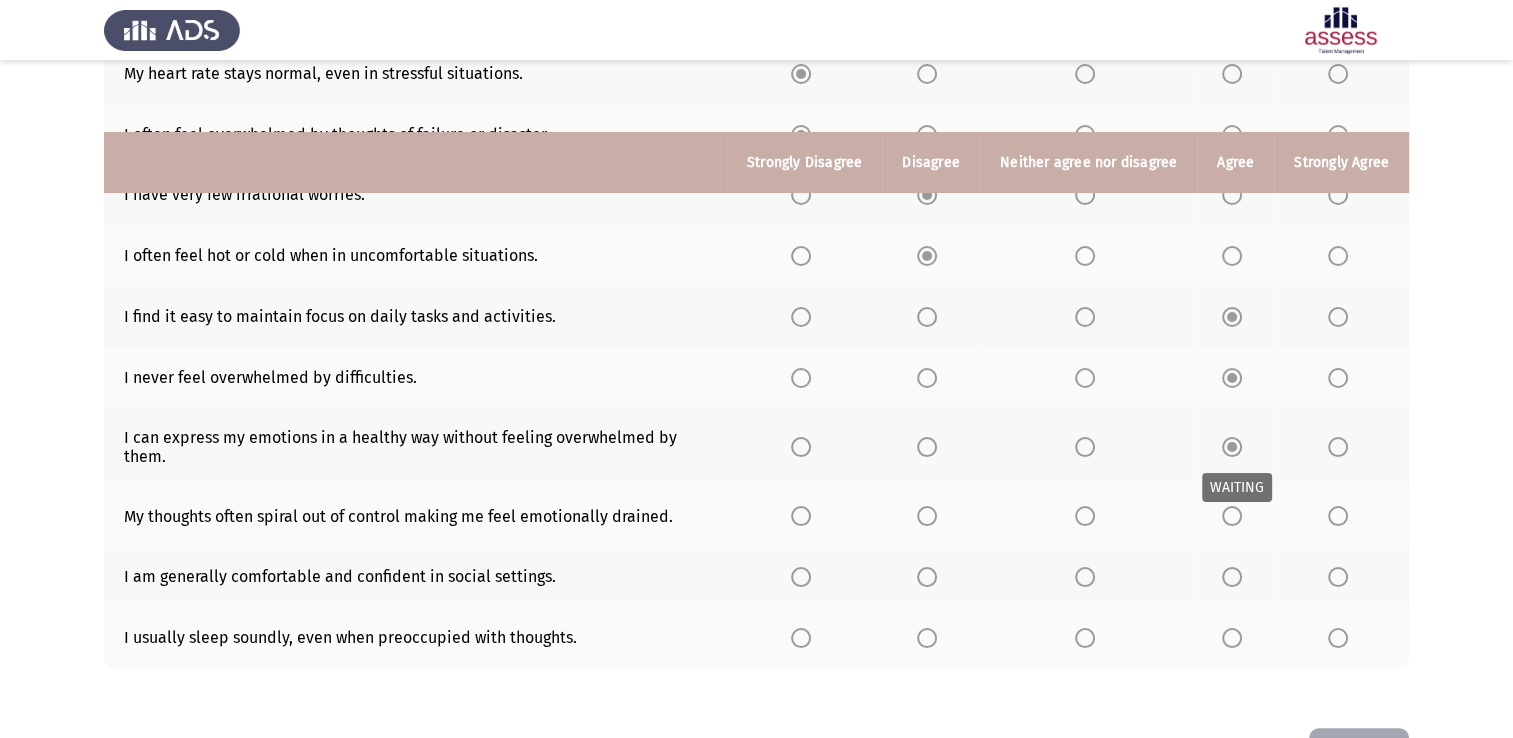 scroll, scrollTop: 347, scrollLeft: 0, axis: vertical 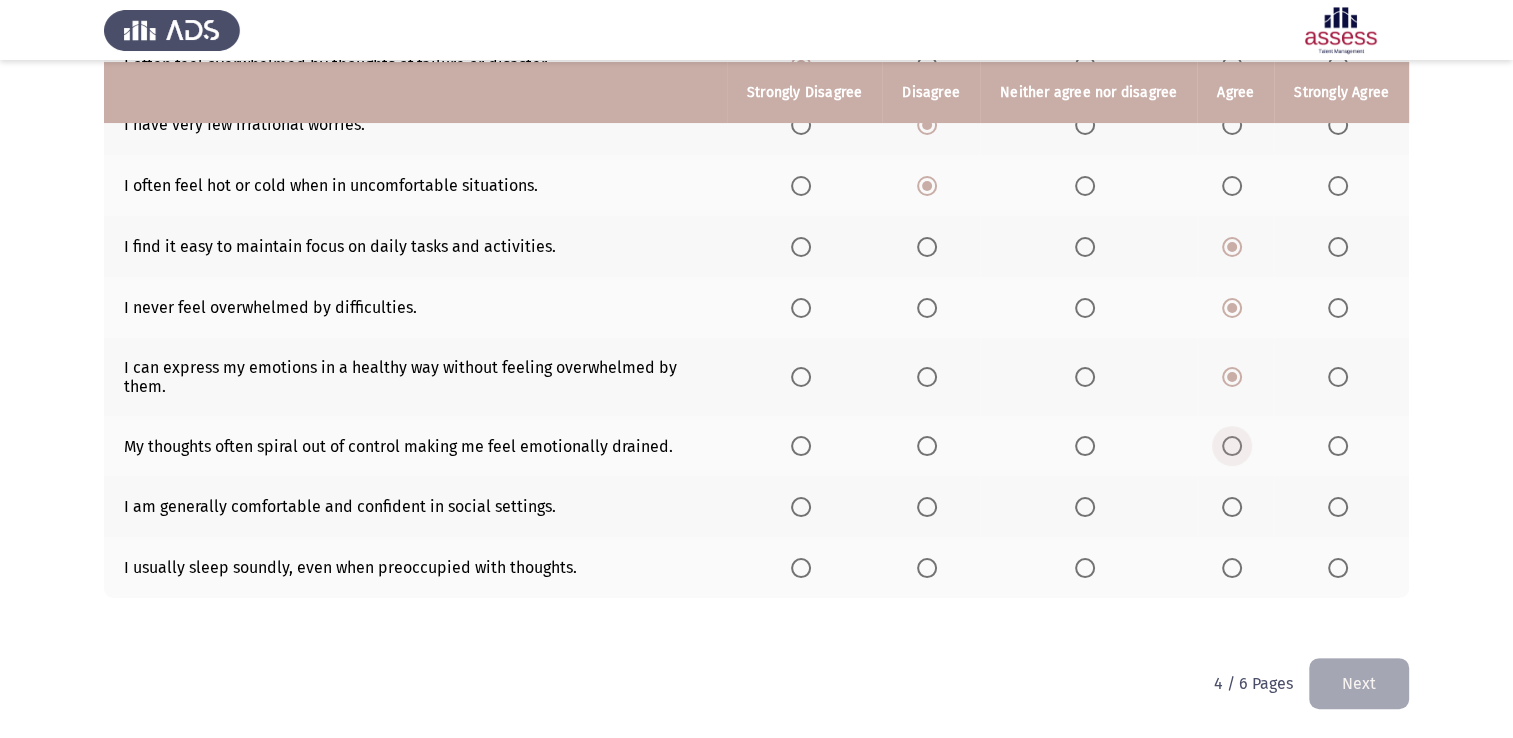 click at bounding box center [1232, 446] 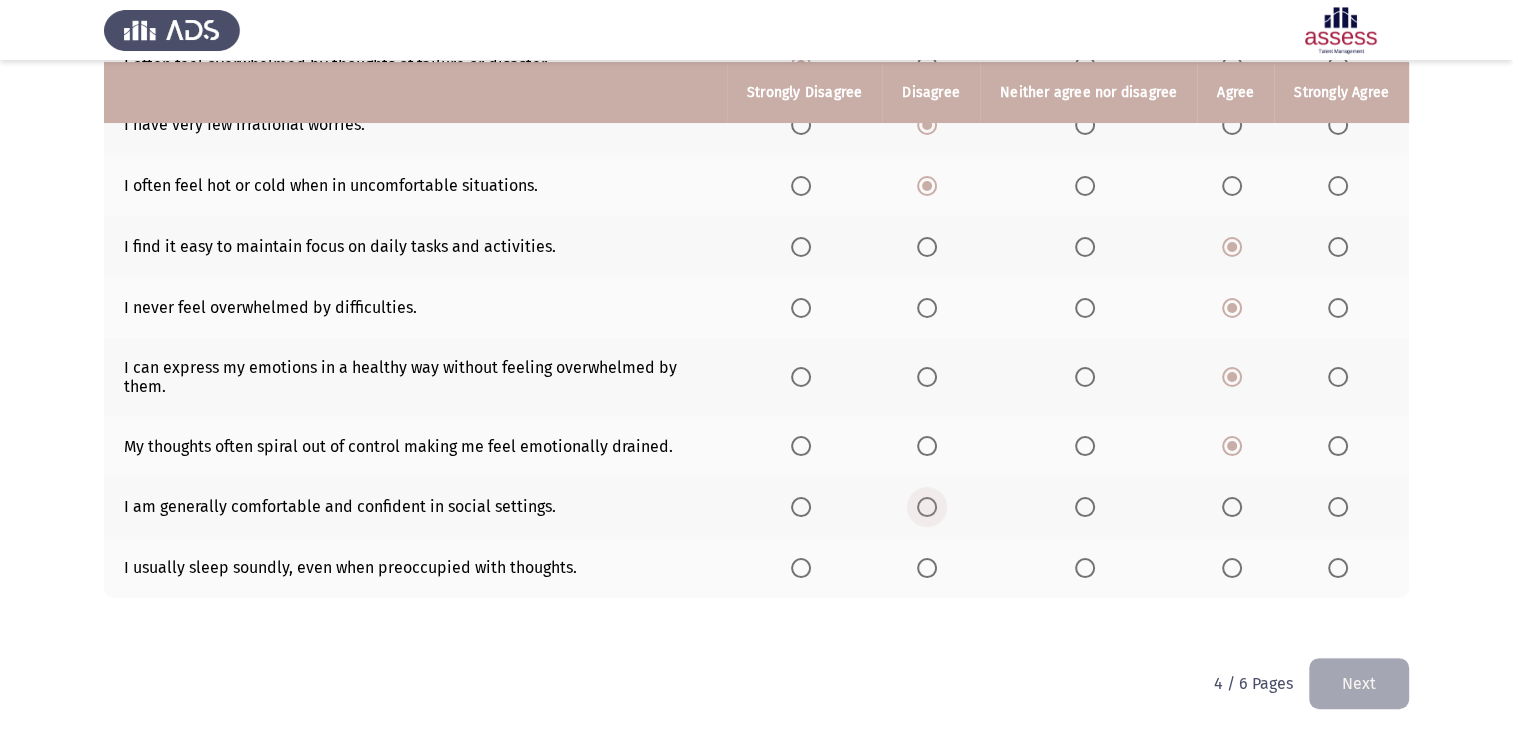 click at bounding box center (927, 507) 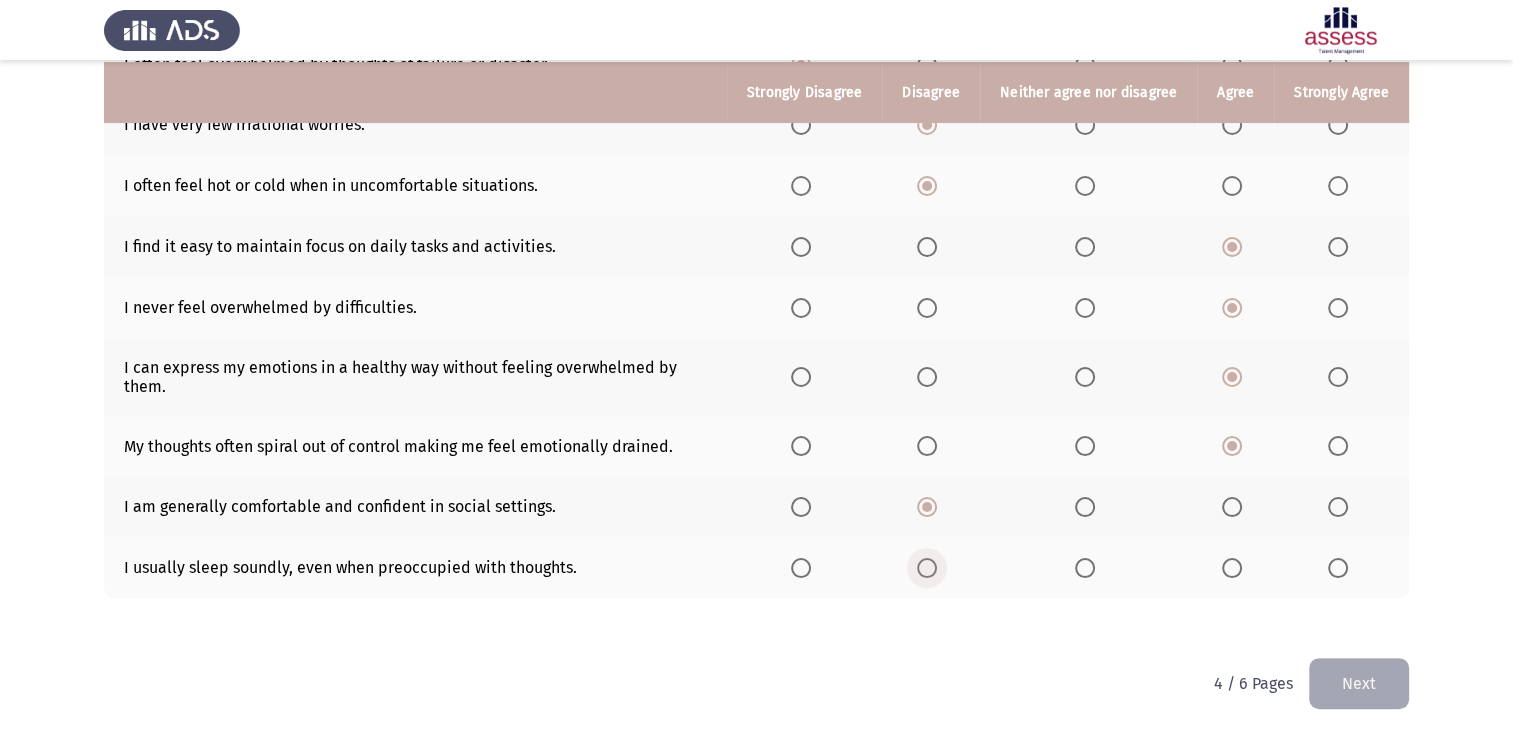 click at bounding box center (927, 568) 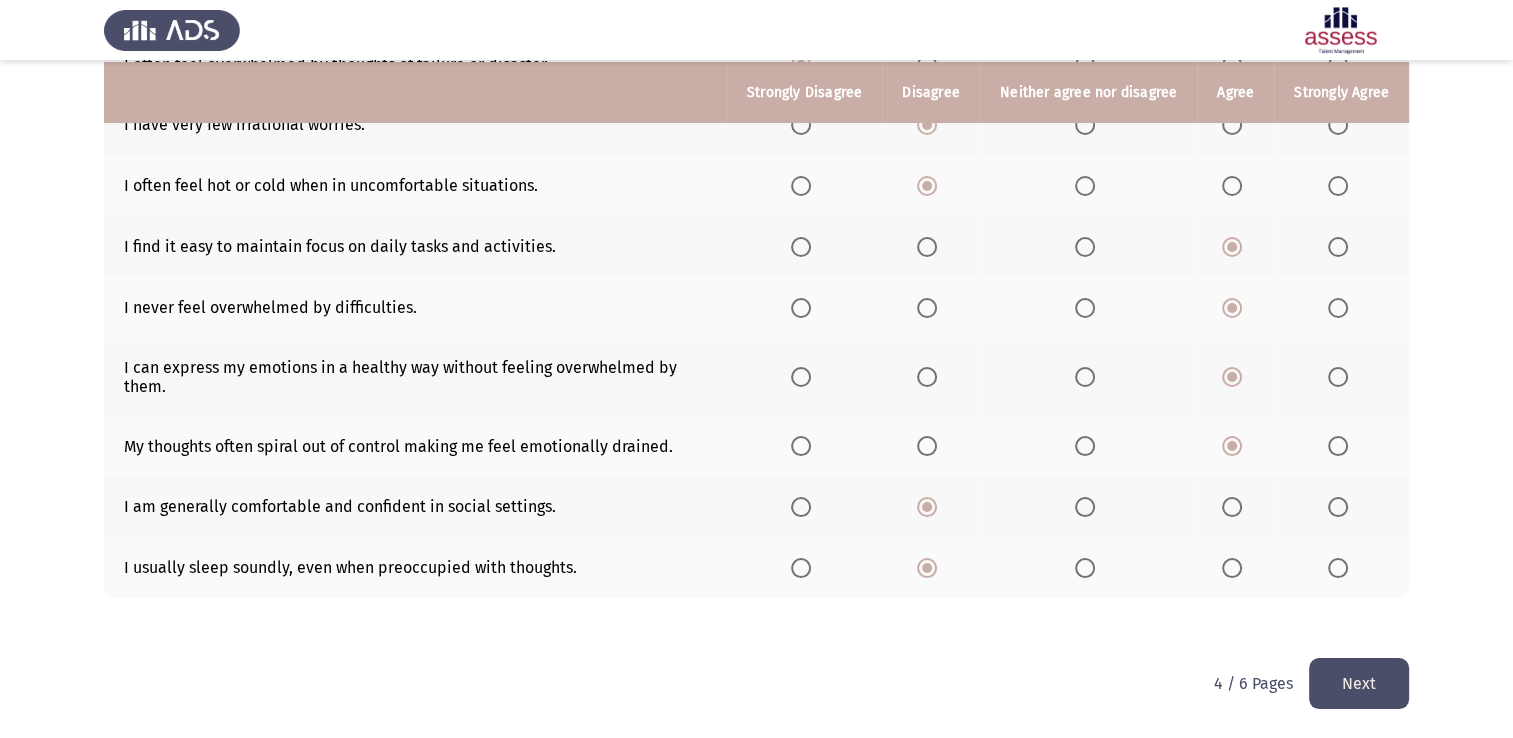 click on "Next" 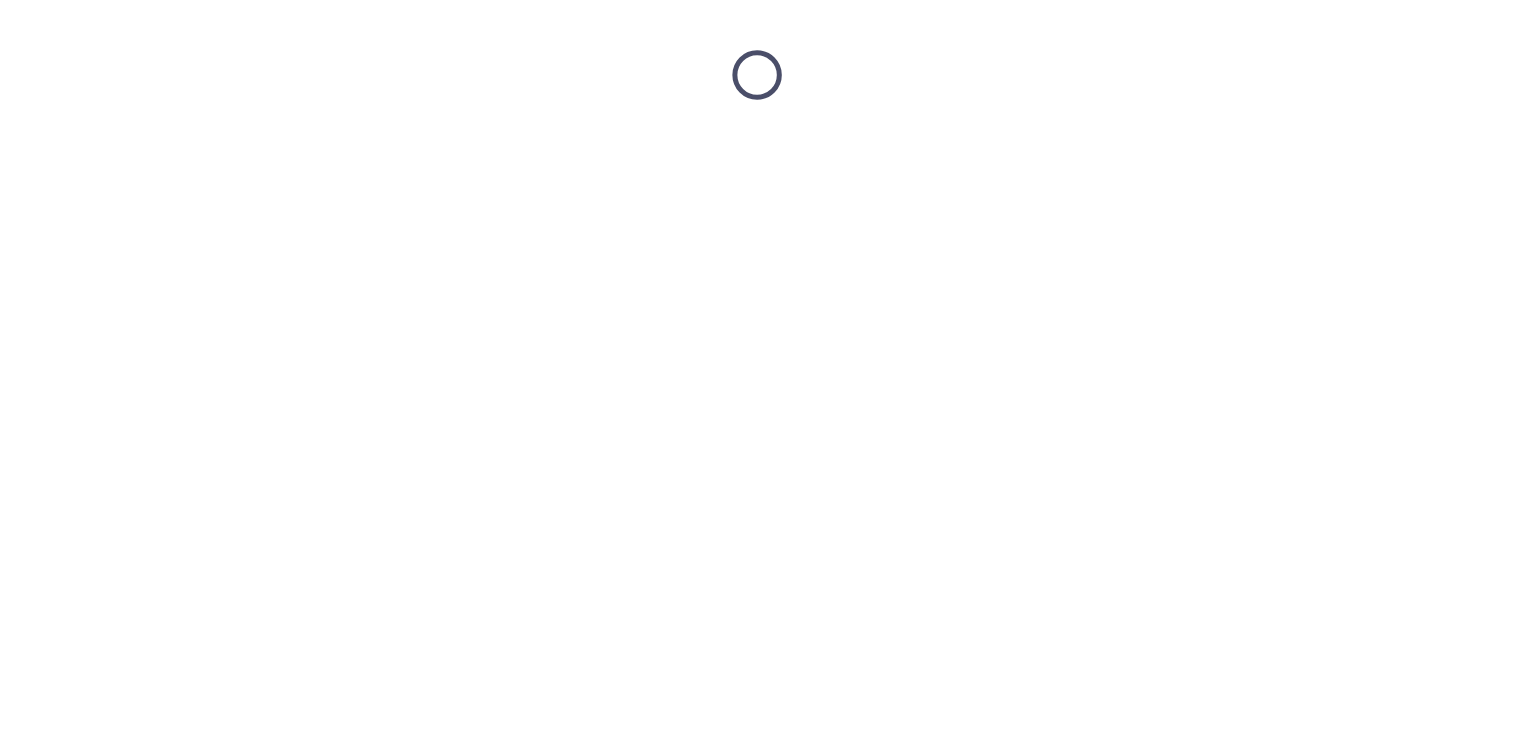 scroll, scrollTop: 0, scrollLeft: 0, axis: both 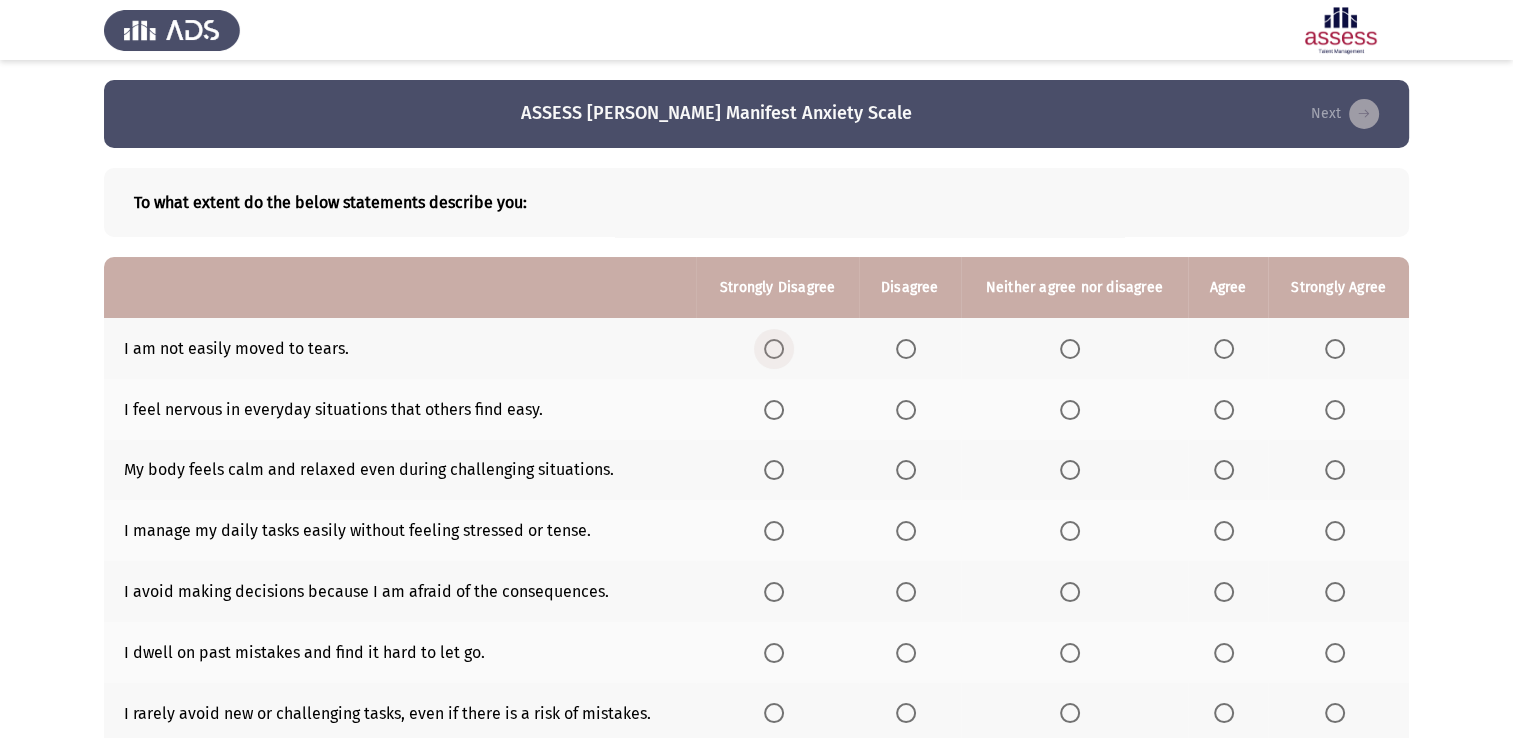 click at bounding box center (774, 349) 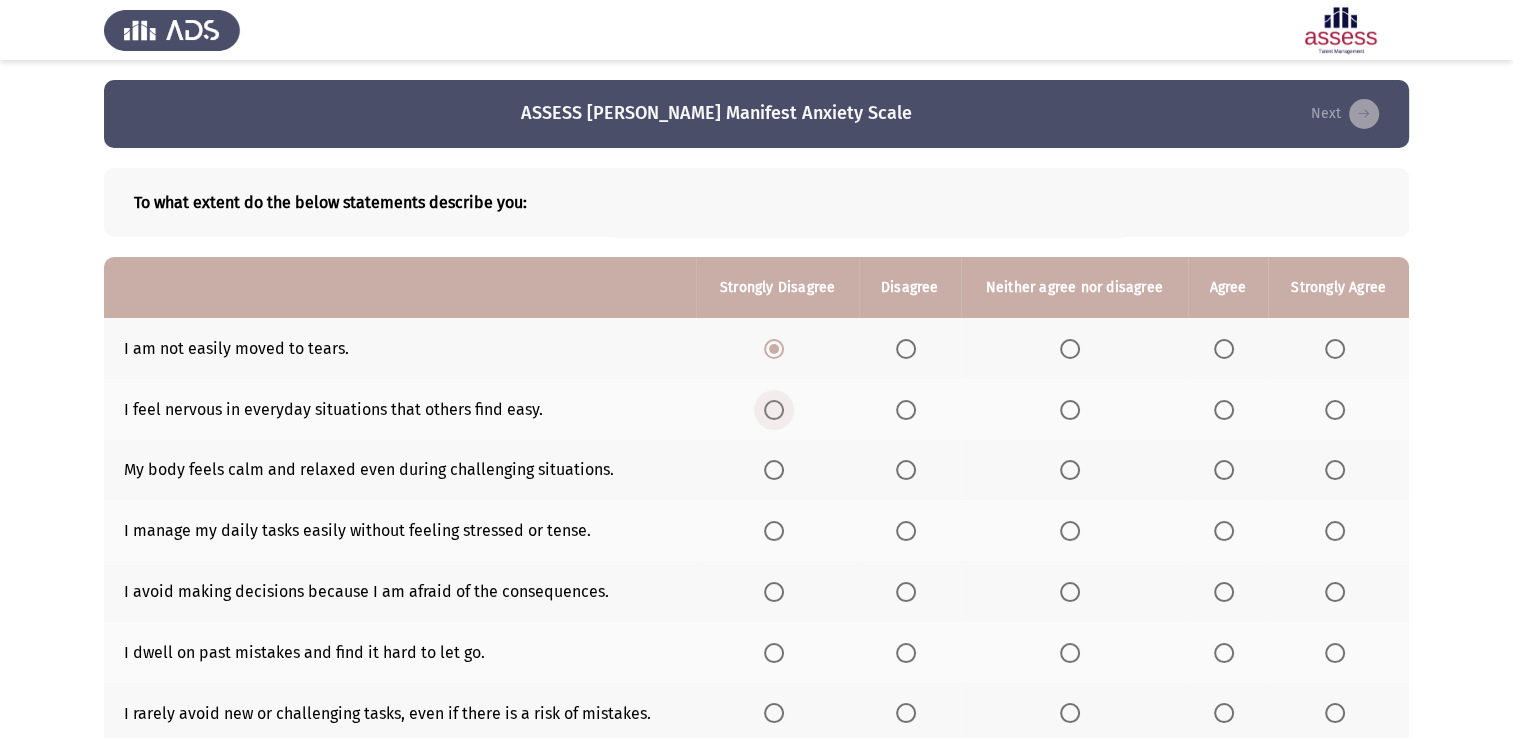 click at bounding box center [774, 410] 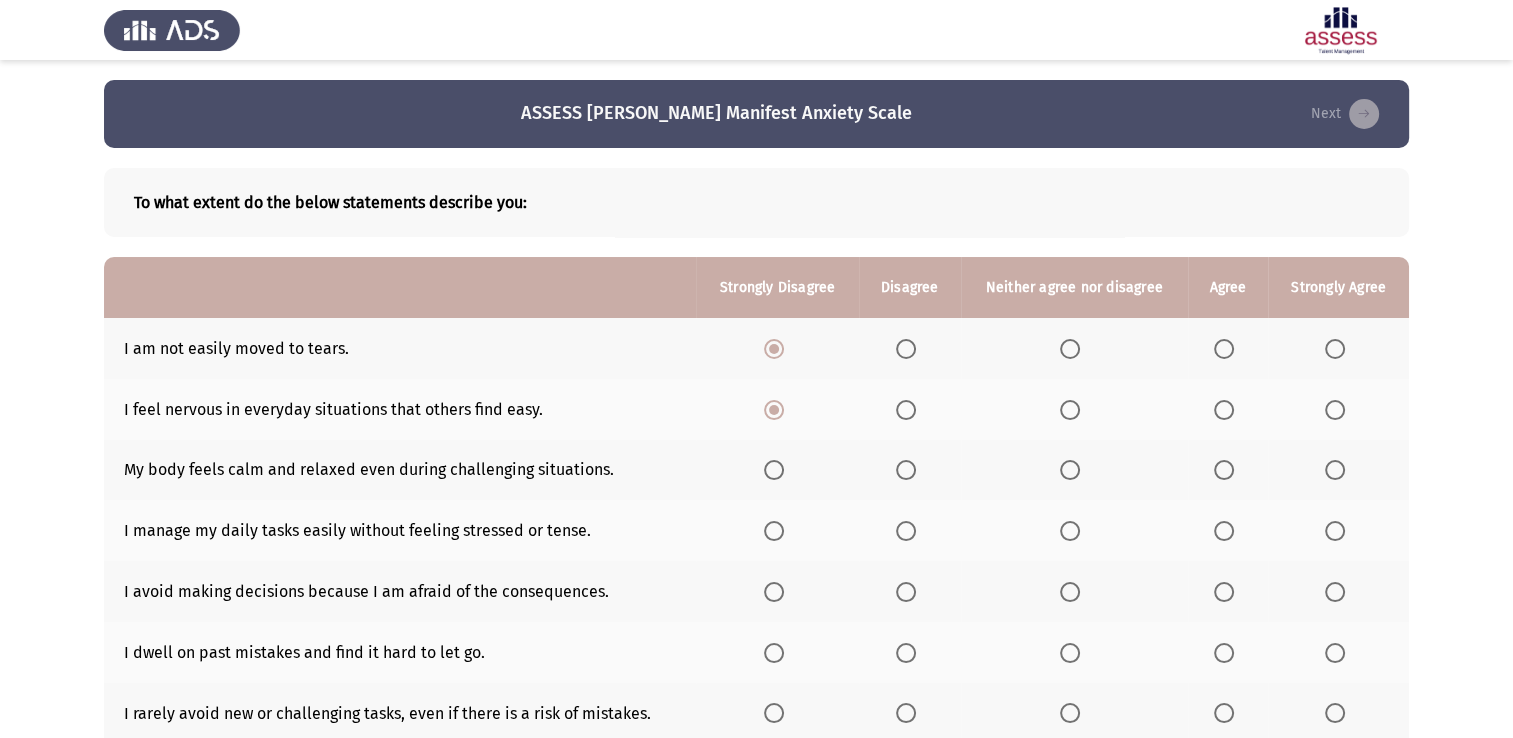 click 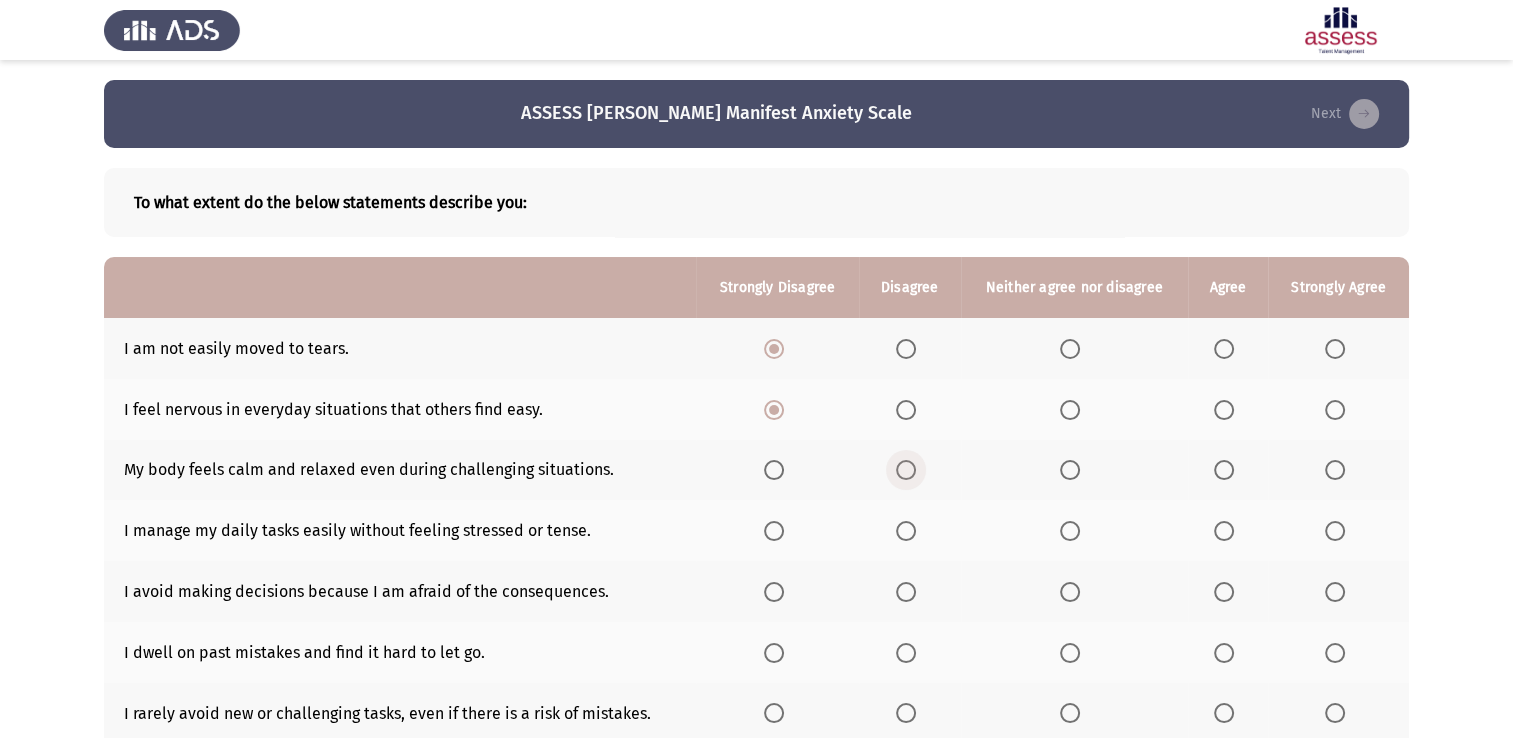 click at bounding box center (906, 470) 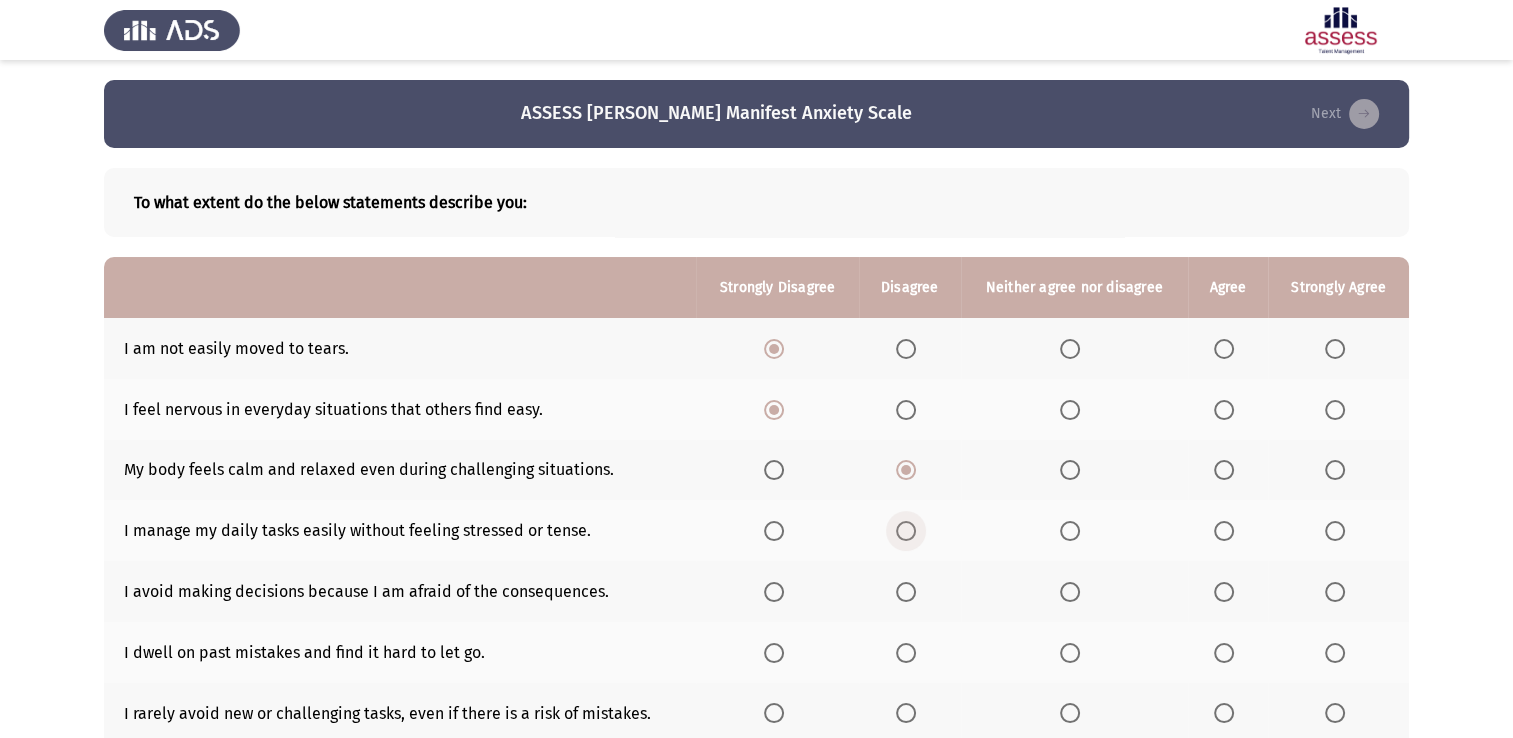 click at bounding box center [906, 531] 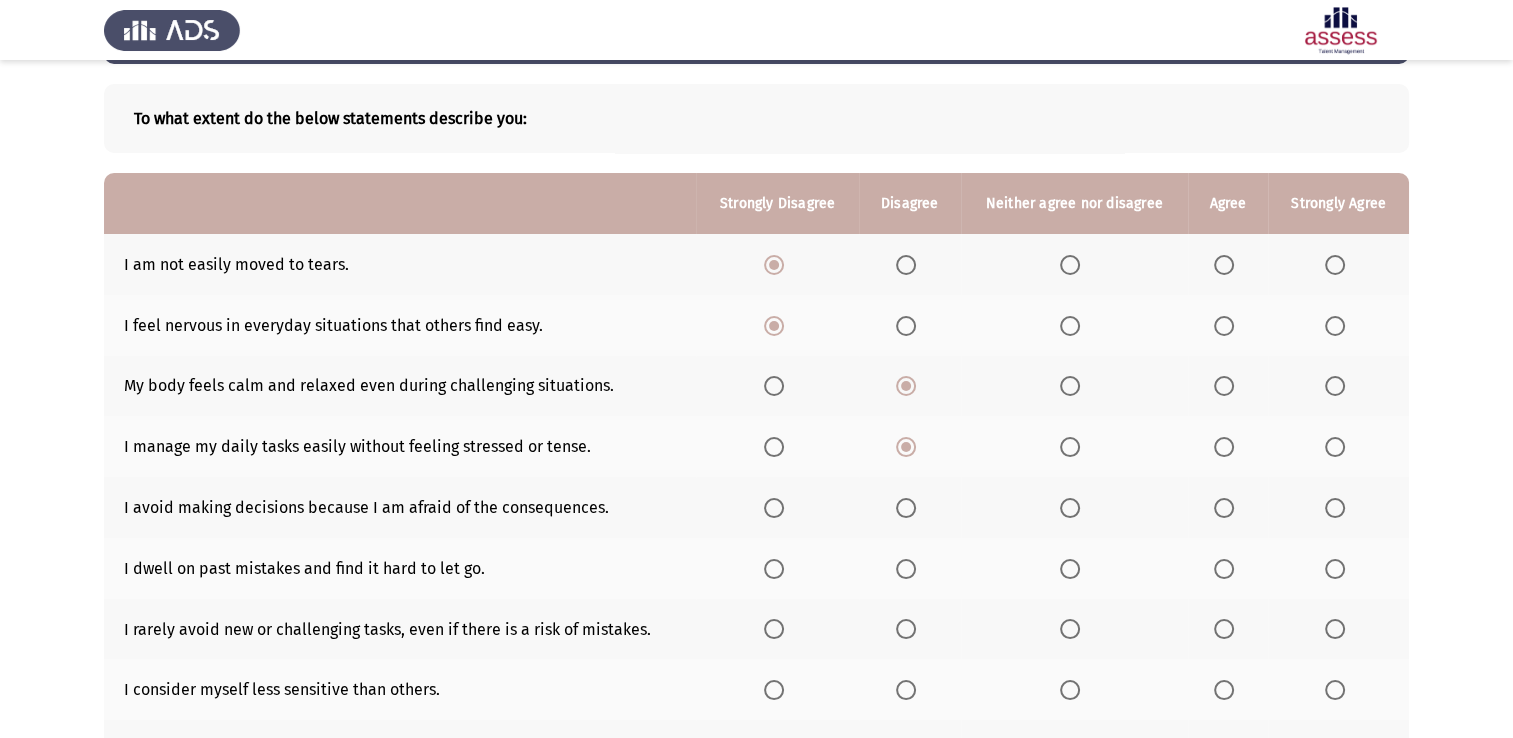 scroll, scrollTop: 90, scrollLeft: 0, axis: vertical 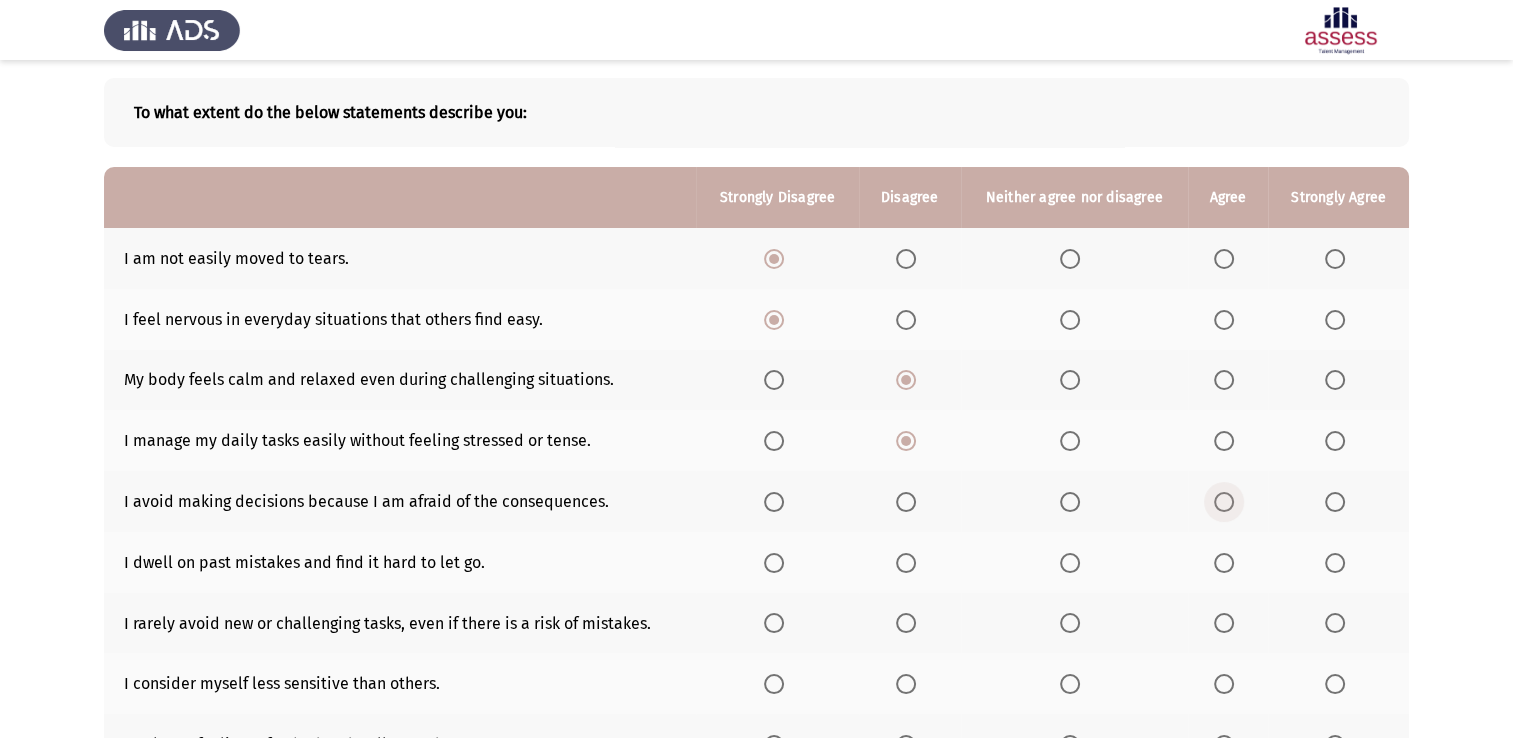 click at bounding box center [1224, 502] 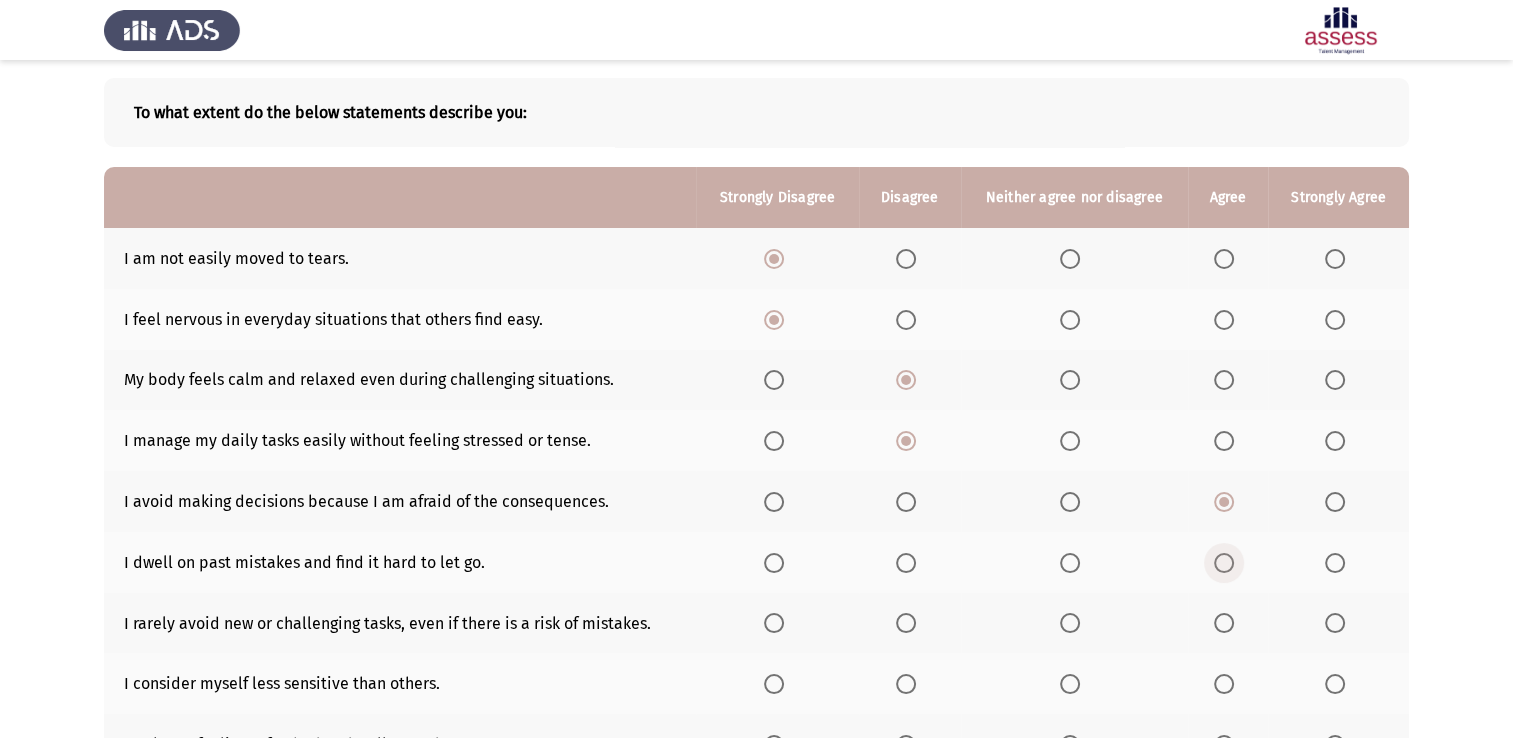 click at bounding box center [1224, 563] 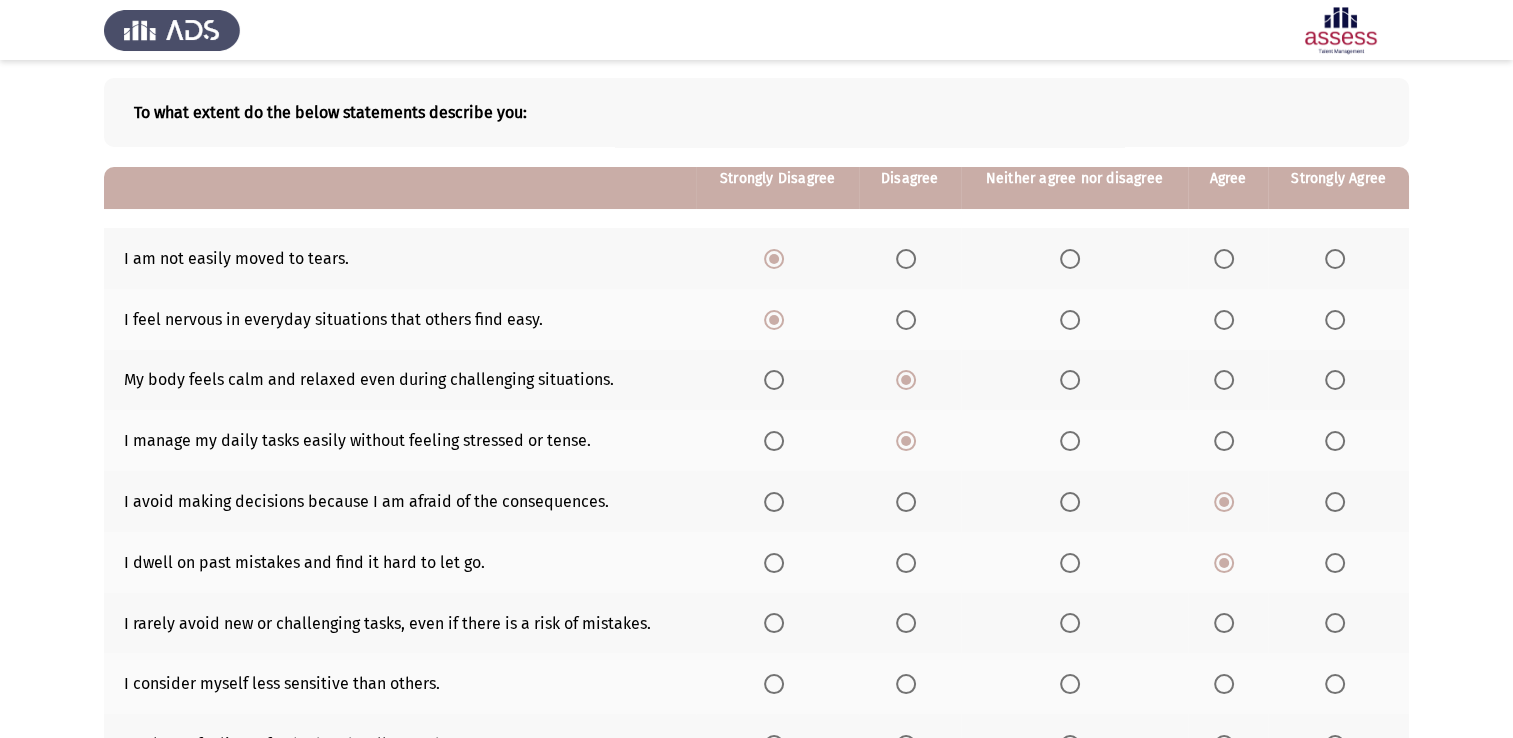 scroll, scrollTop: 228, scrollLeft: 0, axis: vertical 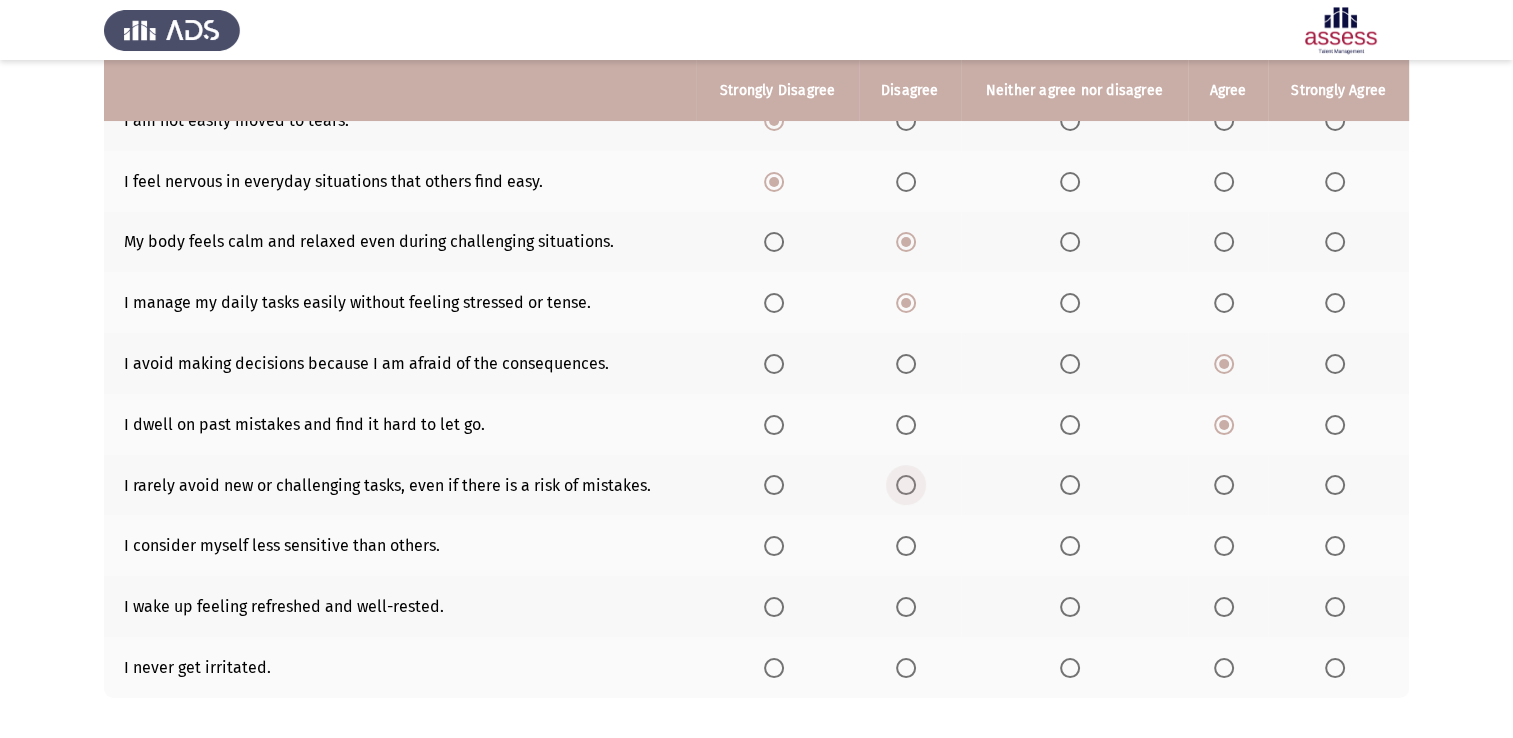 click at bounding box center (906, 485) 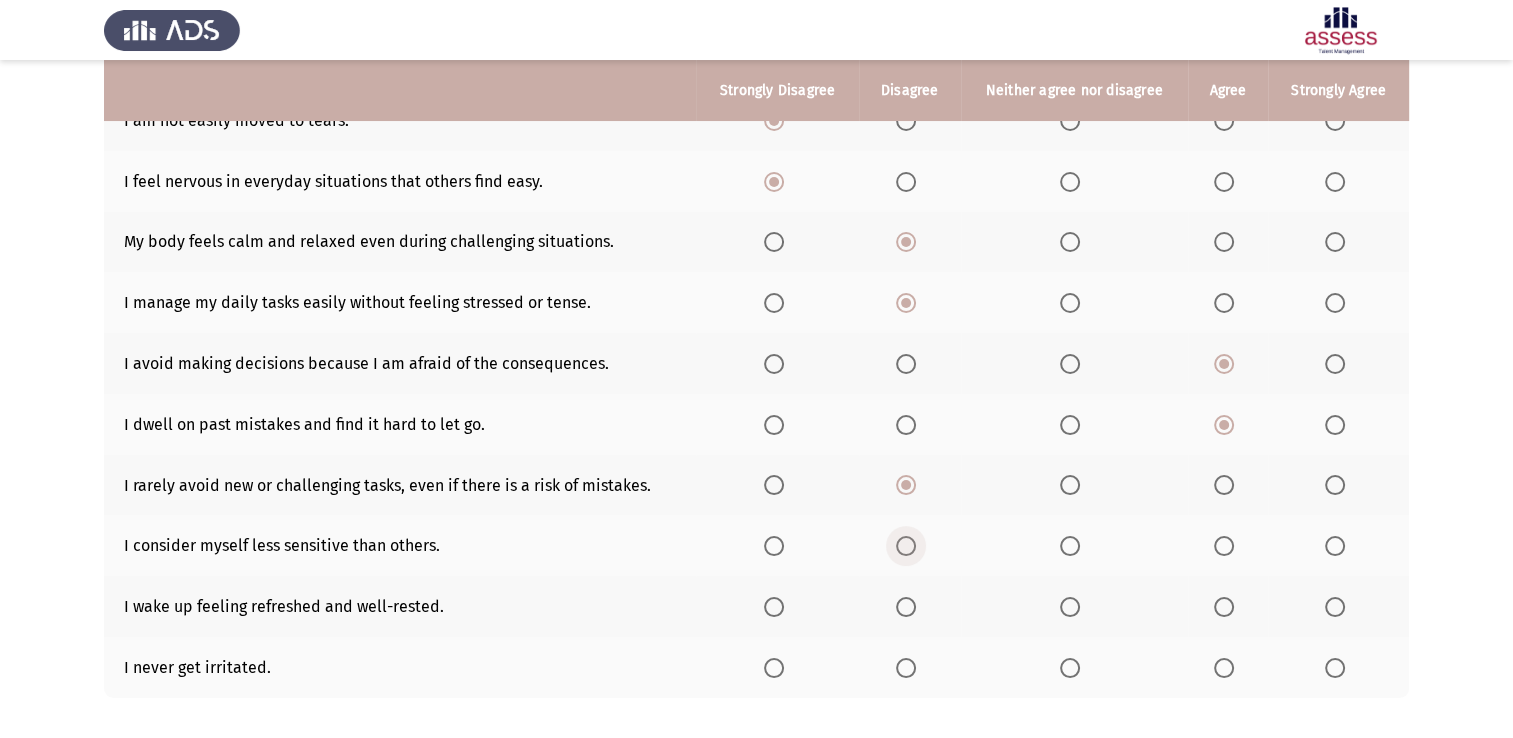 click at bounding box center [906, 546] 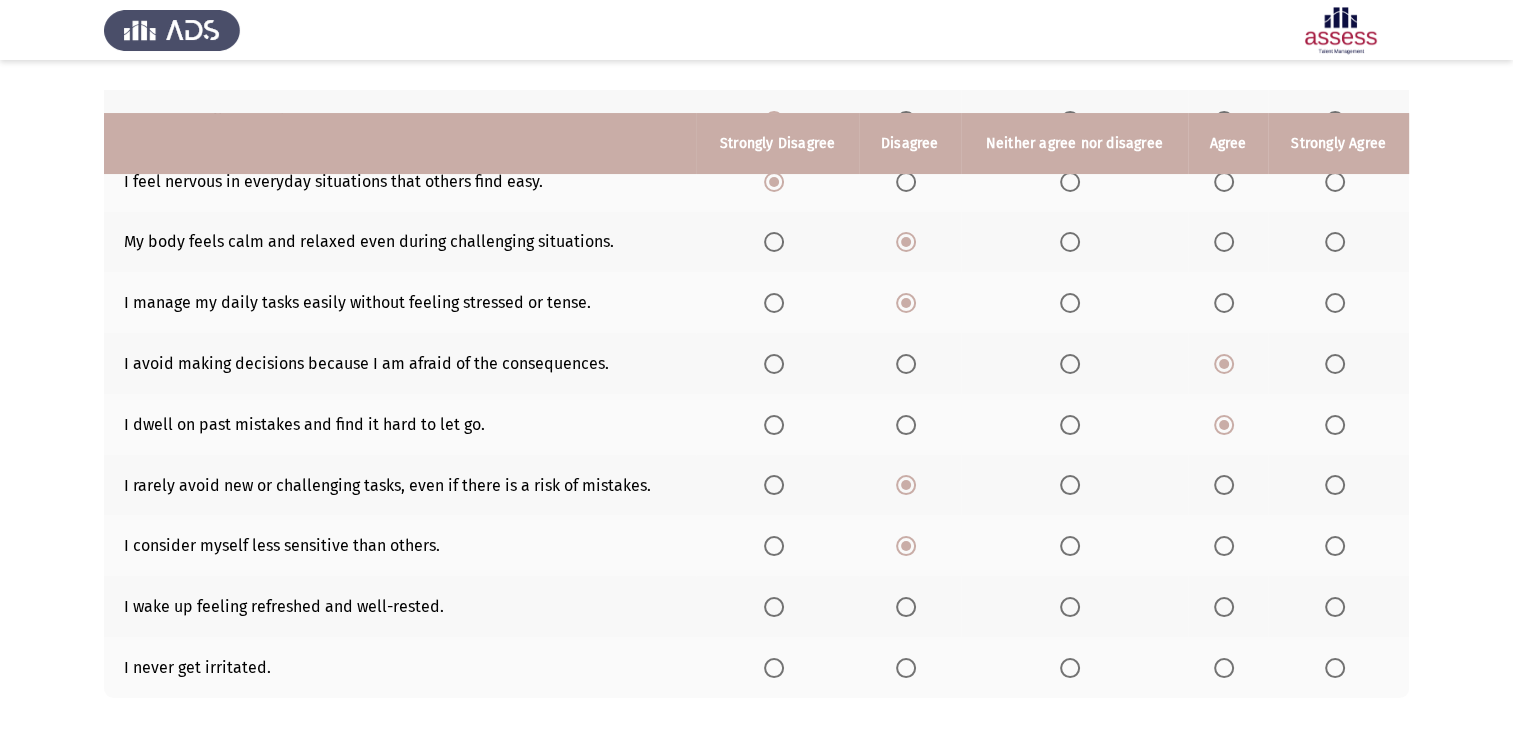 scroll, scrollTop: 329, scrollLeft: 0, axis: vertical 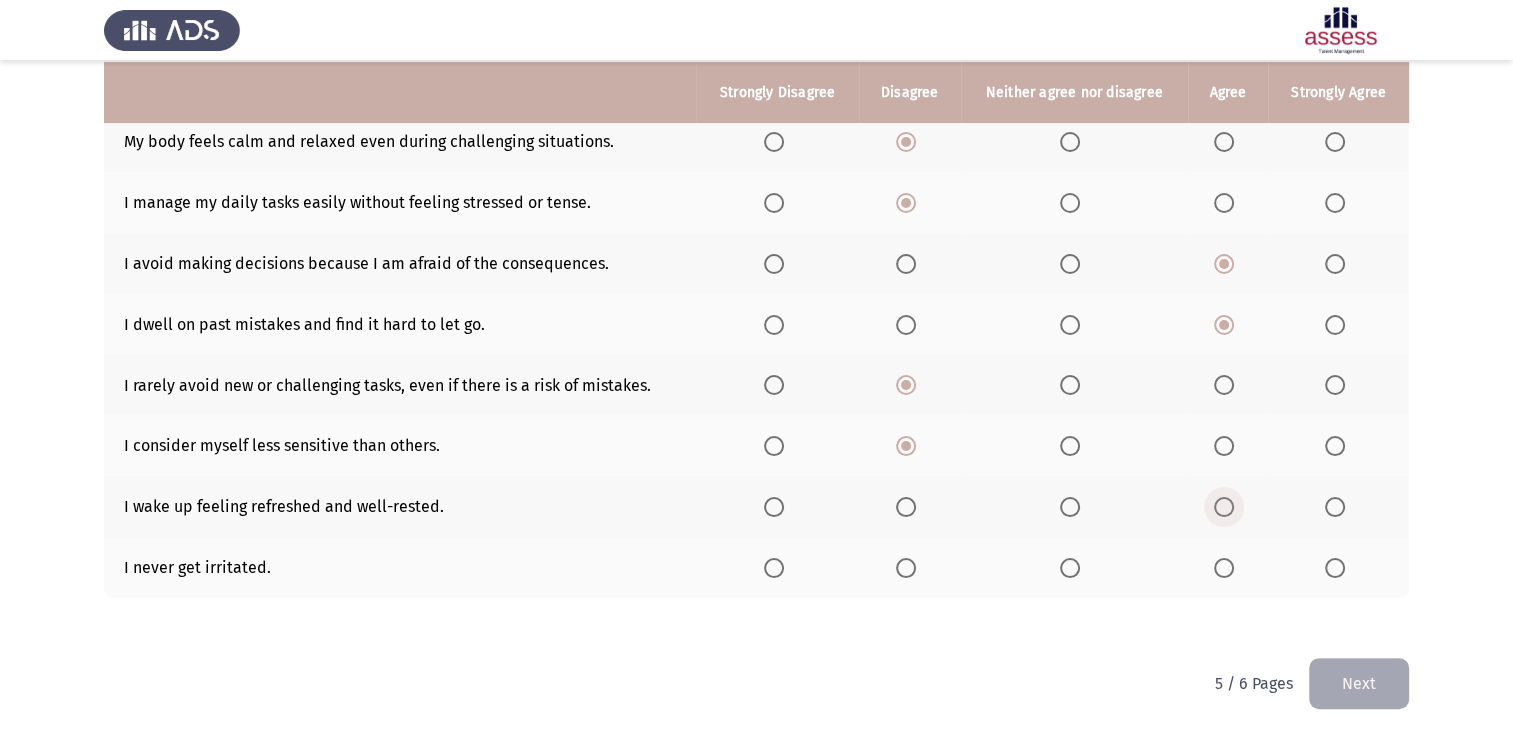 click at bounding box center (1224, 507) 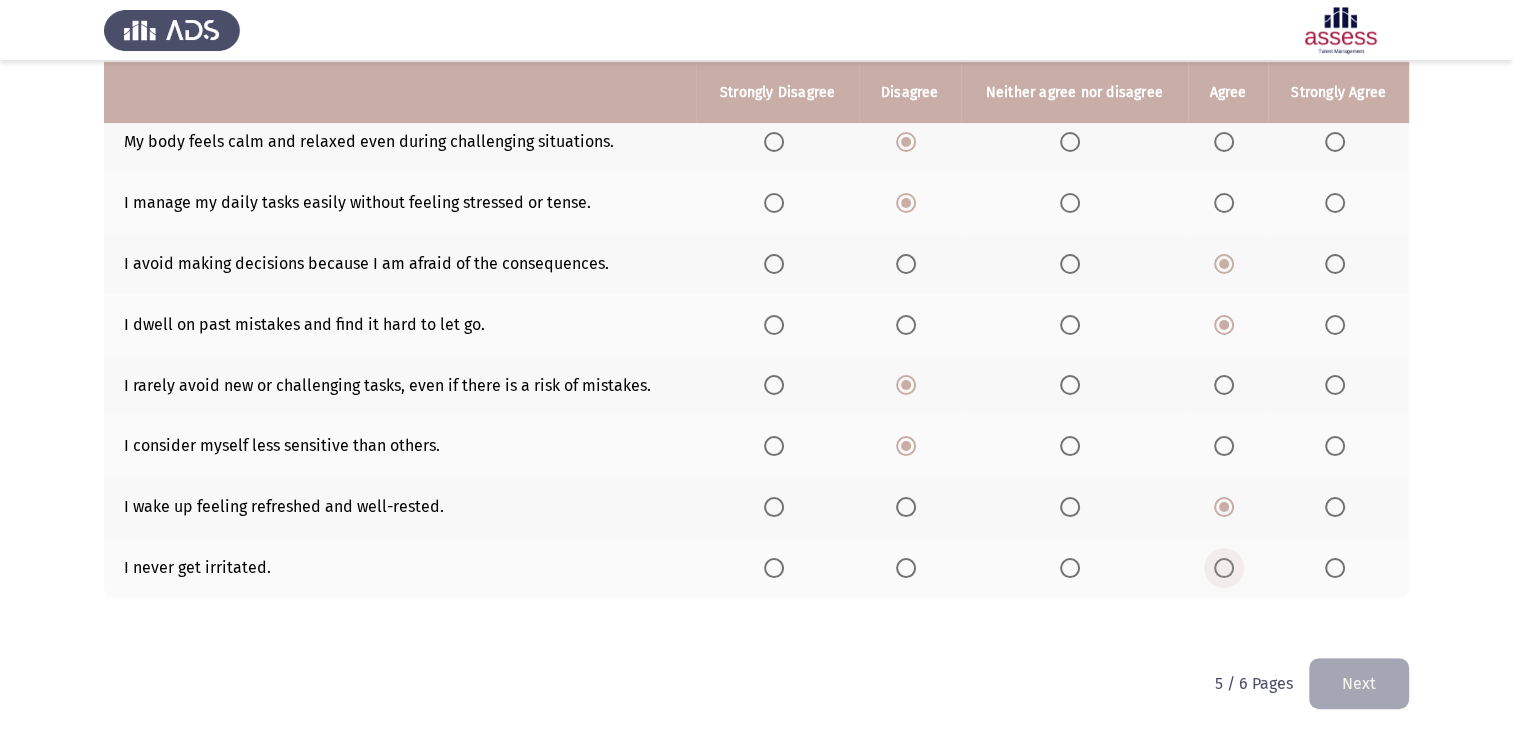 click at bounding box center [1224, 568] 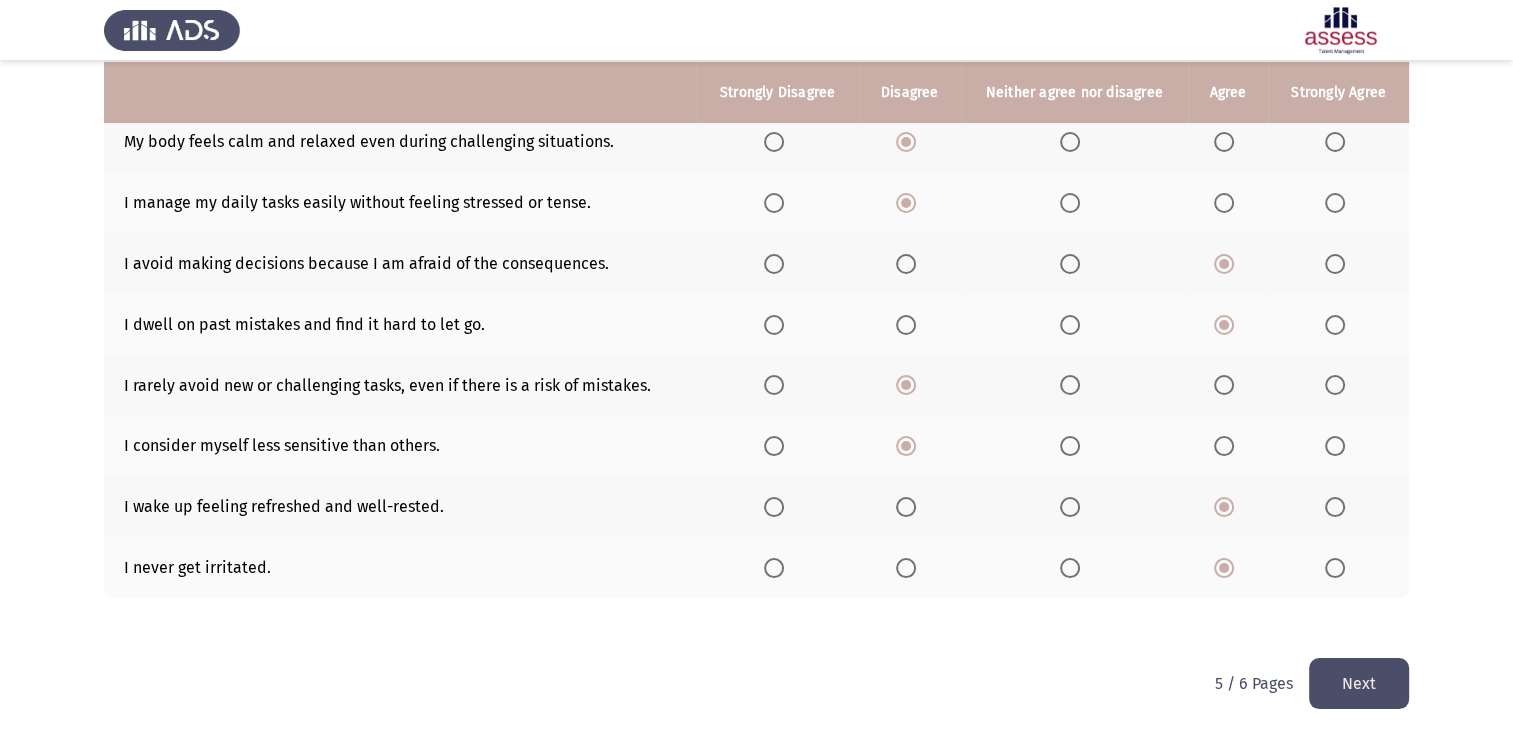 click on "Next" 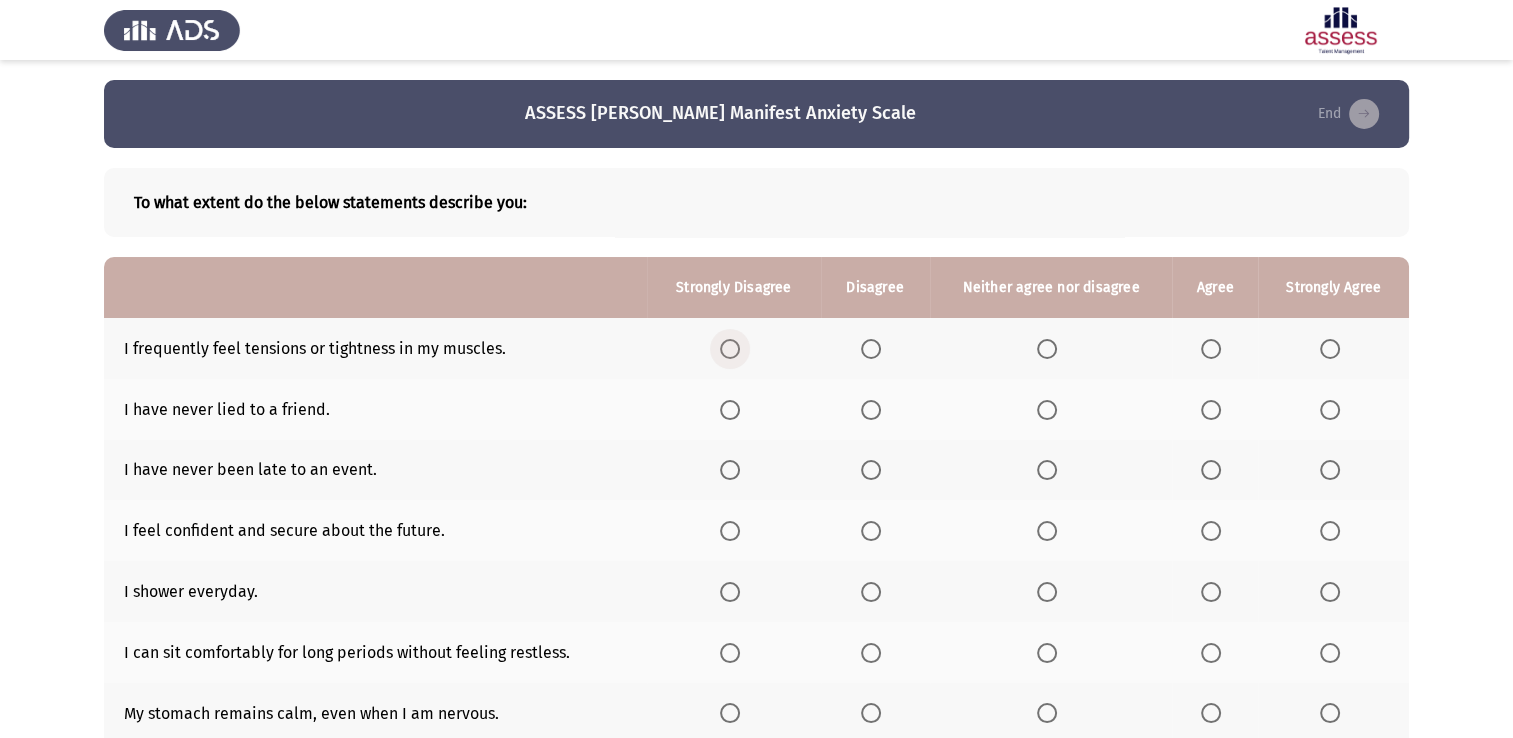 click at bounding box center [730, 349] 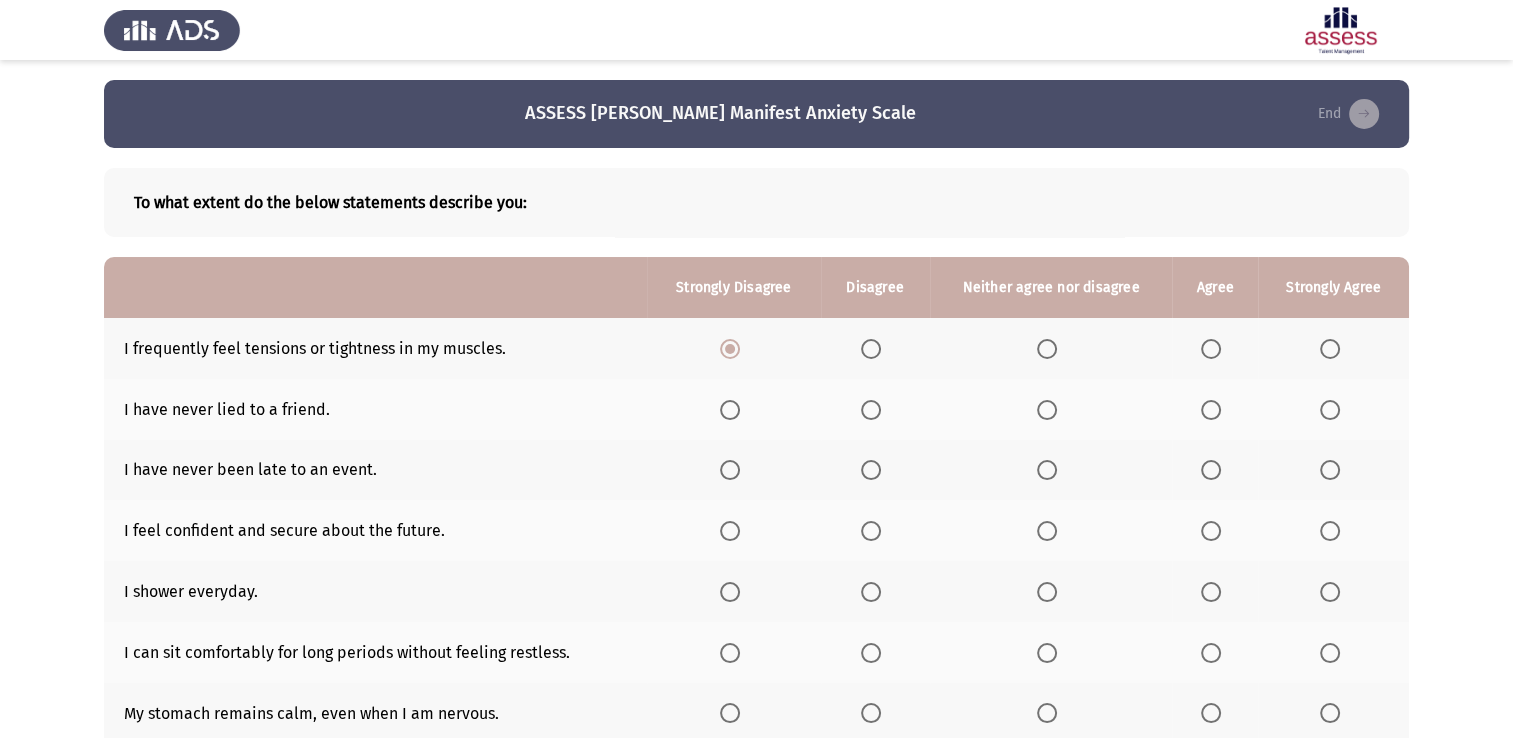 click at bounding box center (734, 409) 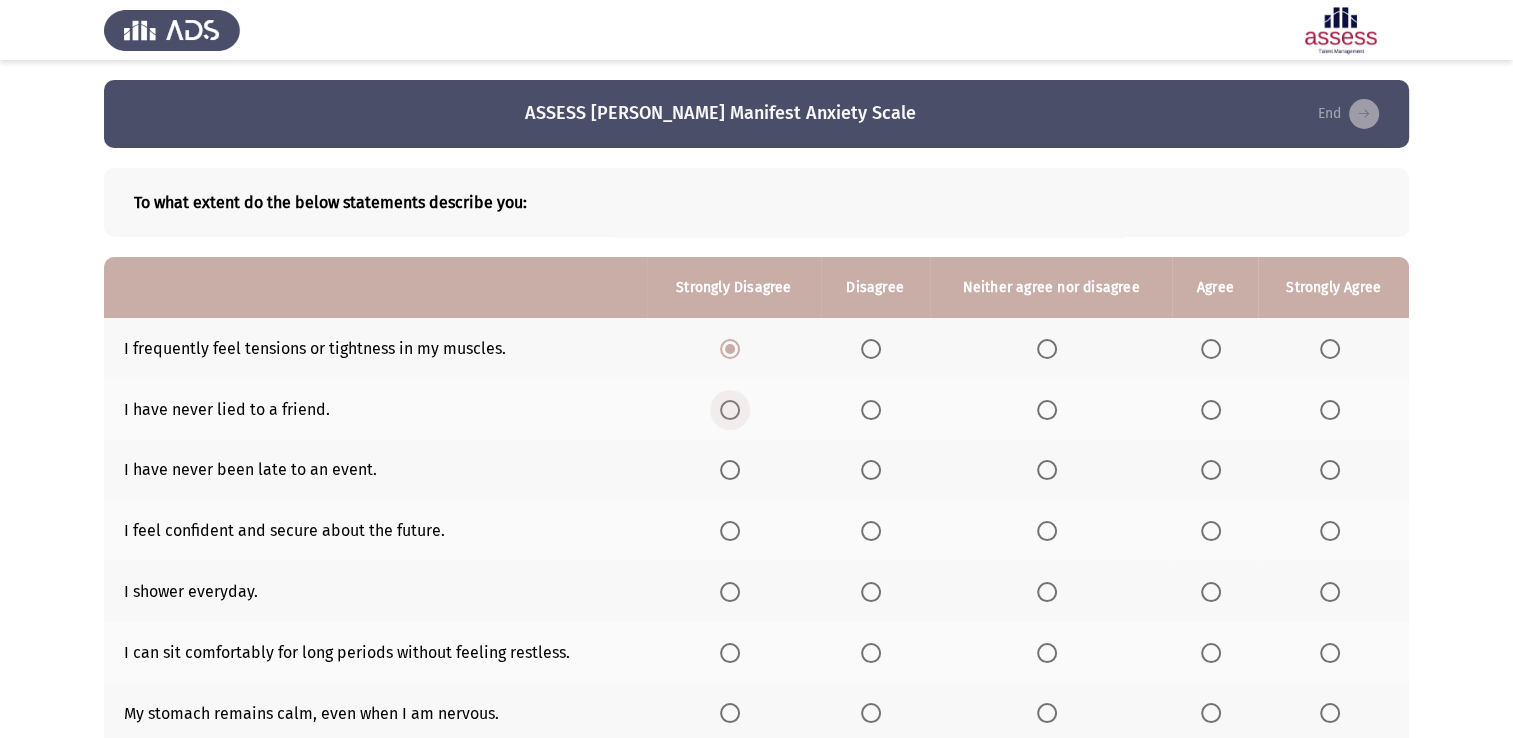 click at bounding box center [730, 410] 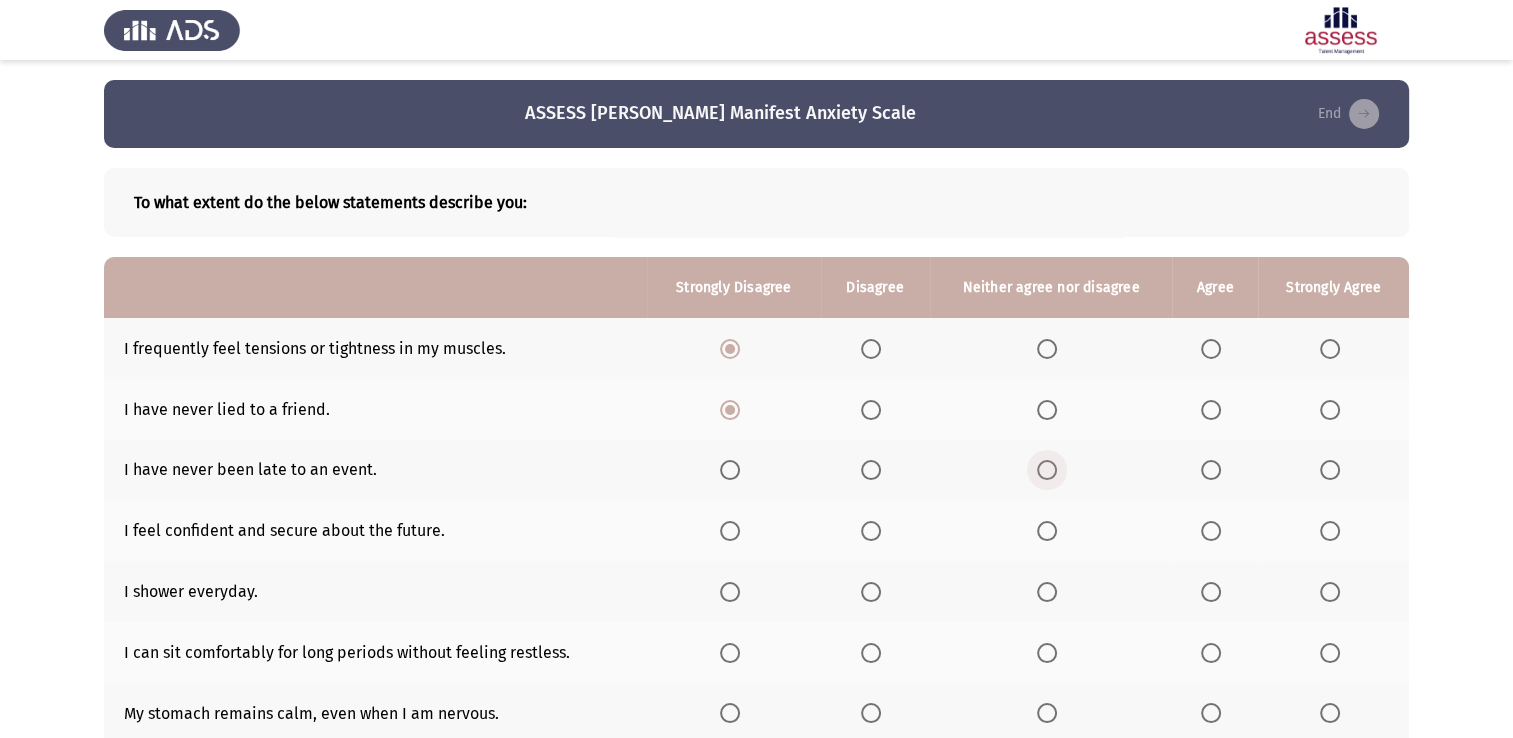 click at bounding box center (1047, 470) 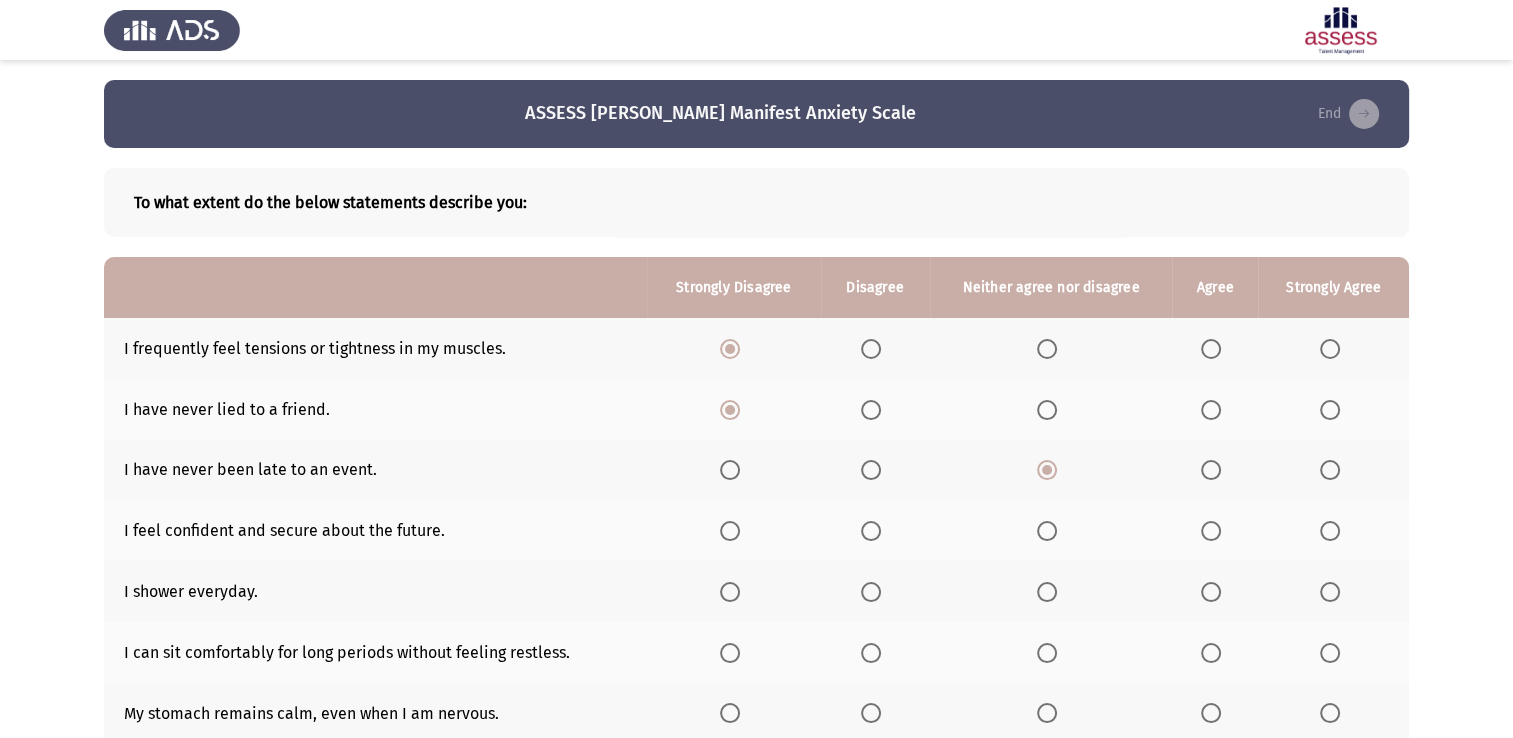 click at bounding box center [1047, 531] 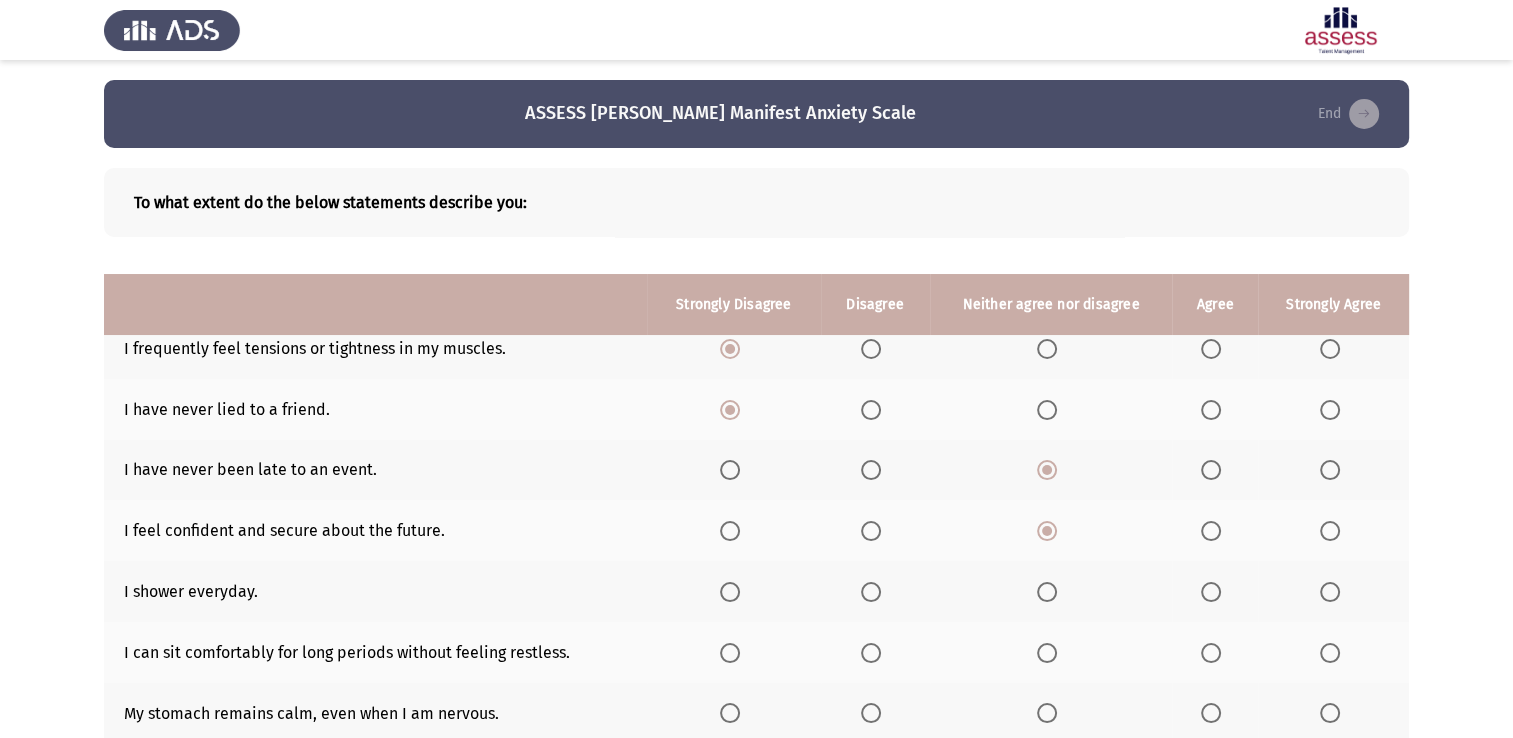 scroll, scrollTop: 236, scrollLeft: 0, axis: vertical 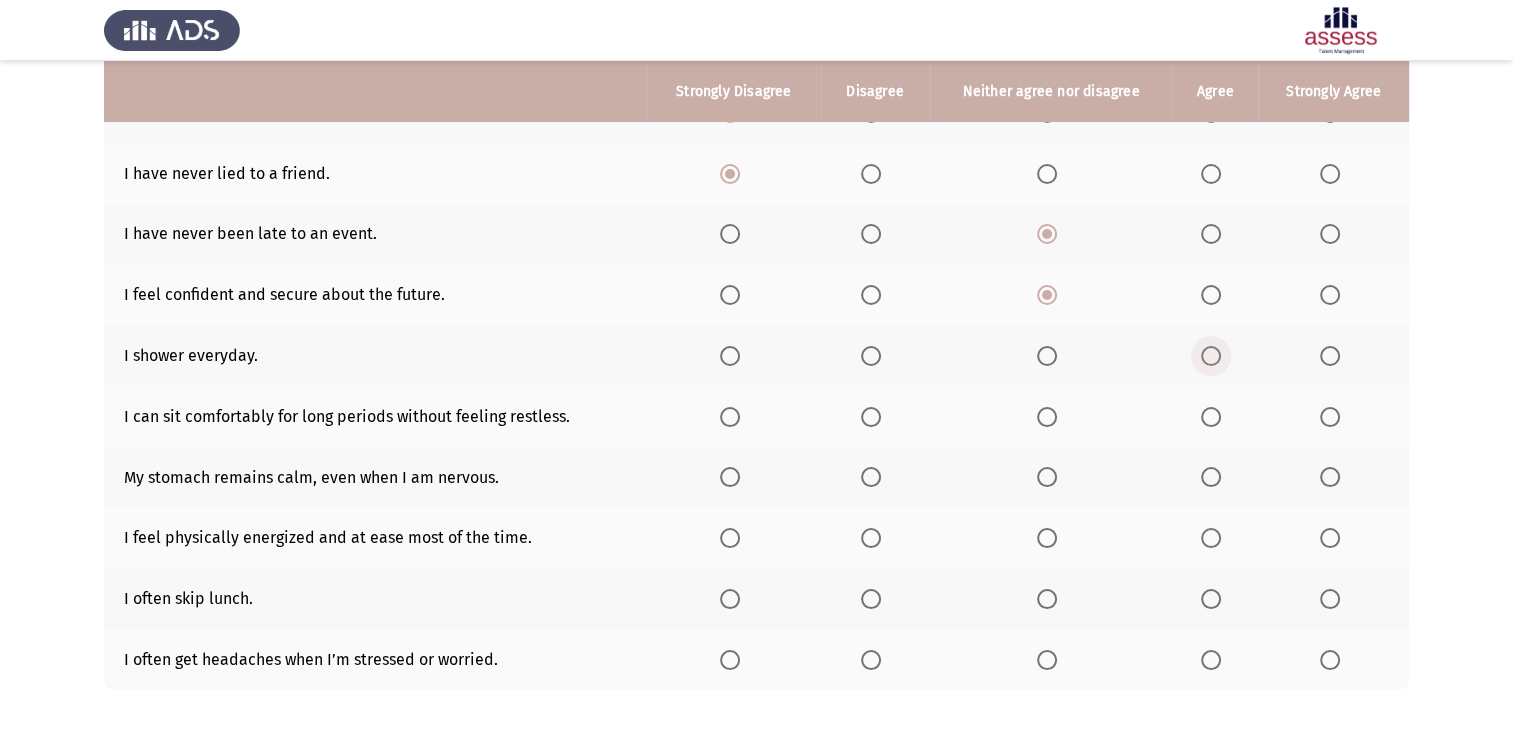 click at bounding box center [1211, 356] 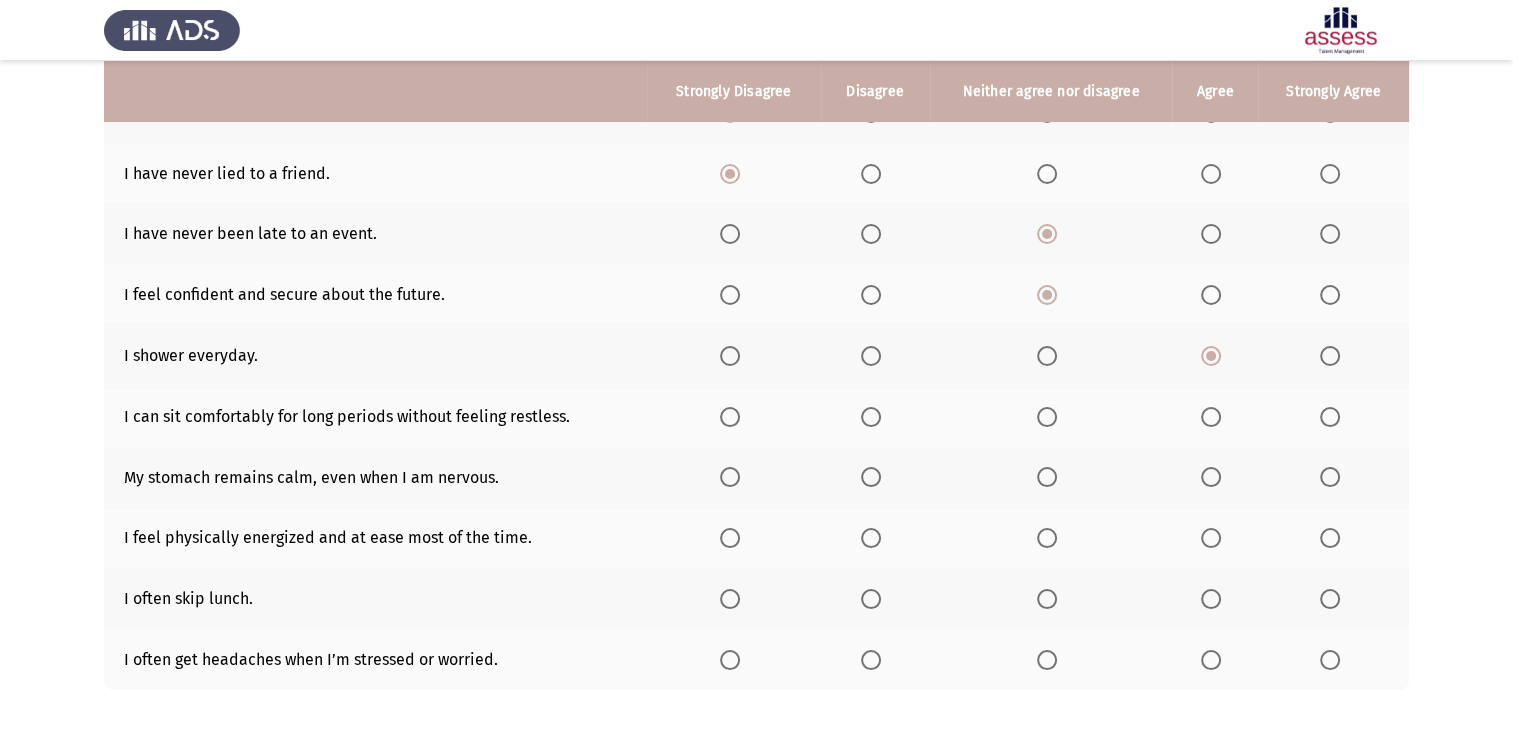 click 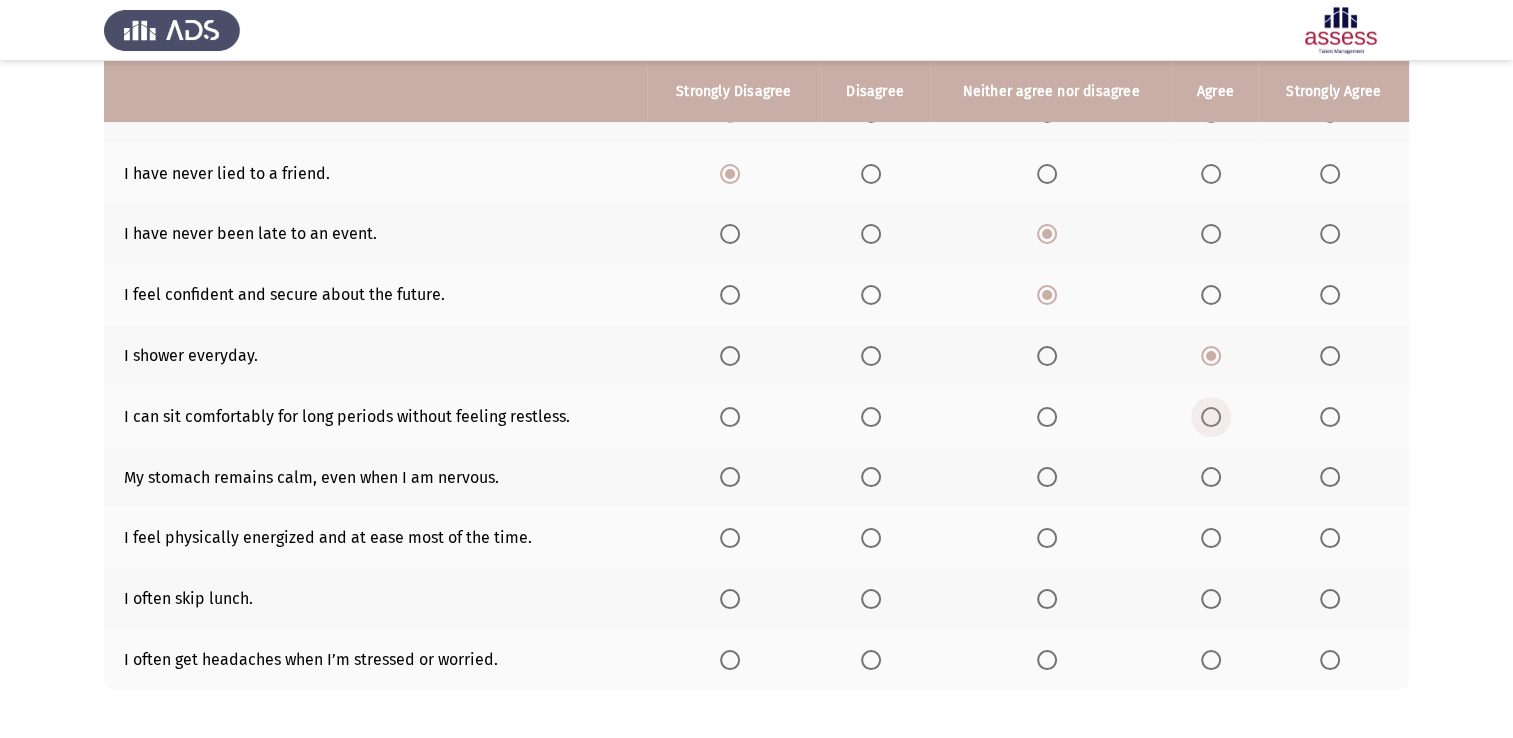 click at bounding box center [1211, 417] 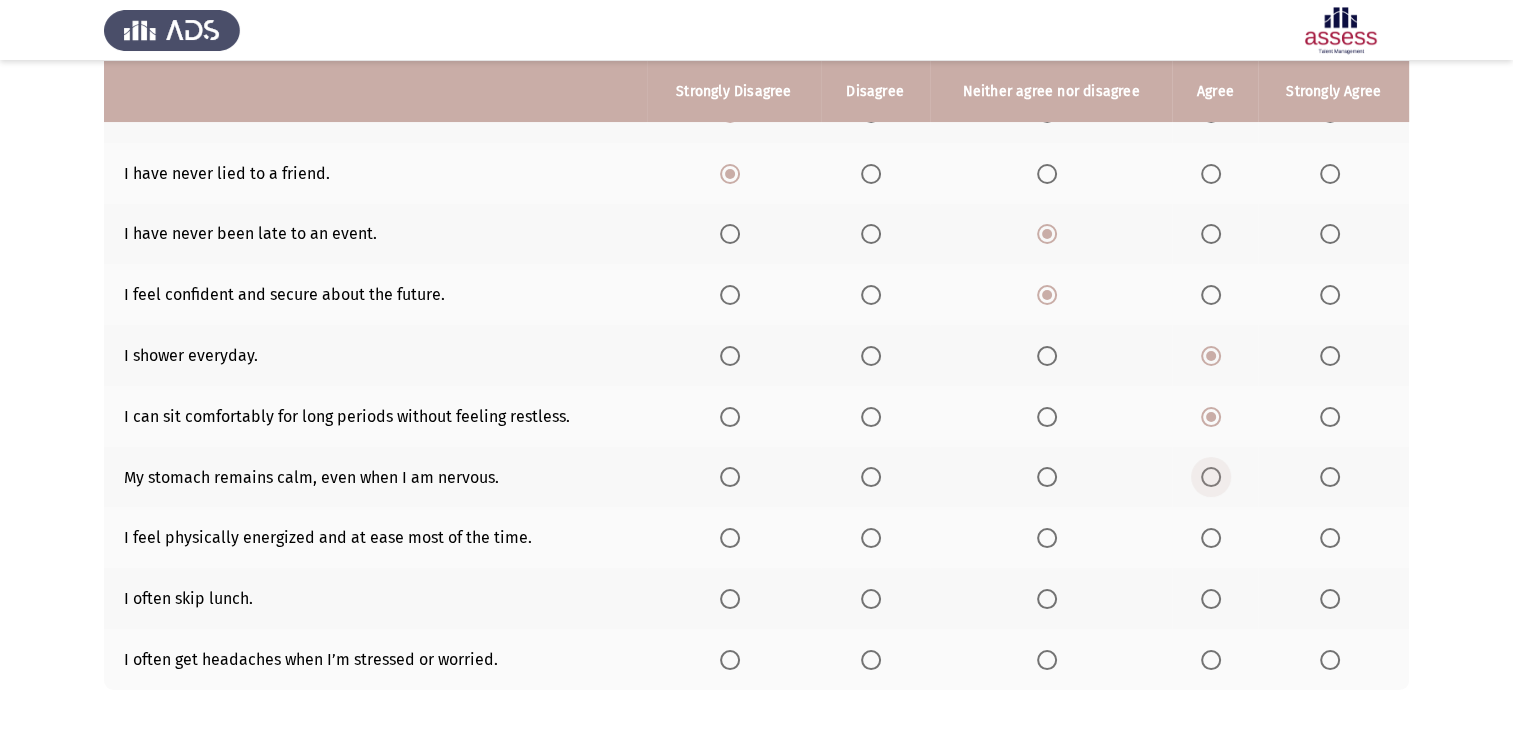 click at bounding box center [1211, 477] 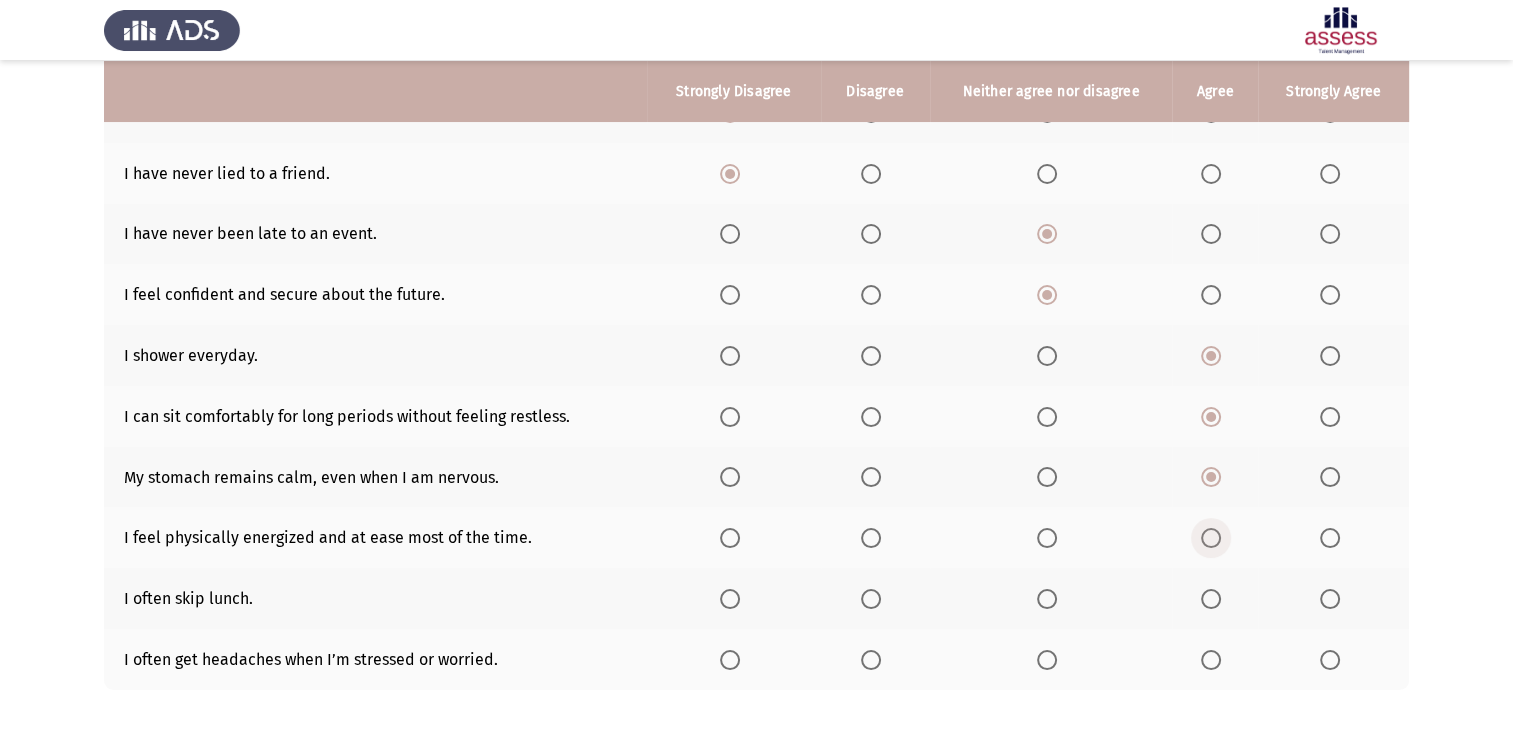 click at bounding box center (1211, 538) 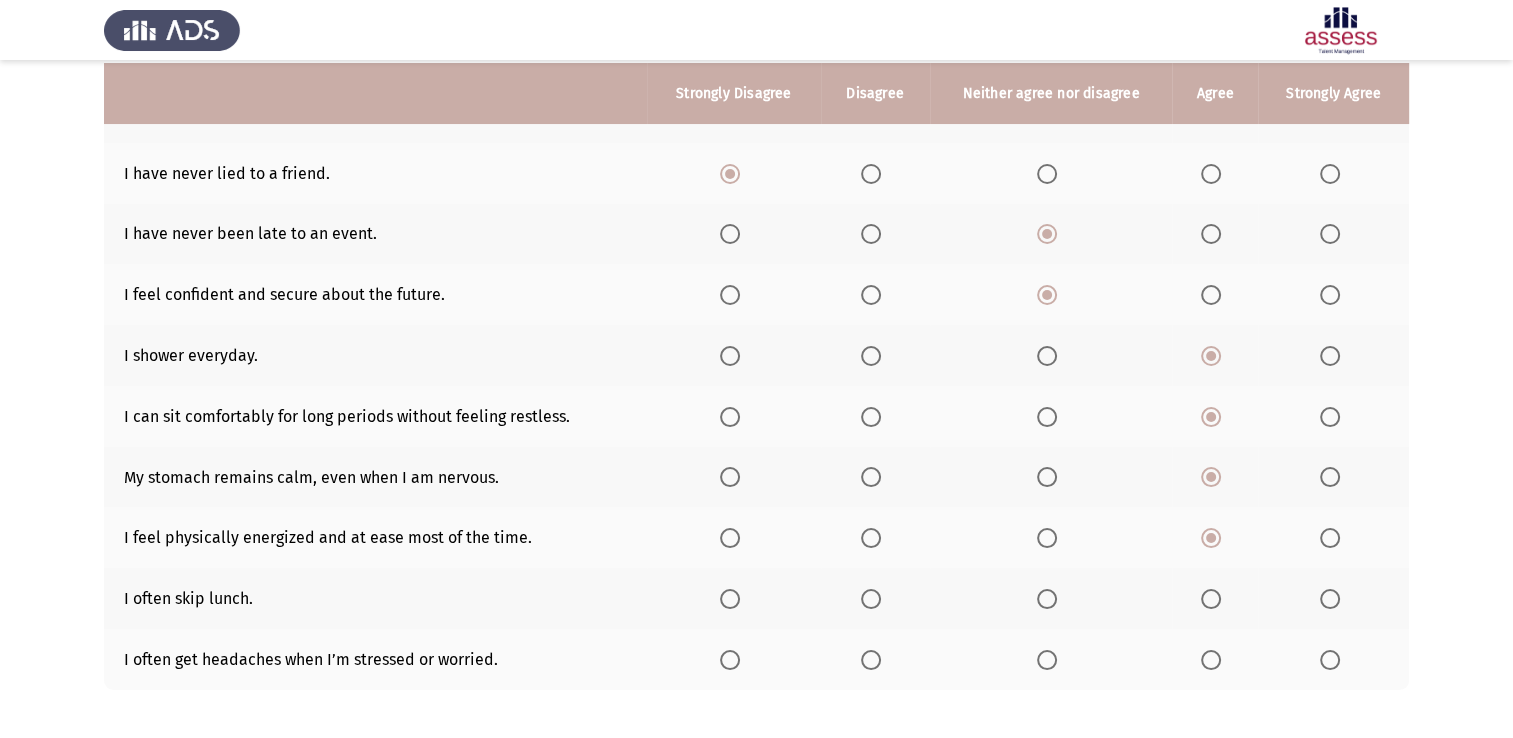 scroll, scrollTop: 329, scrollLeft: 0, axis: vertical 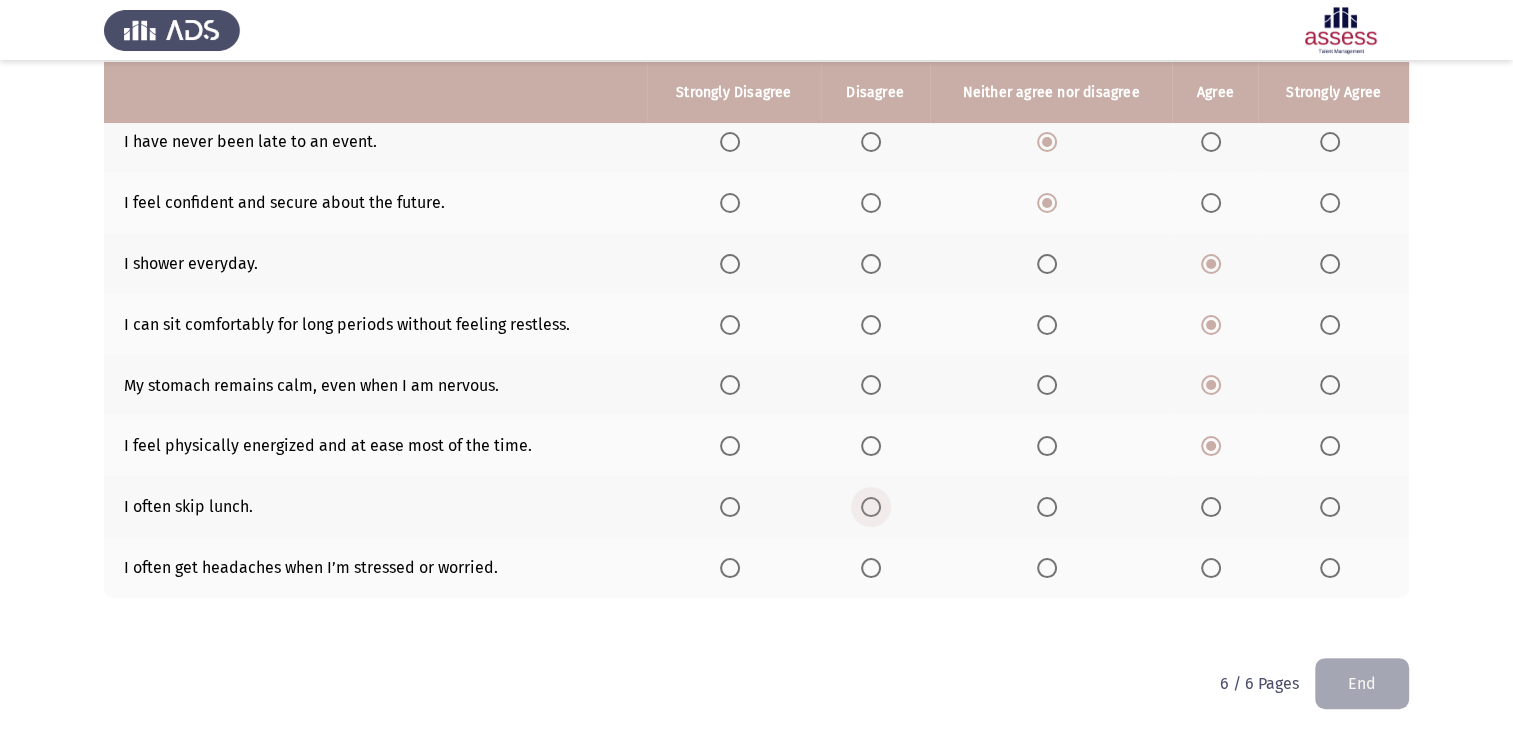 click at bounding box center (871, 507) 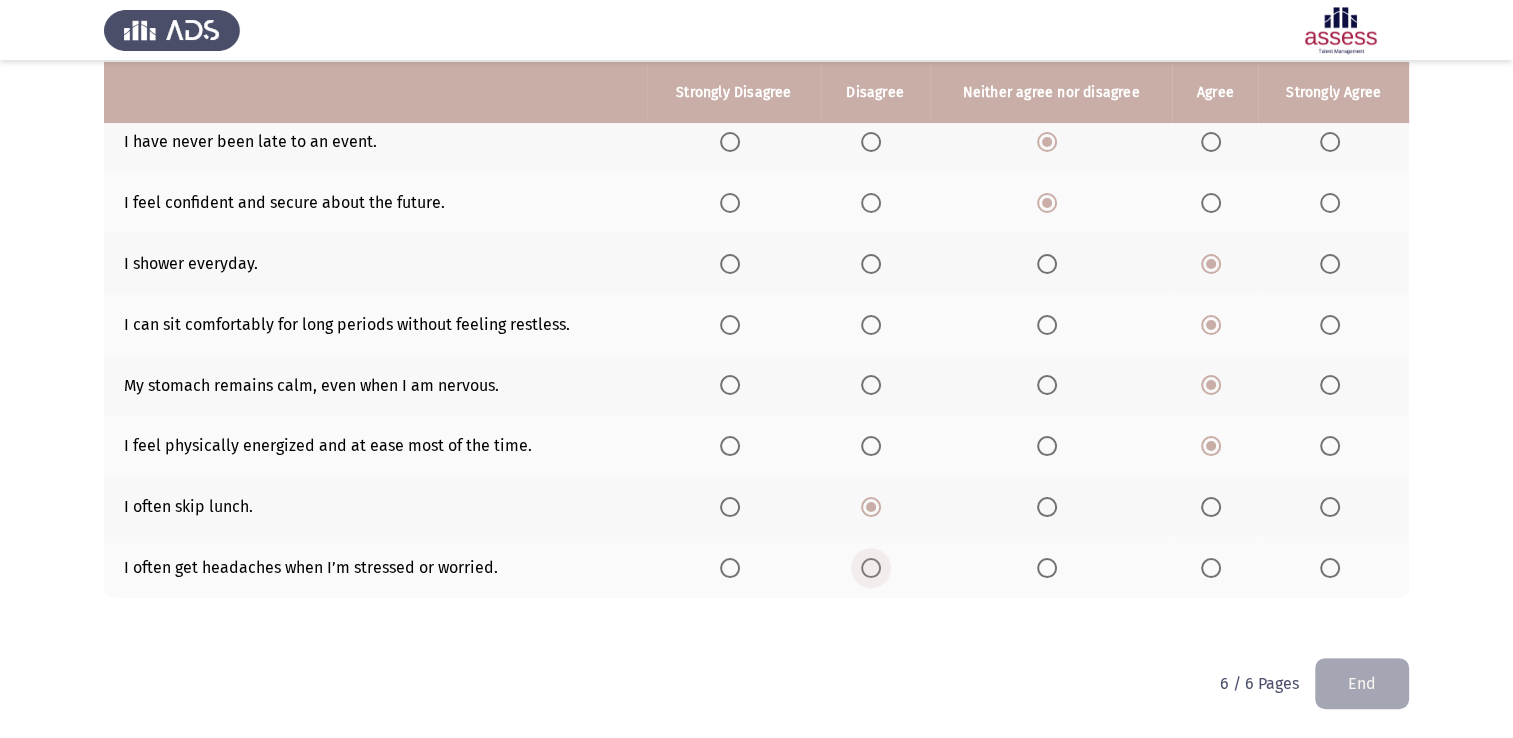 click at bounding box center [871, 568] 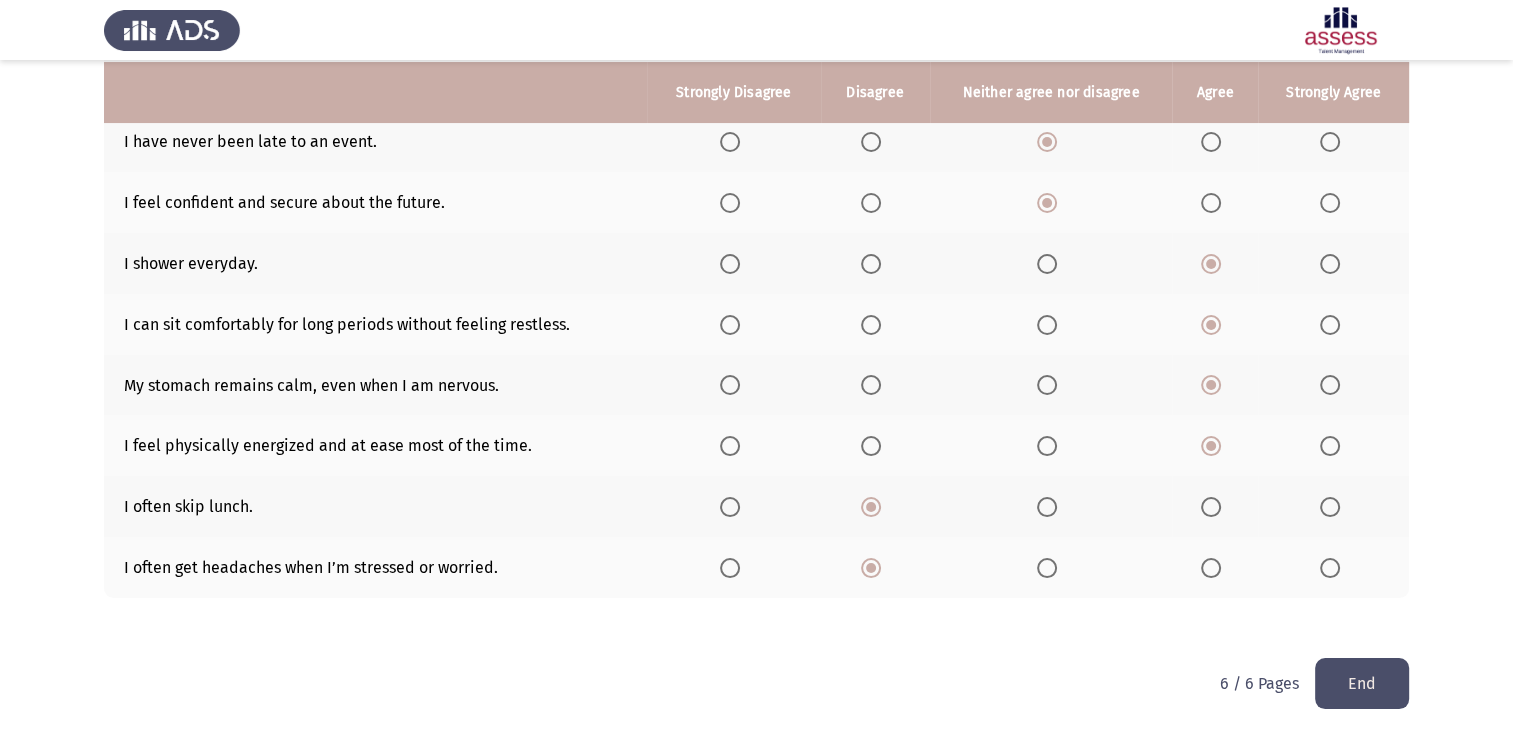 click on "End" 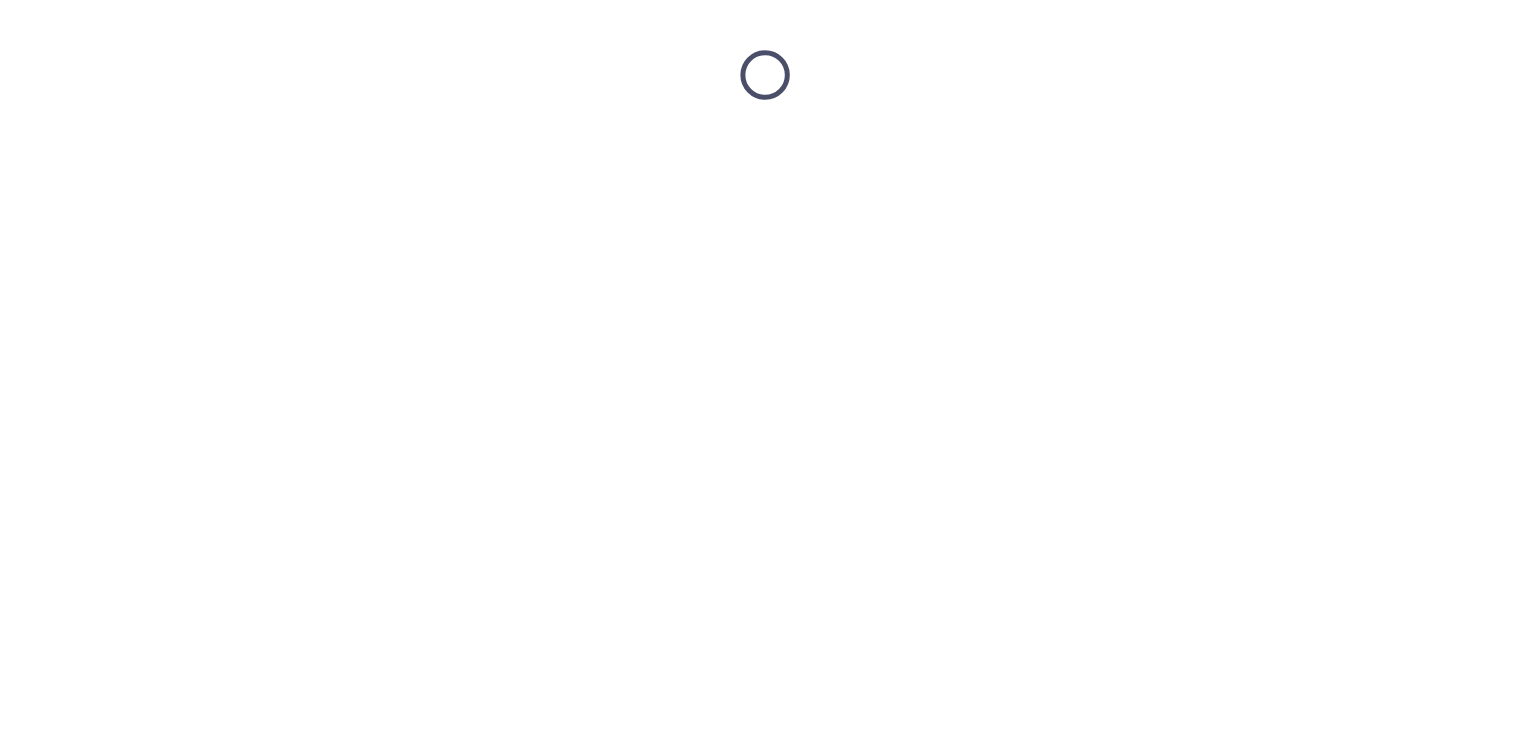 scroll, scrollTop: 0, scrollLeft: 0, axis: both 